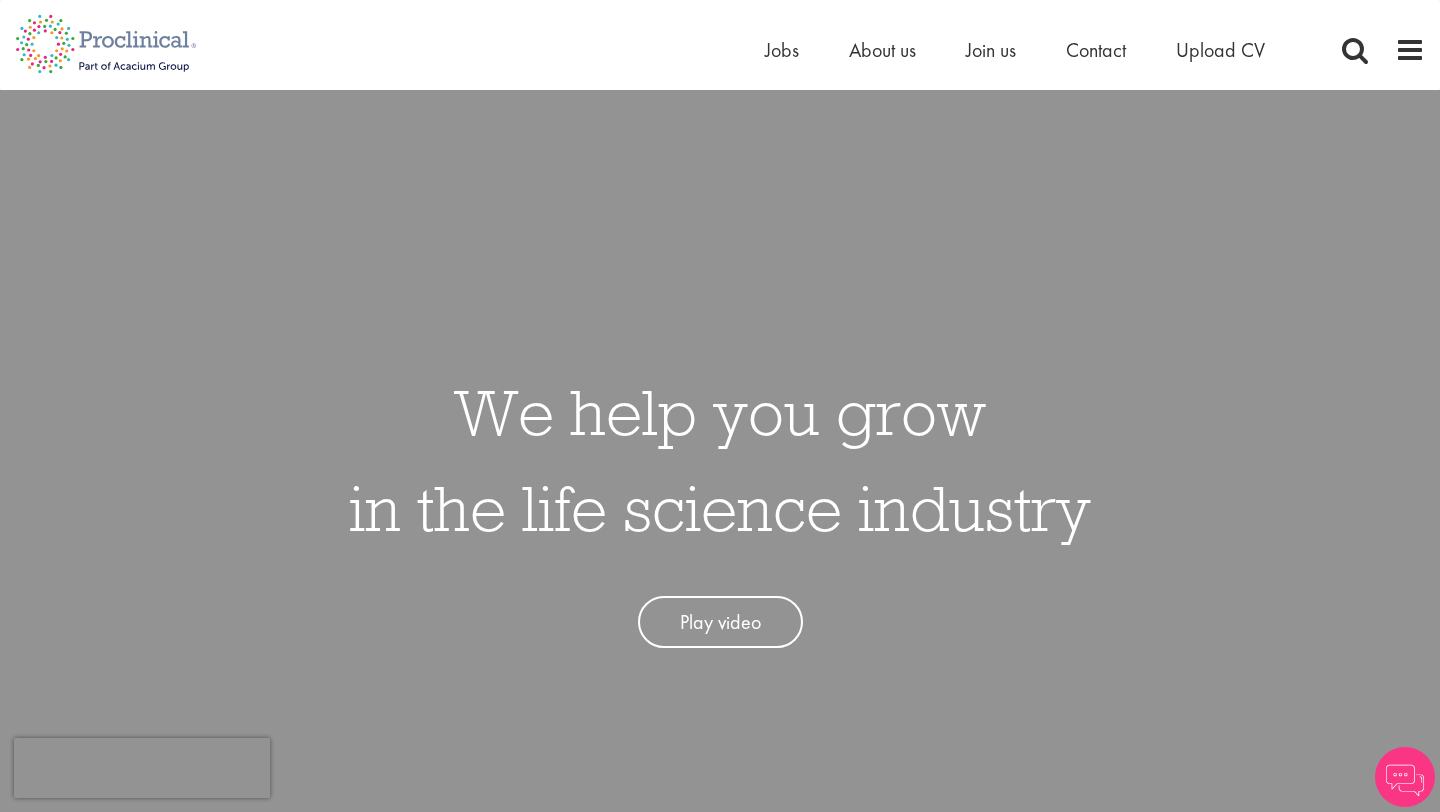 scroll, scrollTop: 0, scrollLeft: 0, axis: both 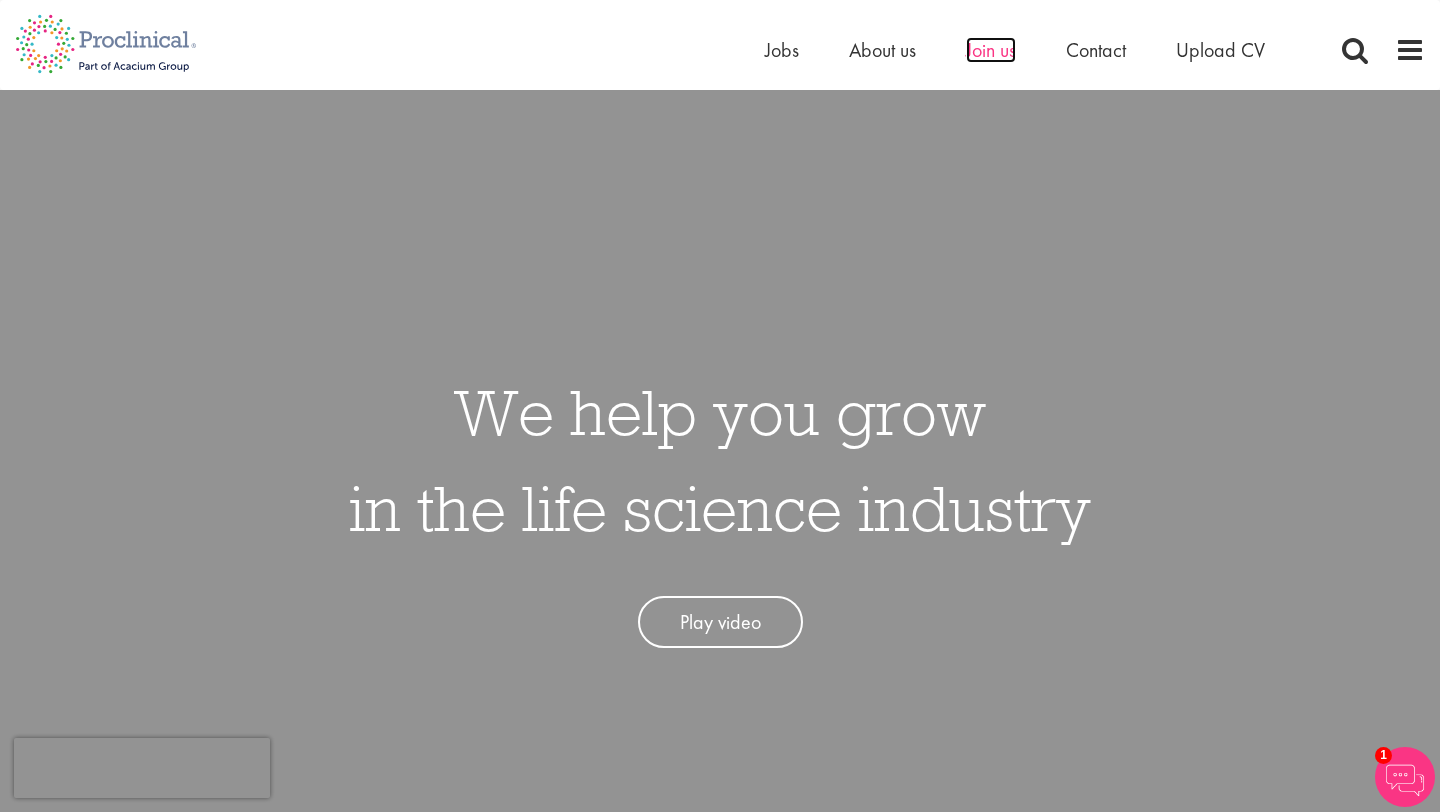 click on "Join us" at bounding box center [991, 50] 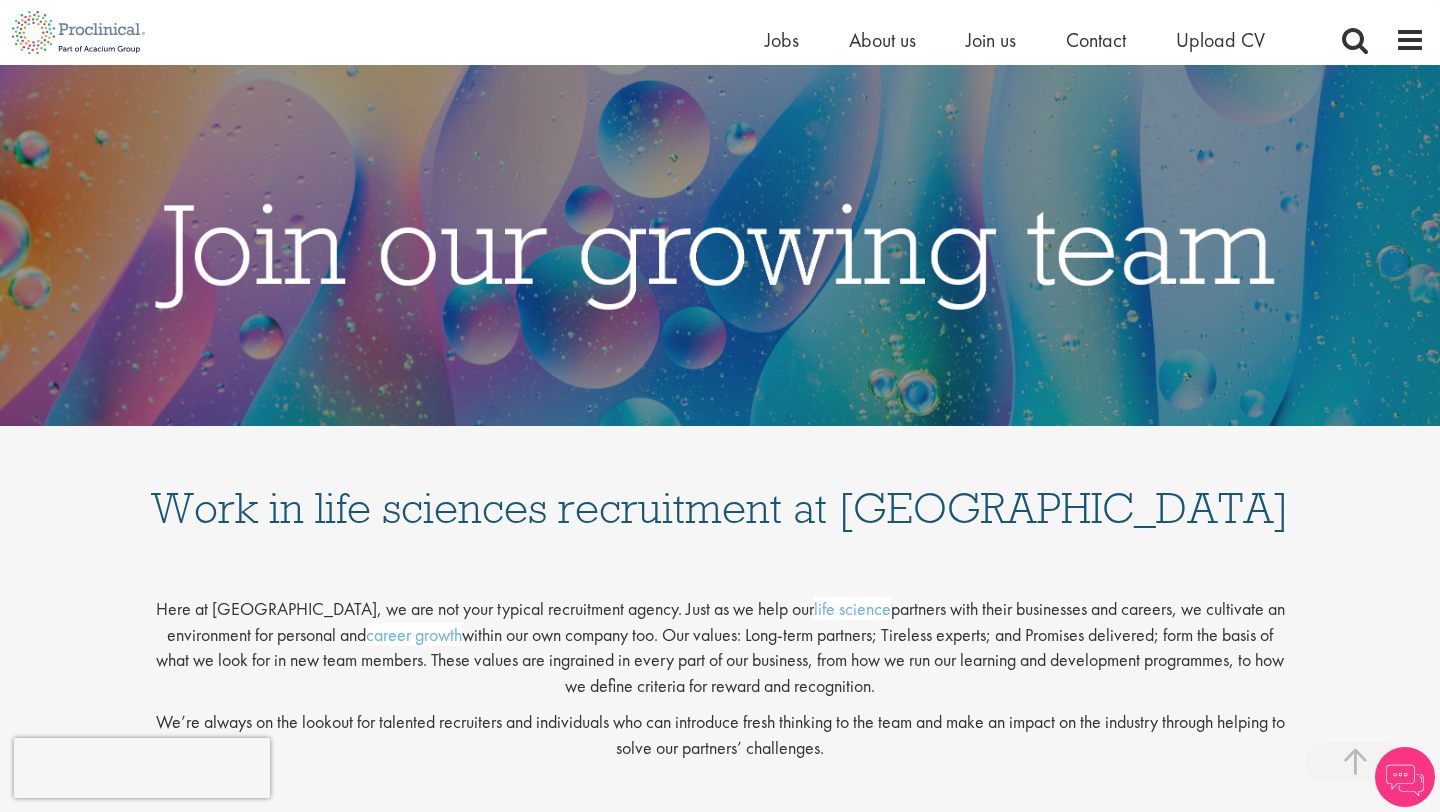 scroll, scrollTop: 419, scrollLeft: 0, axis: vertical 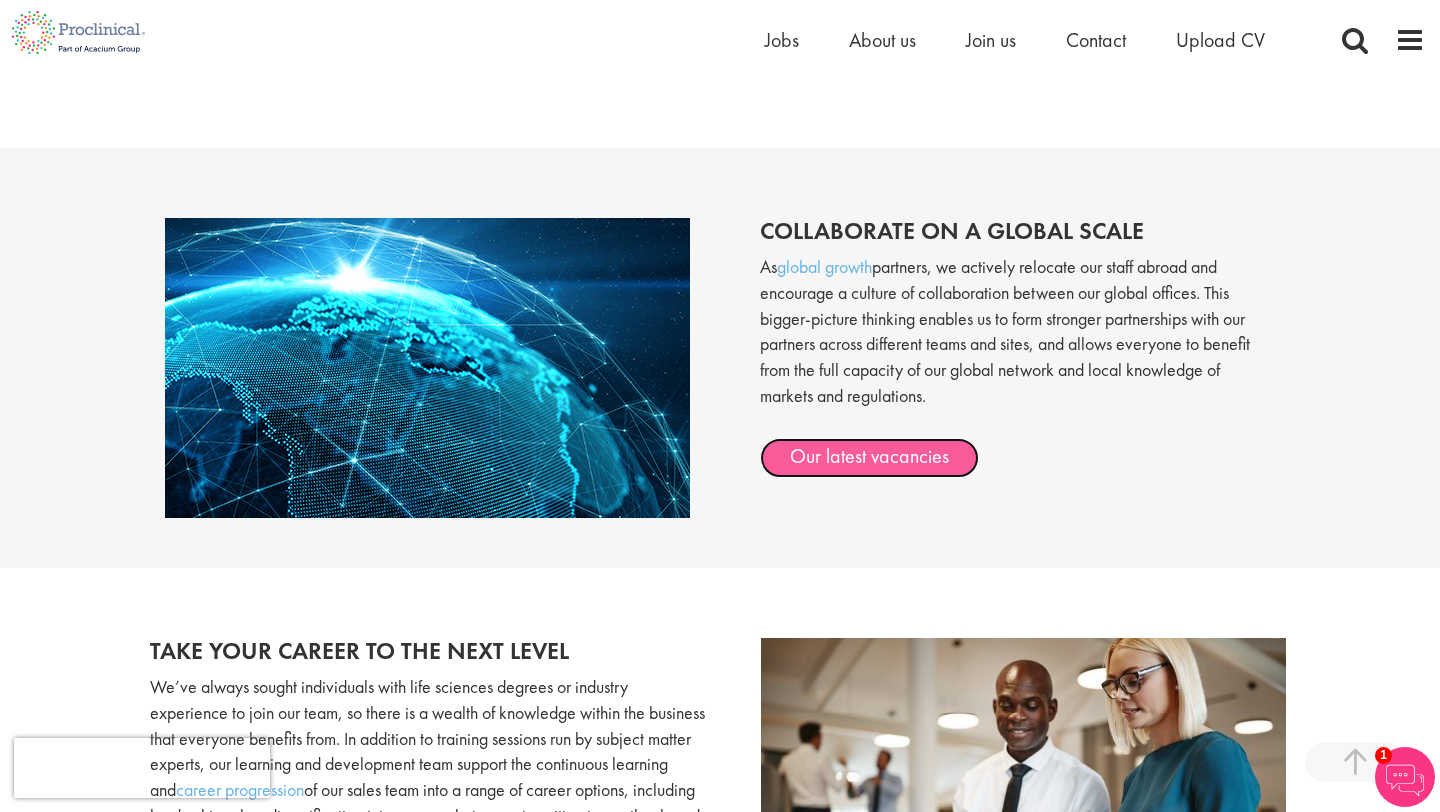 click on "Our latest vacancies" at bounding box center [869, 458] 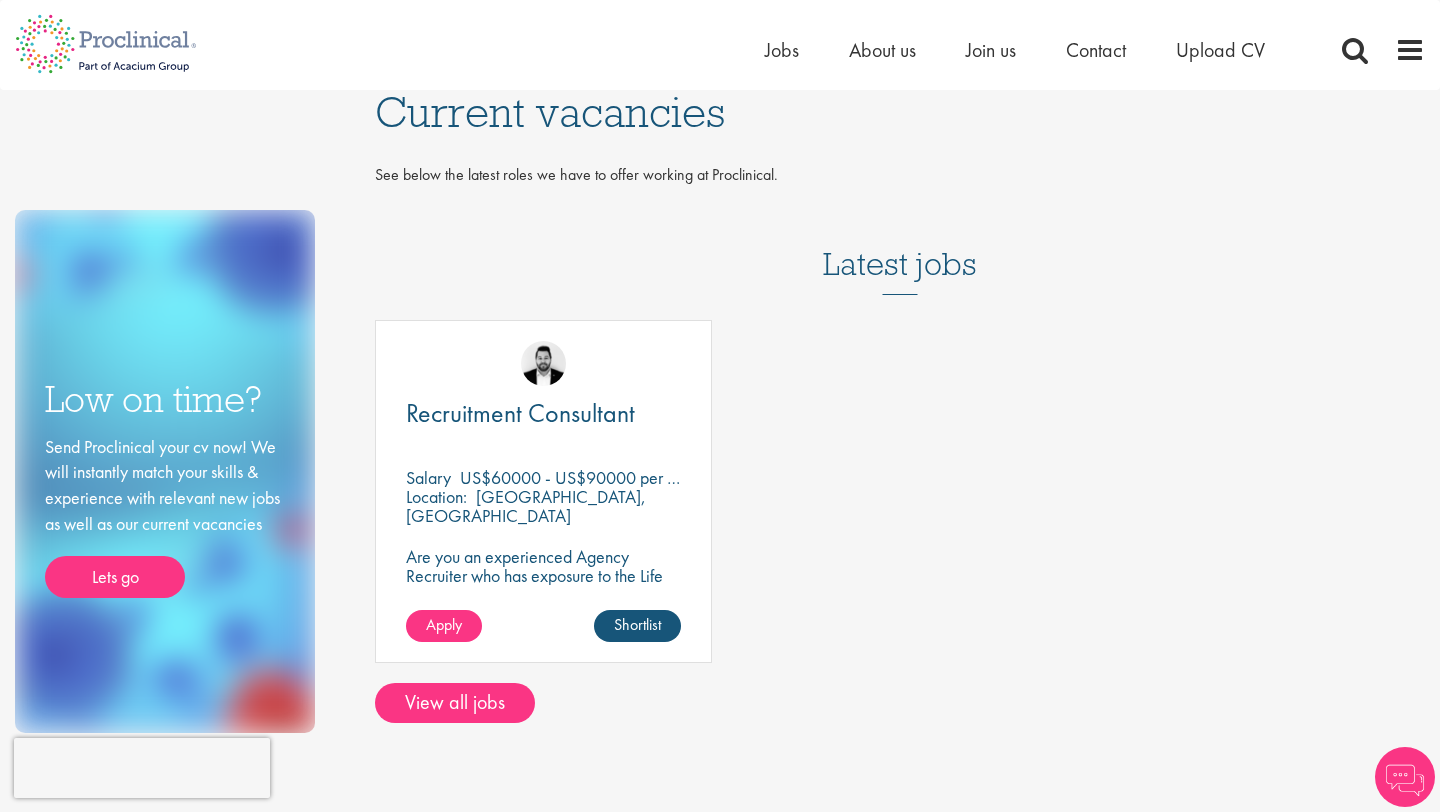 scroll, scrollTop: 0, scrollLeft: 0, axis: both 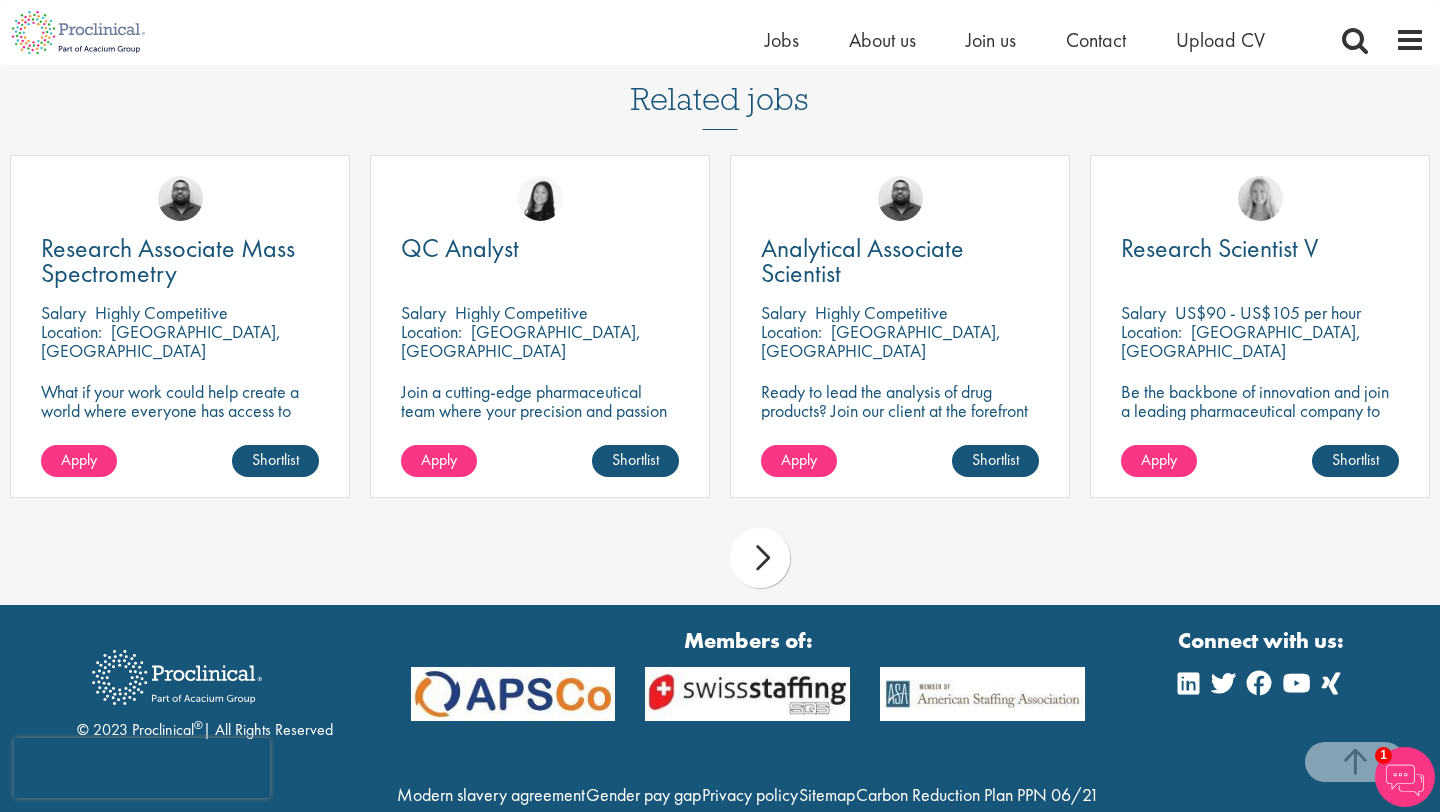 click on "next" at bounding box center (760, 558) 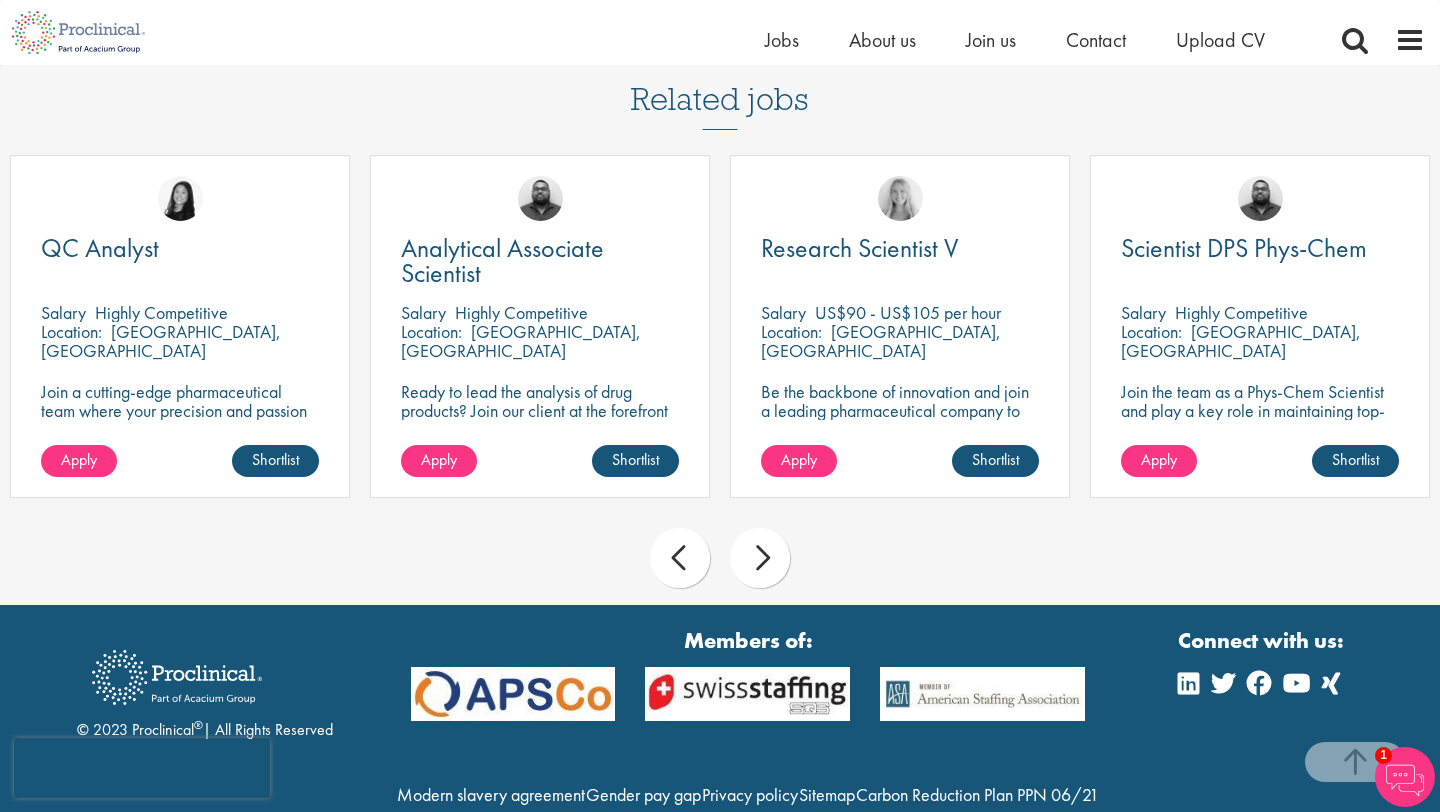 click on "next" at bounding box center [760, 558] 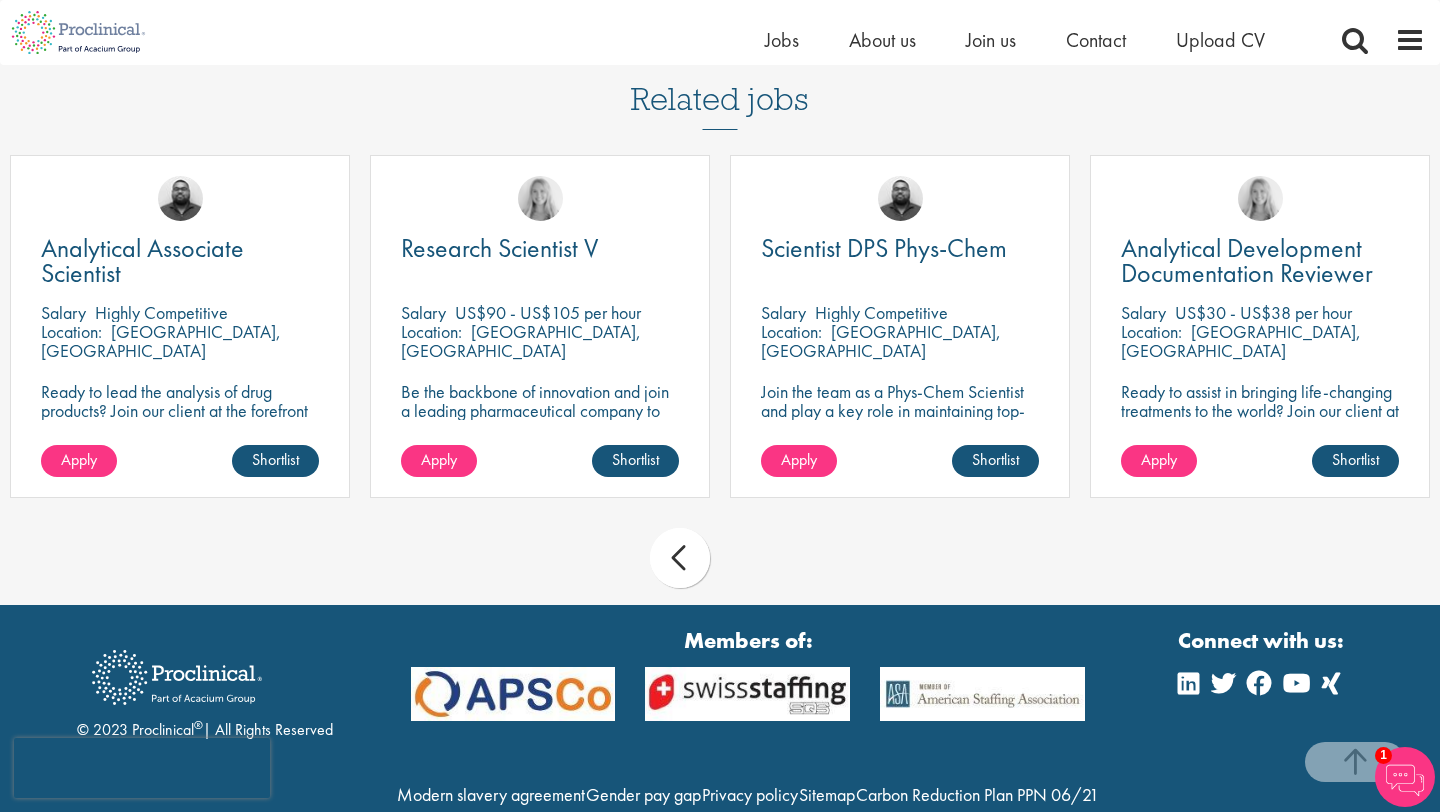 click on "prev next" at bounding box center (720, 561) 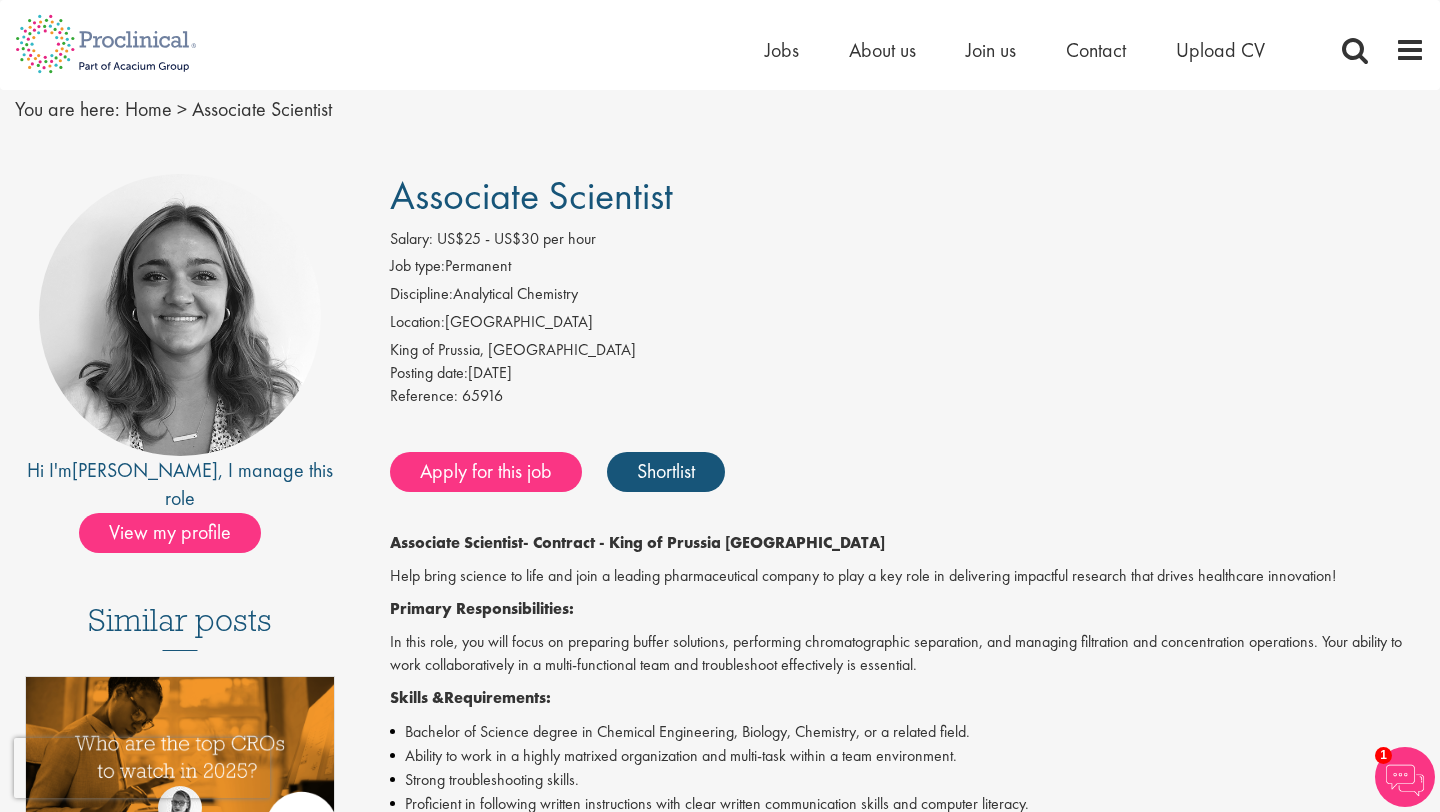 scroll, scrollTop: 0, scrollLeft: 0, axis: both 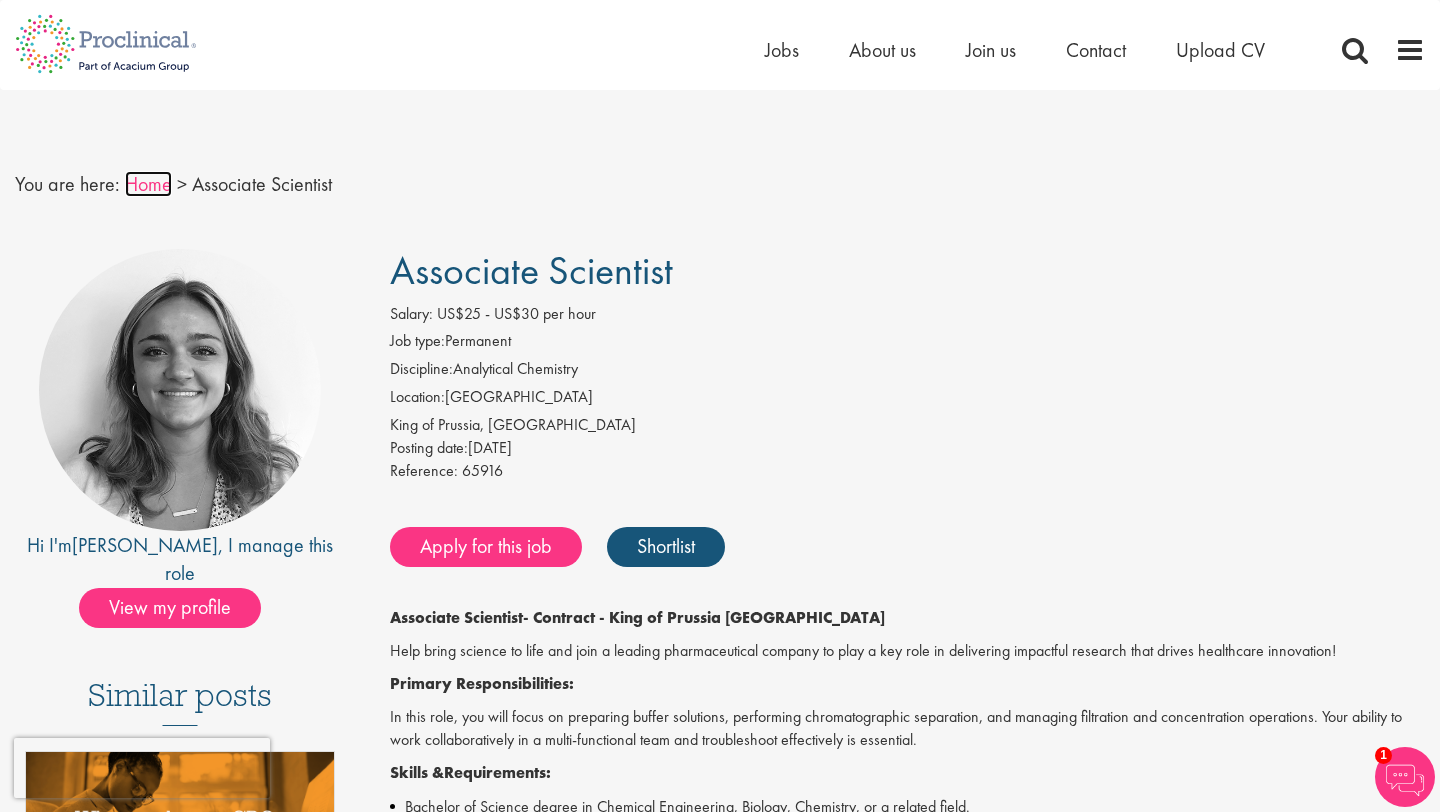 click on "Home" at bounding box center (148, 184) 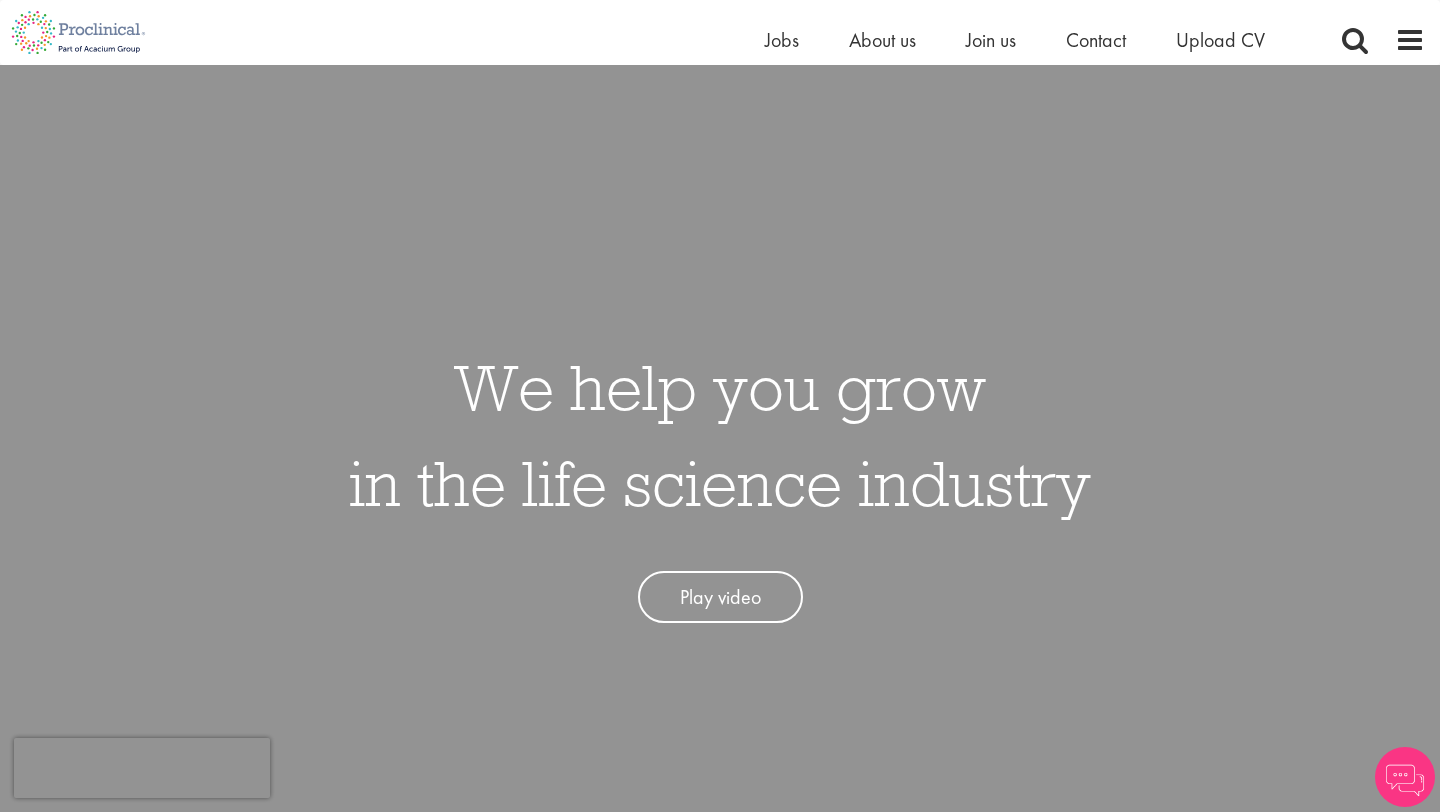 scroll, scrollTop: 855, scrollLeft: 0, axis: vertical 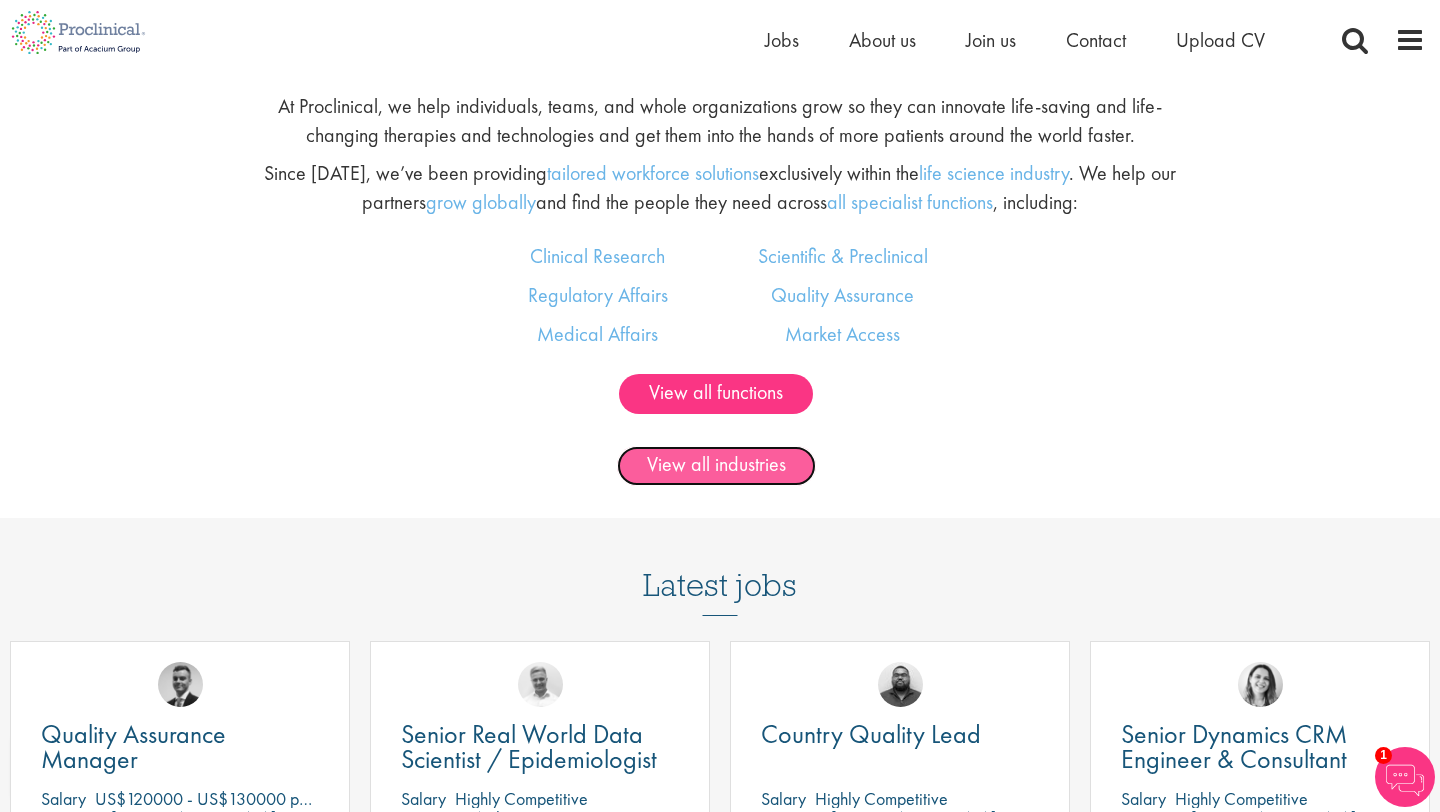 click on "View all industries" at bounding box center (716, 466) 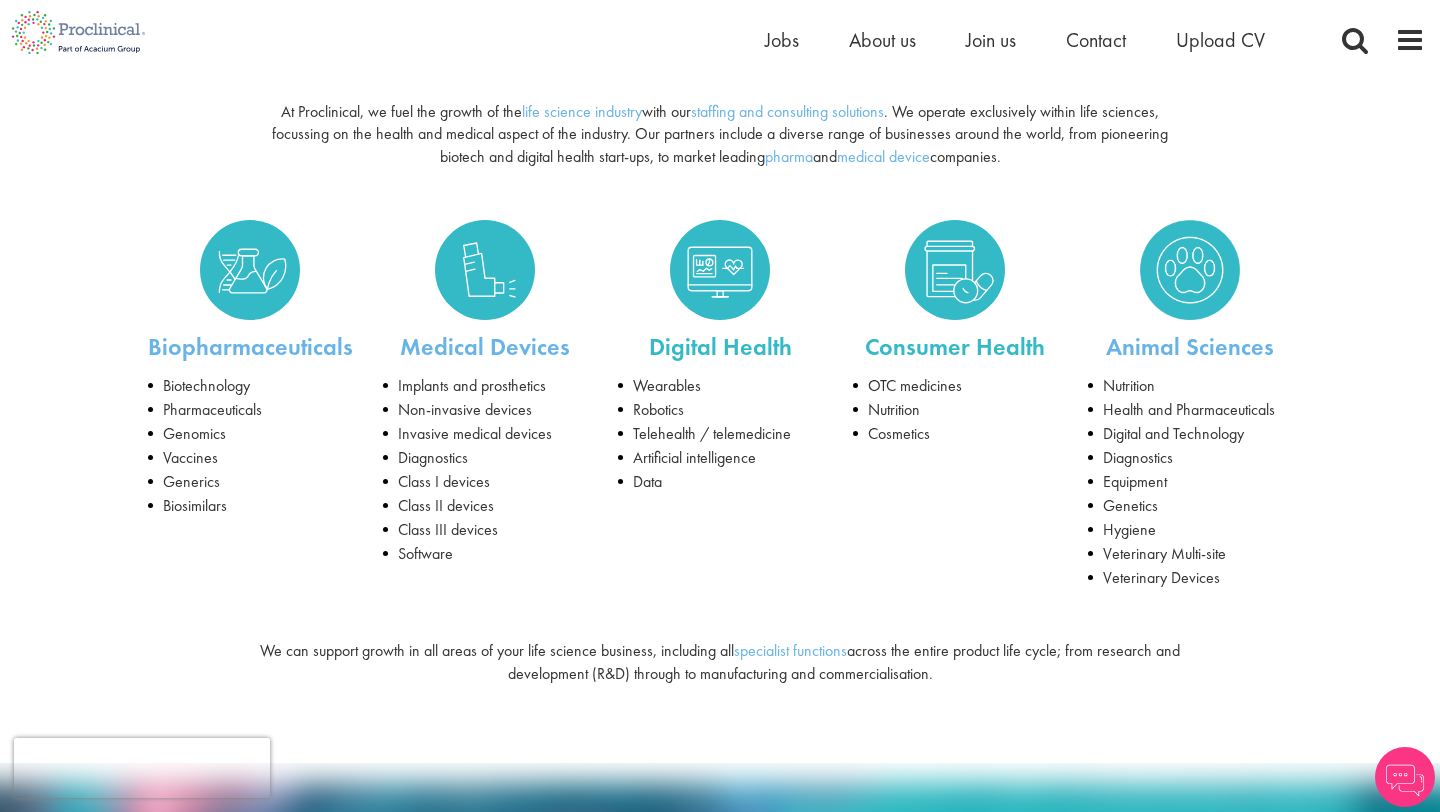 scroll, scrollTop: 0, scrollLeft: 0, axis: both 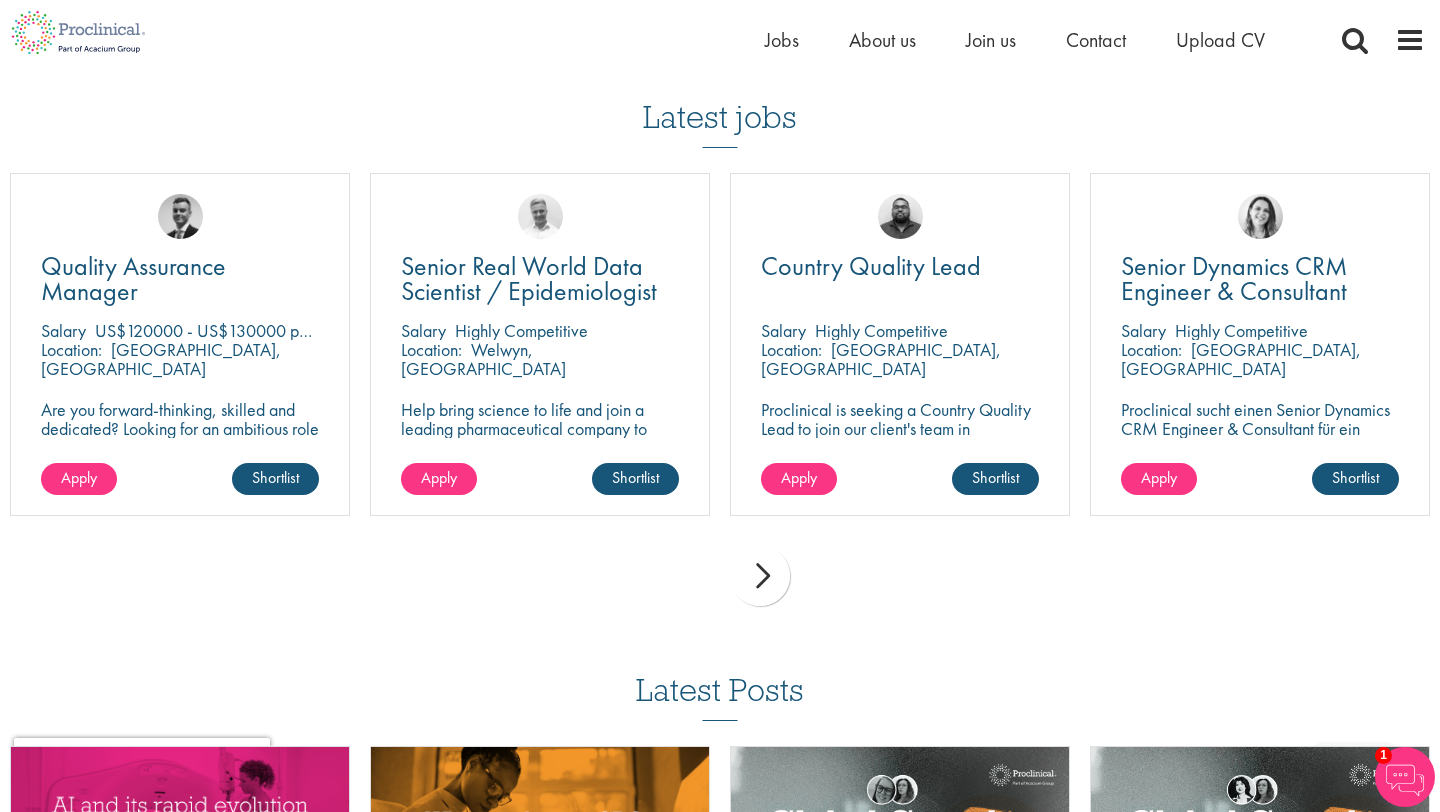 click on "next" at bounding box center (760, 576) 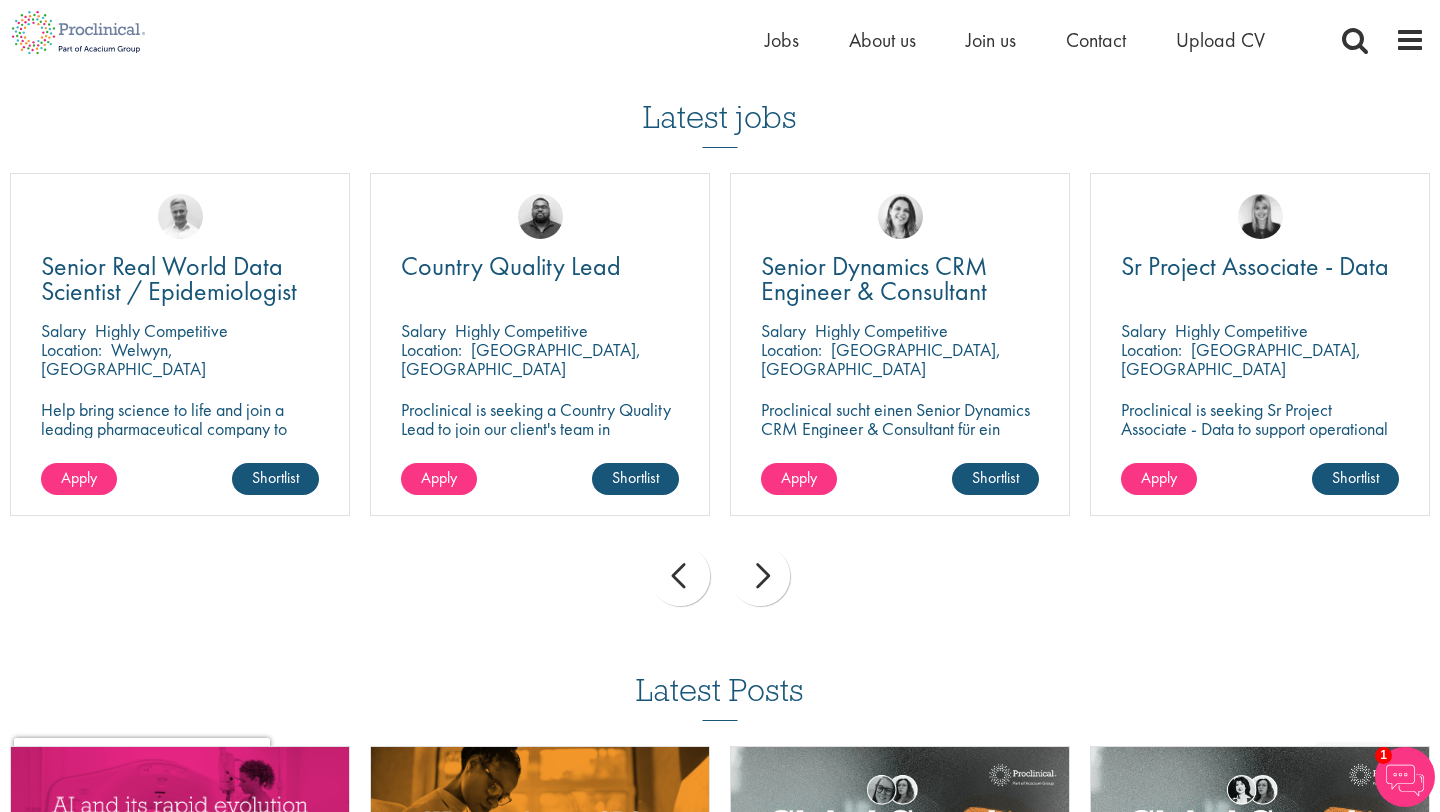 click on "next" at bounding box center (760, 576) 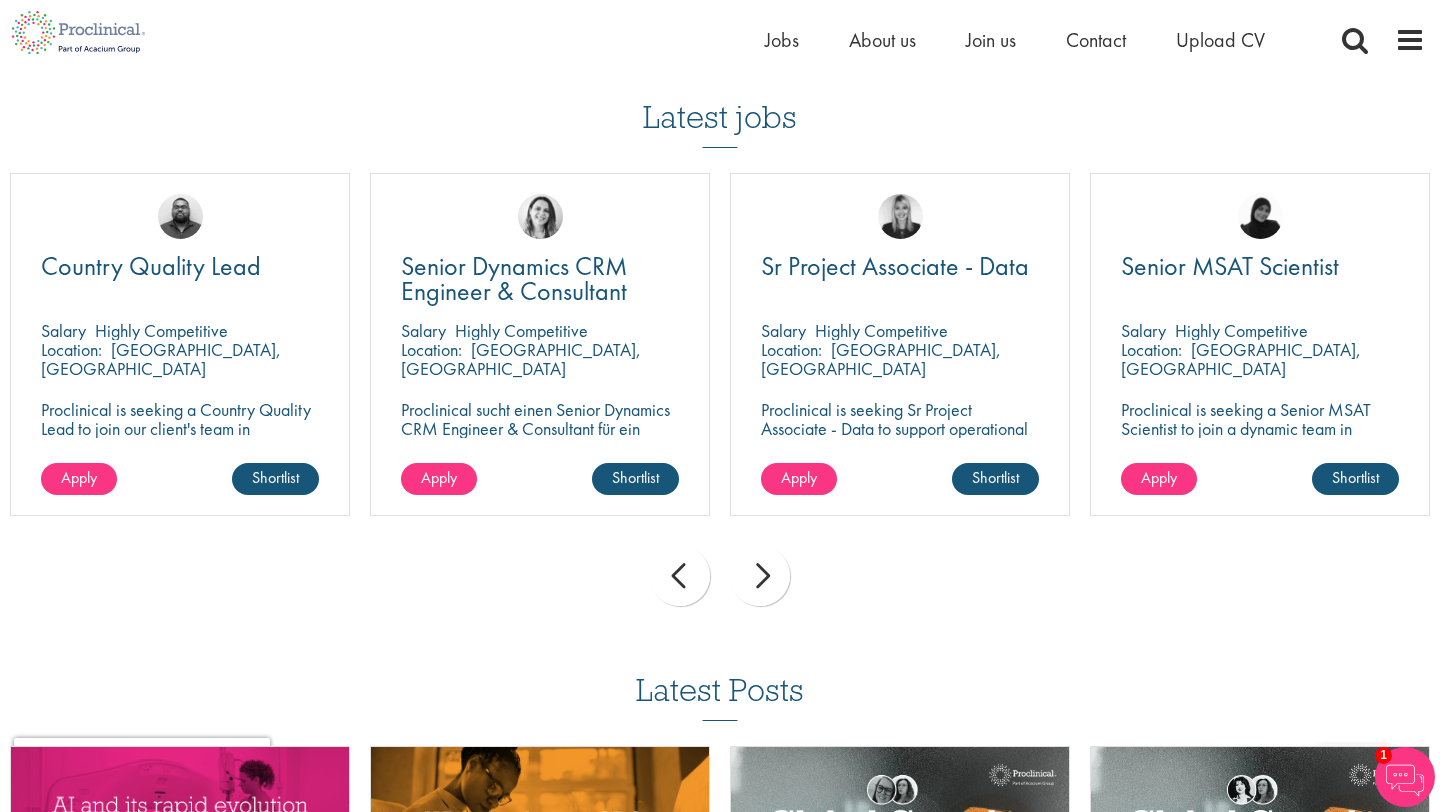 click on "next" at bounding box center [760, 576] 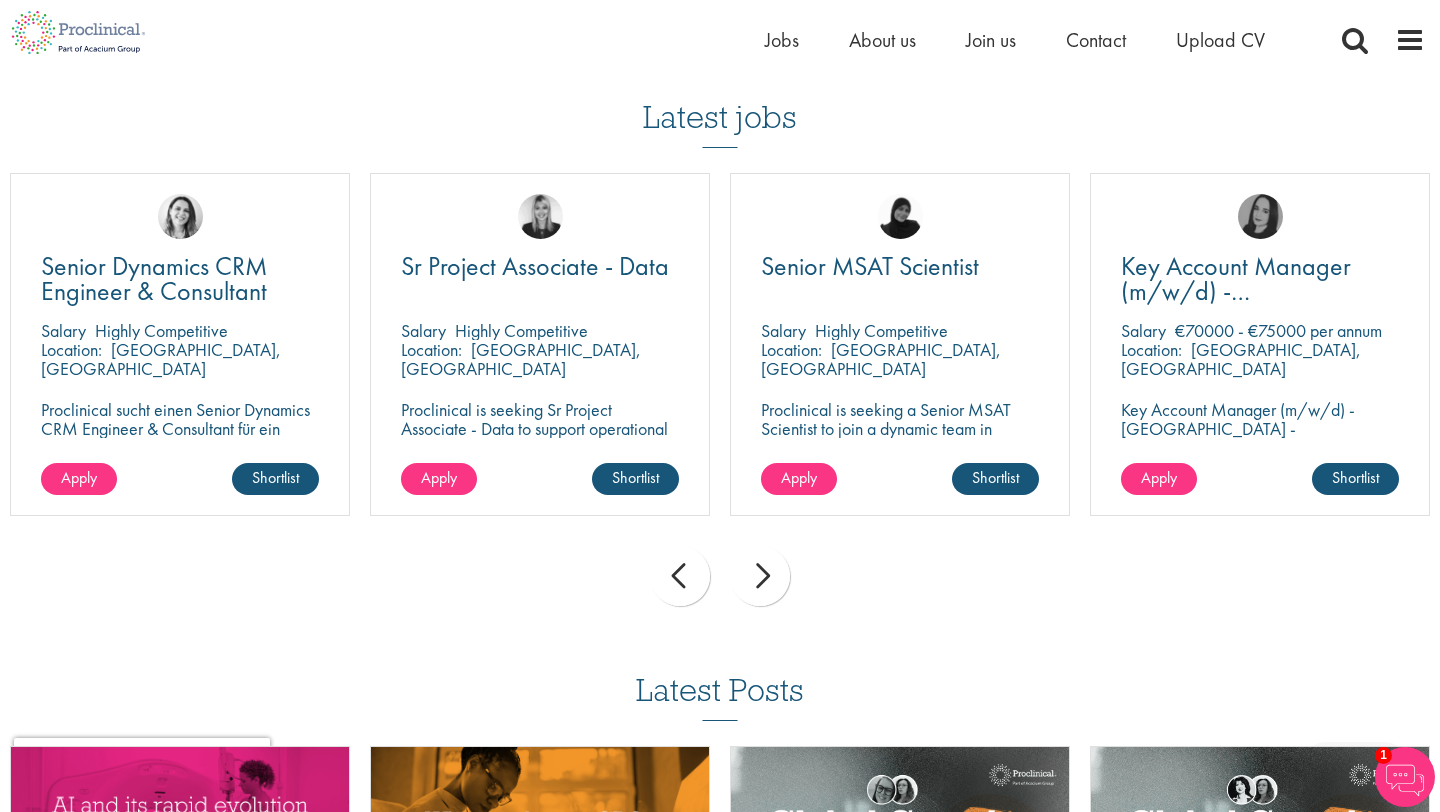 click on "next" at bounding box center (760, 576) 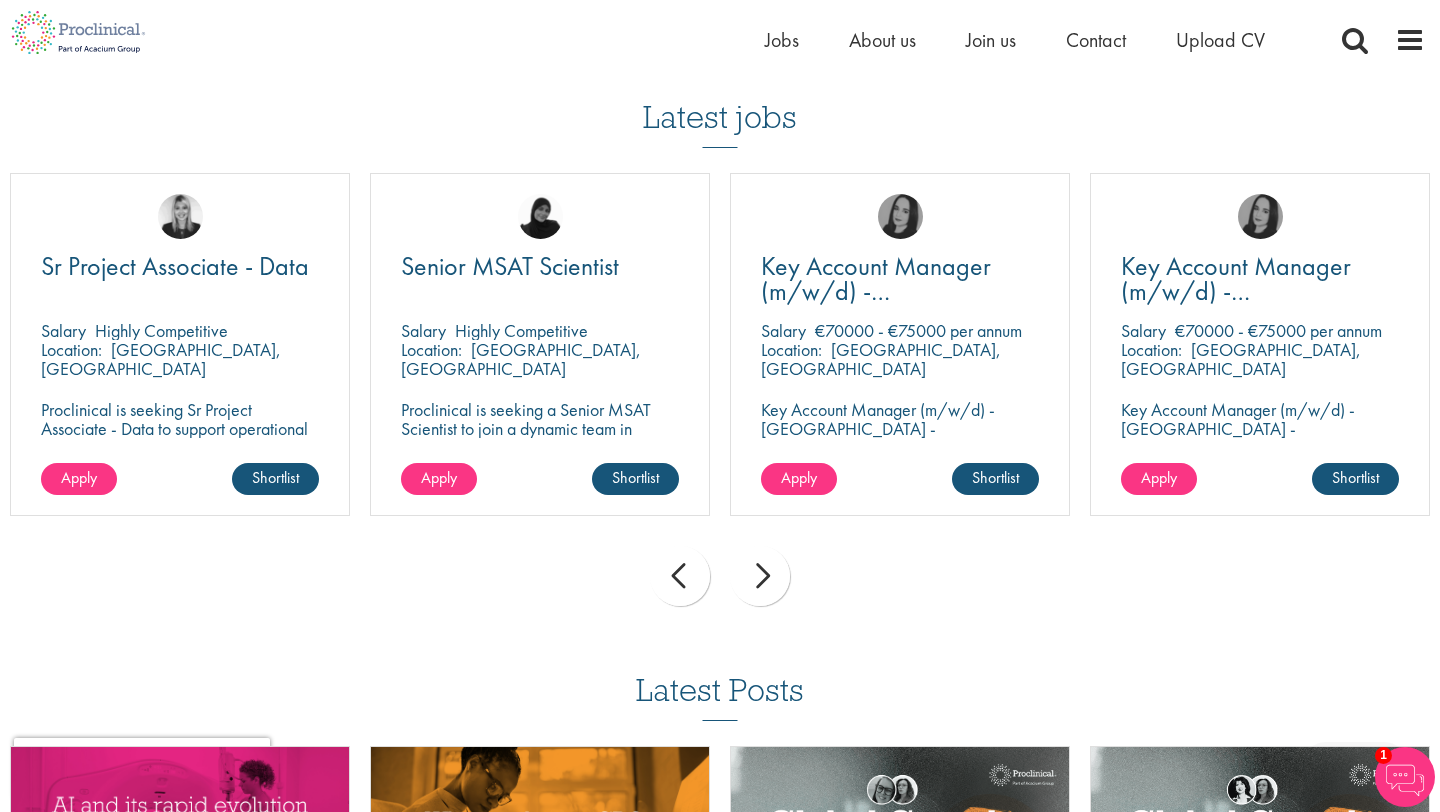 click on "next" at bounding box center (760, 576) 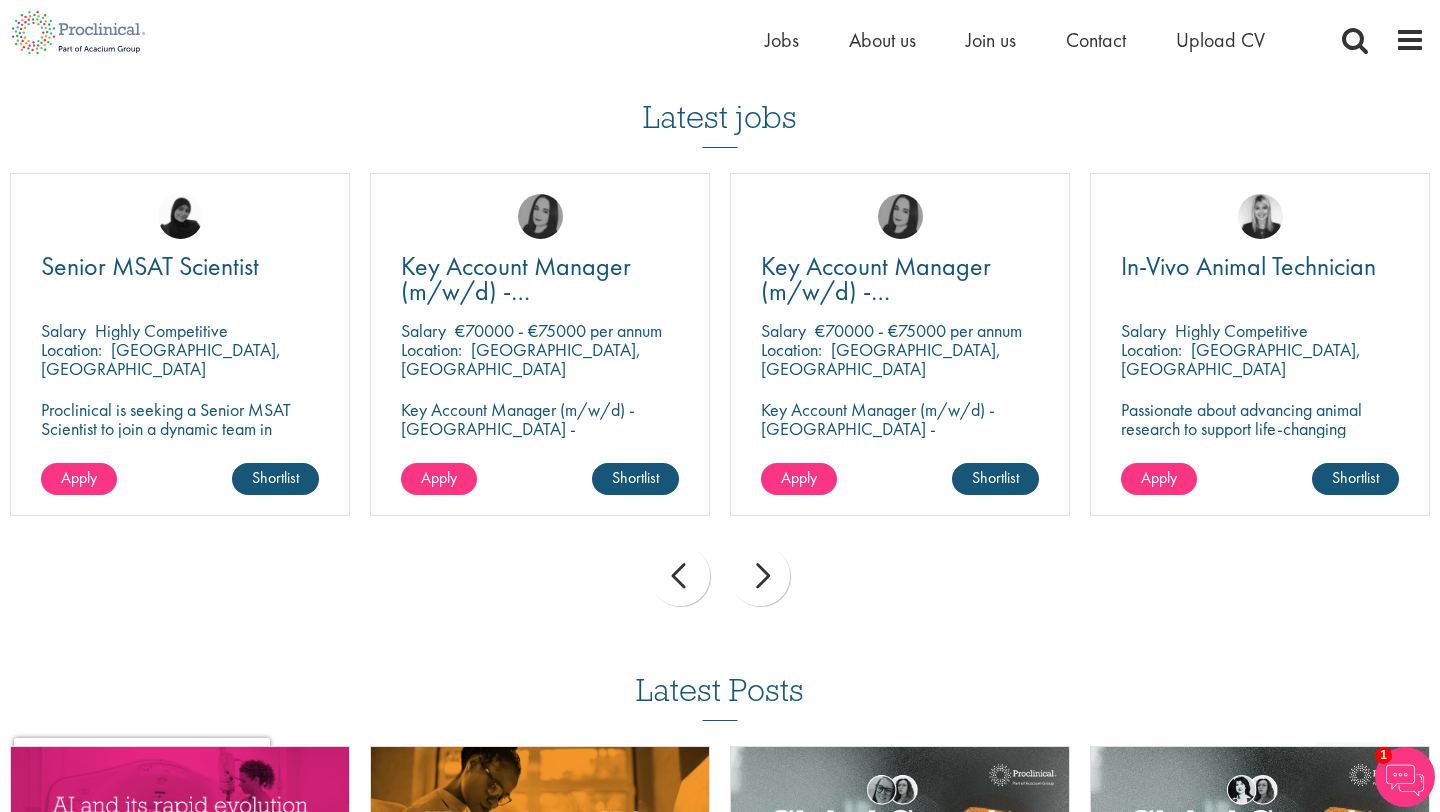 click on "next" at bounding box center (760, 576) 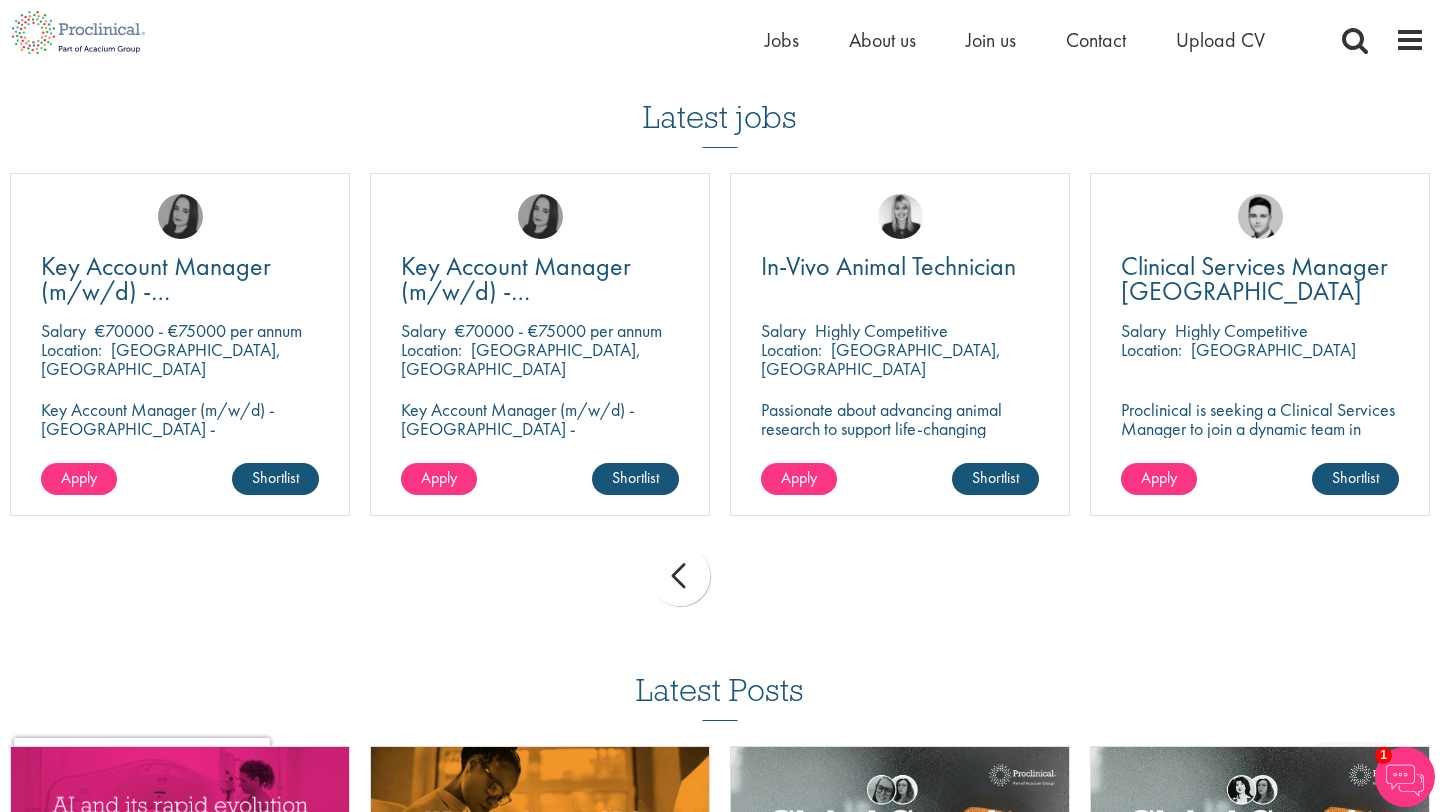 click on "prev next" at bounding box center [720, 579] 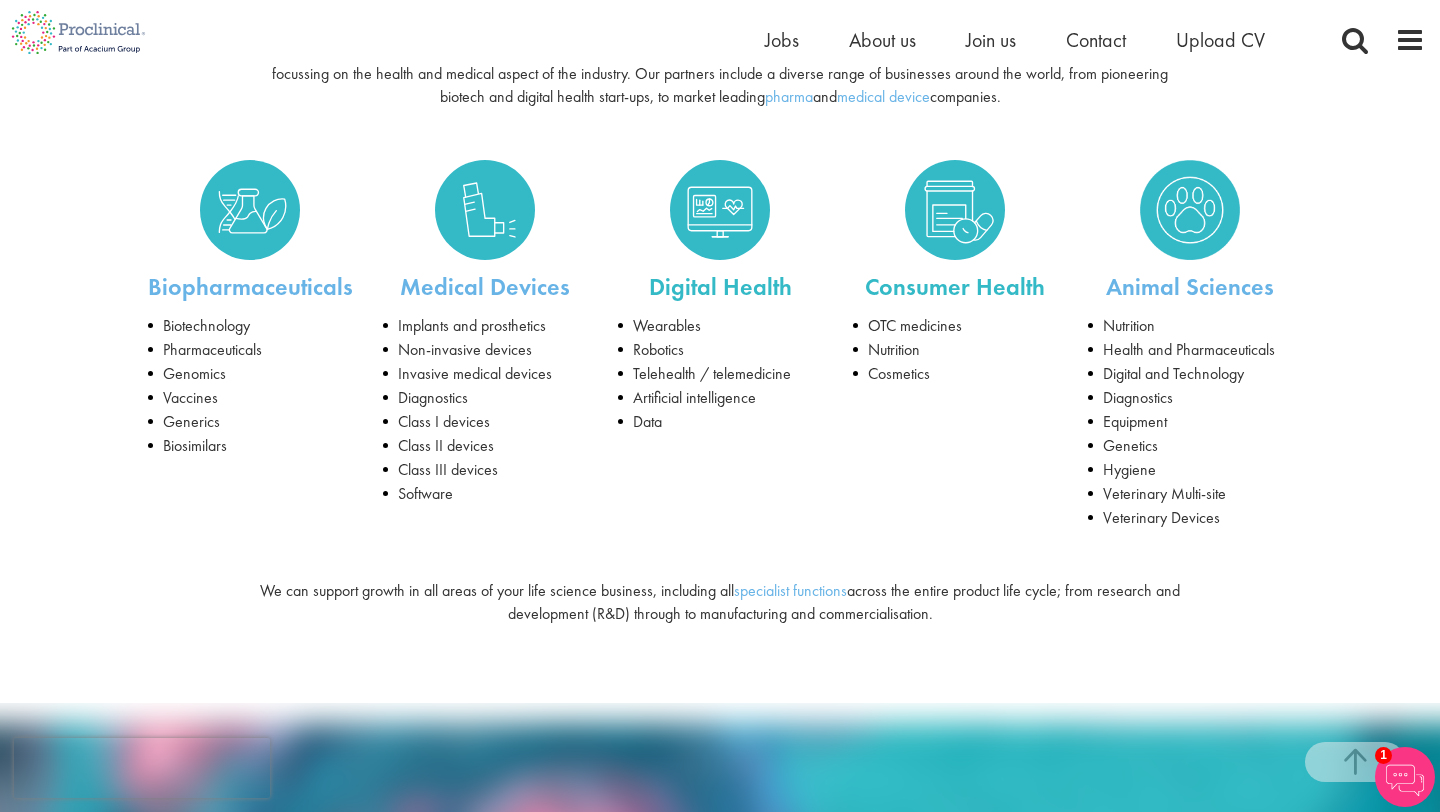 scroll, scrollTop: 0, scrollLeft: 0, axis: both 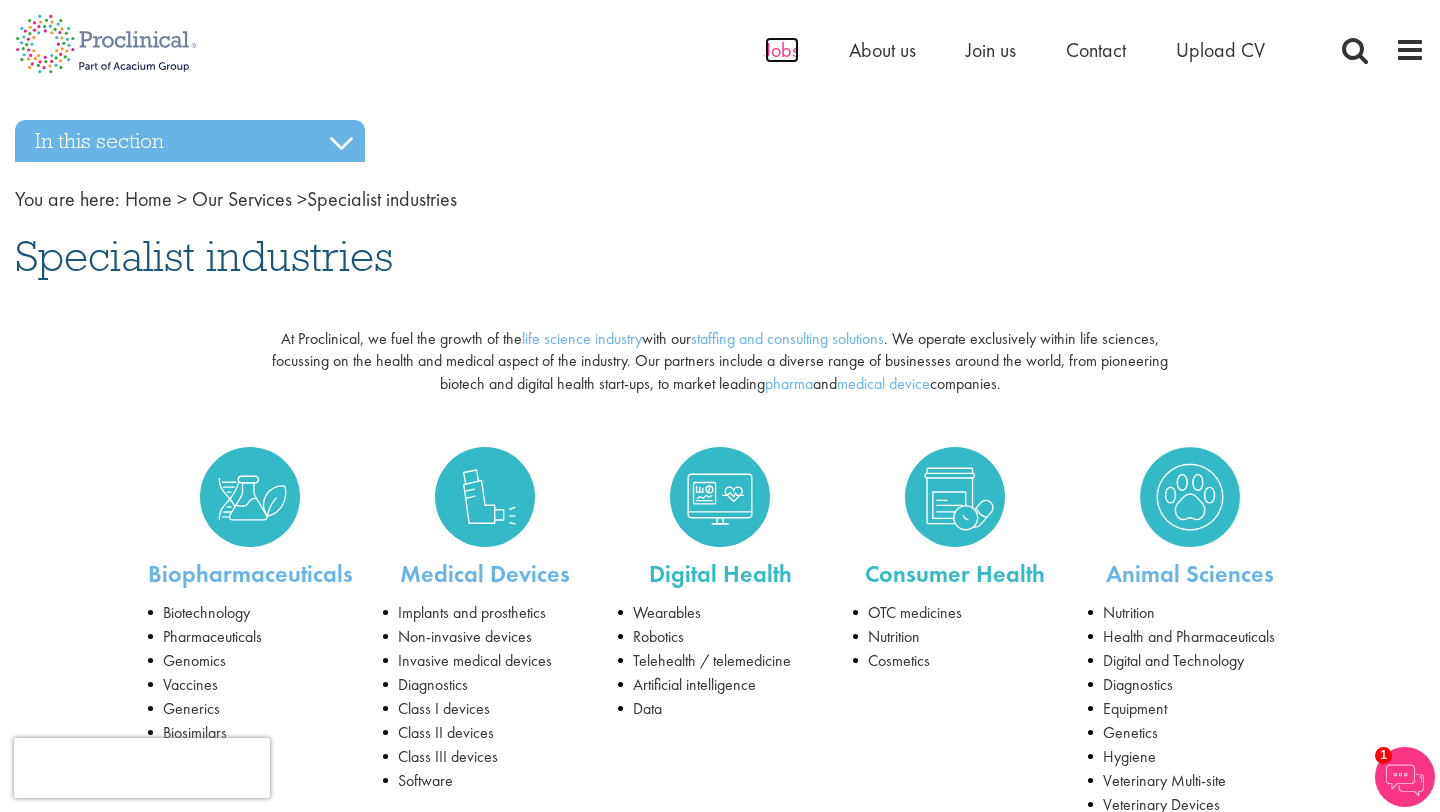 click on "Jobs" at bounding box center (782, 50) 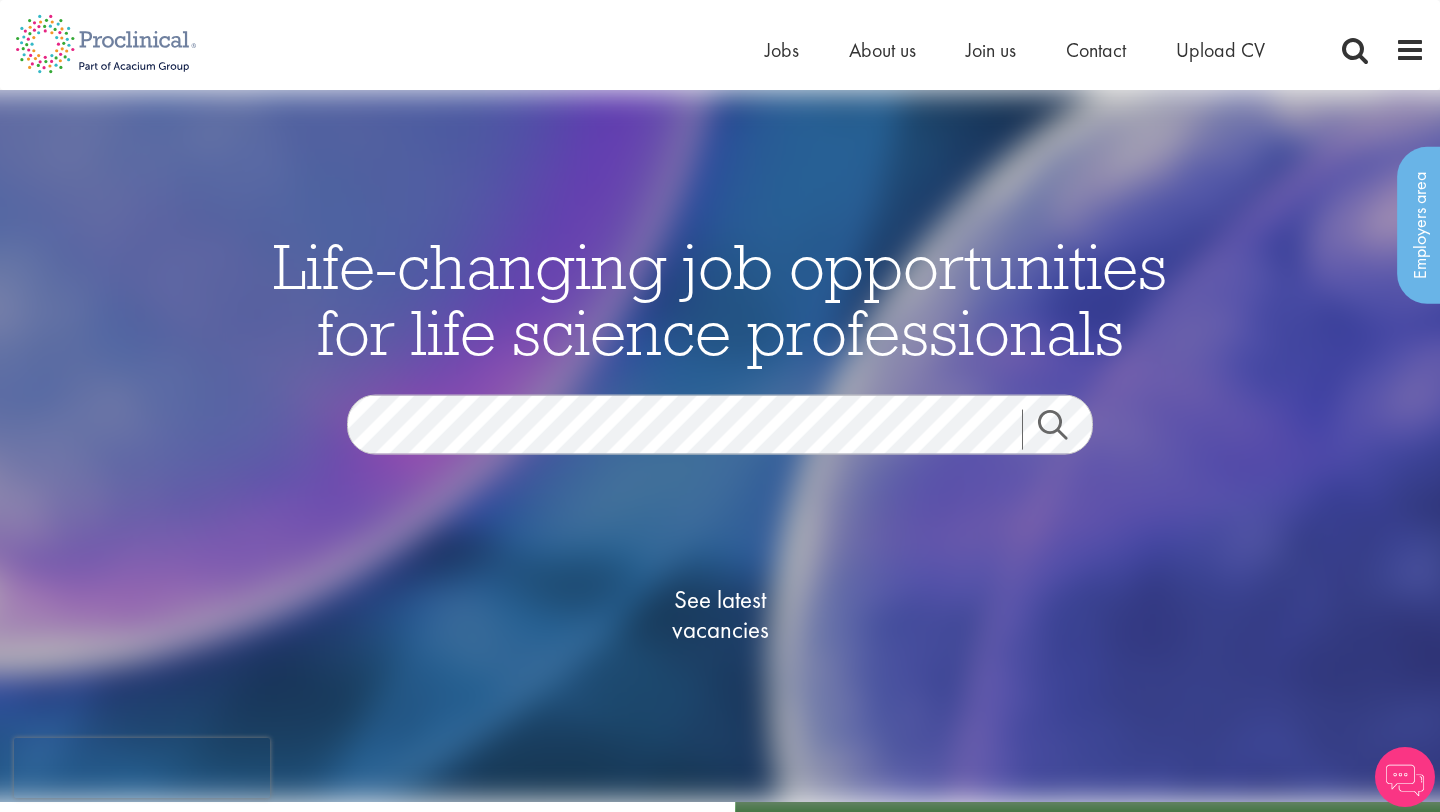 scroll, scrollTop: 0, scrollLeft: 0, axis: both 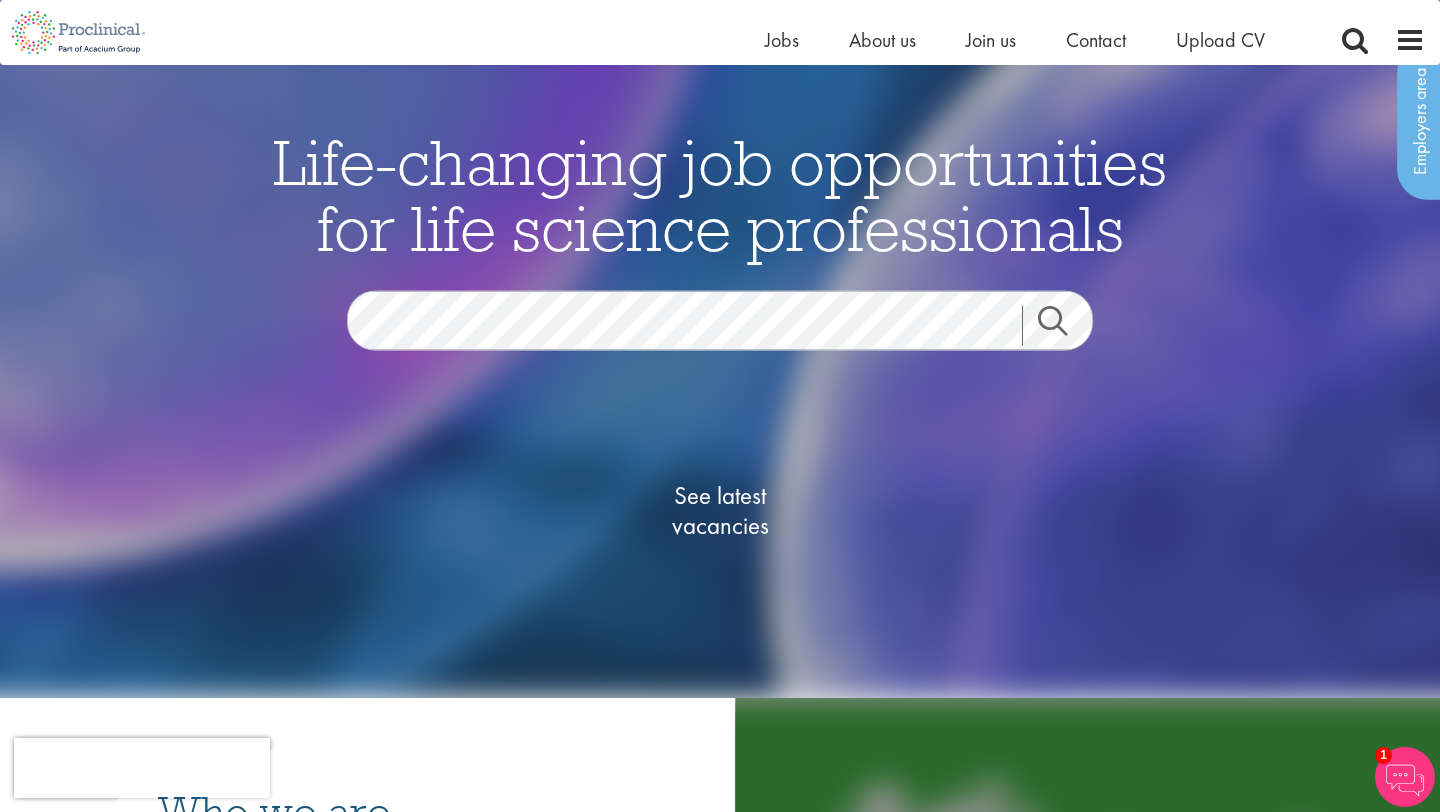 click on "Search" at bounding box center [1065, 325] 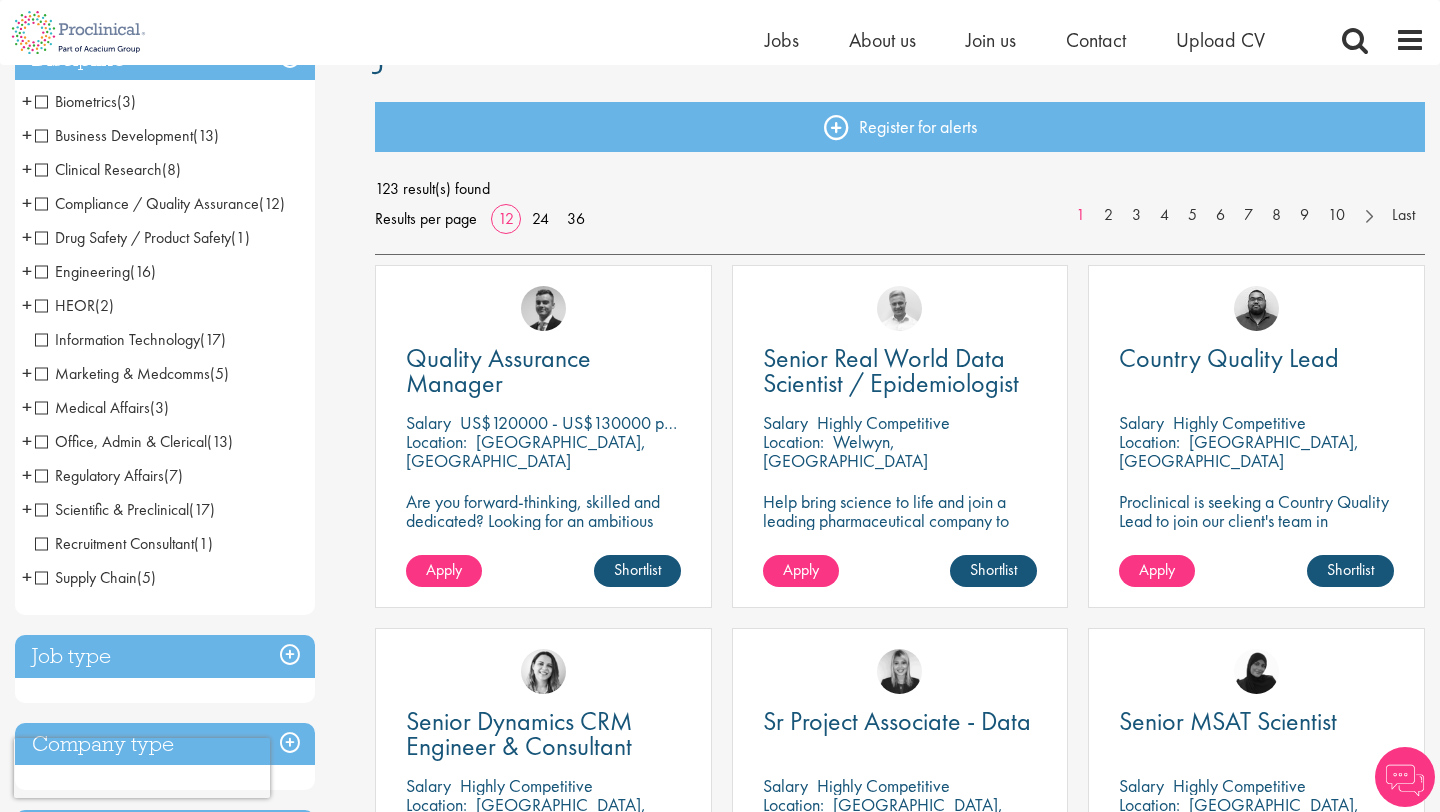 scroll, scrollTop: 0, scrollLeft: 0, axis: both 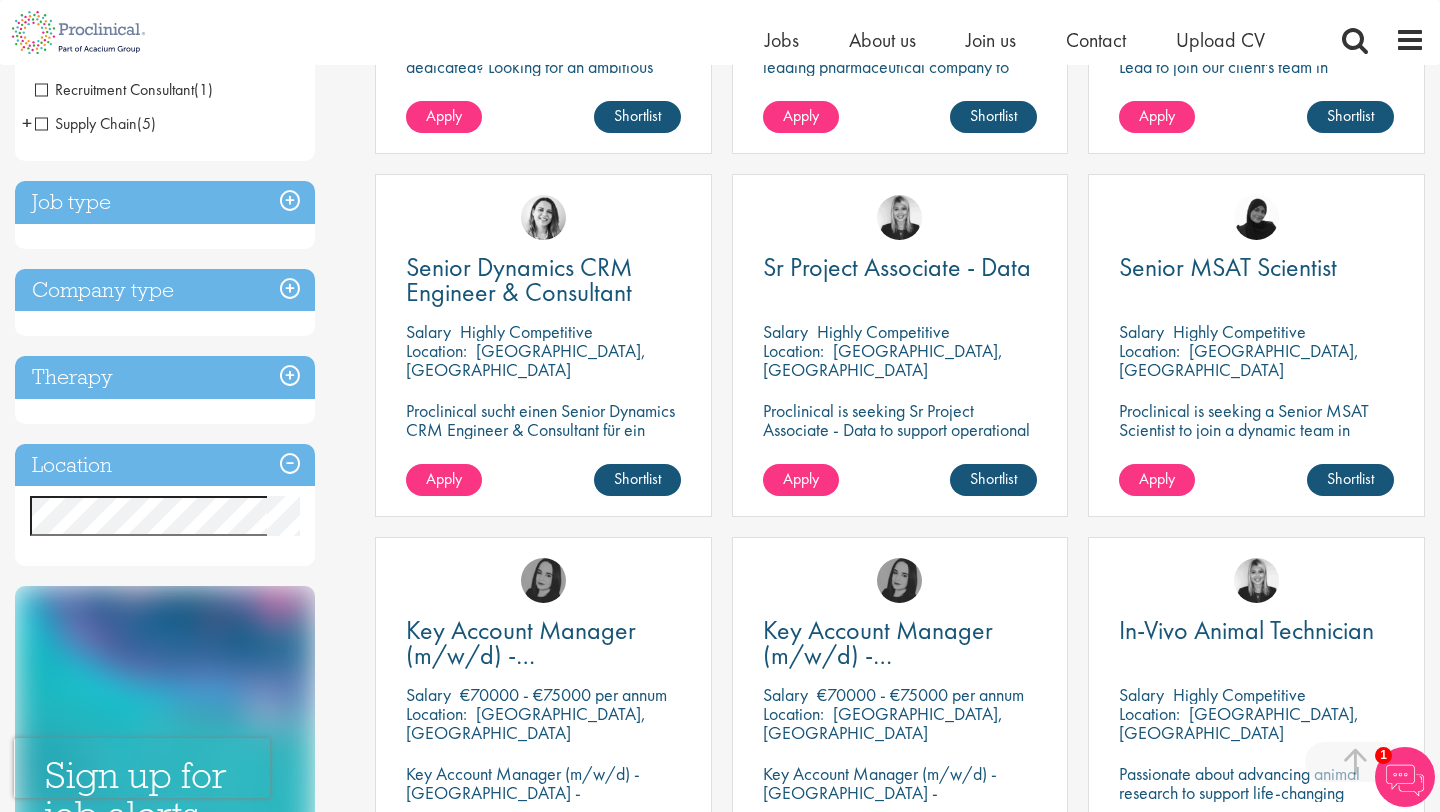 click on "Location" at bounding box center (165, 465) 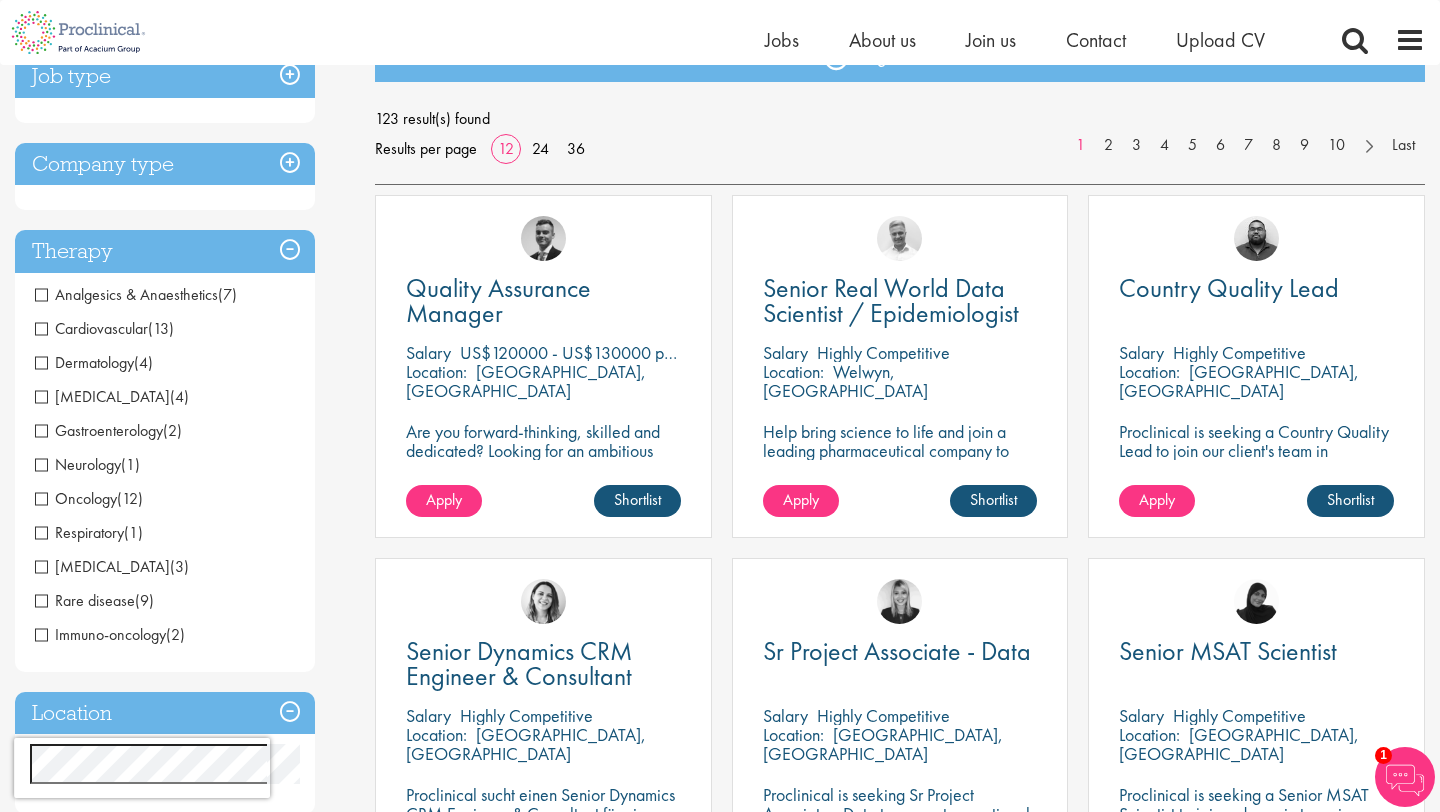 scroll, scrollTop: 214, scrollLeft: 0, axis: vertical 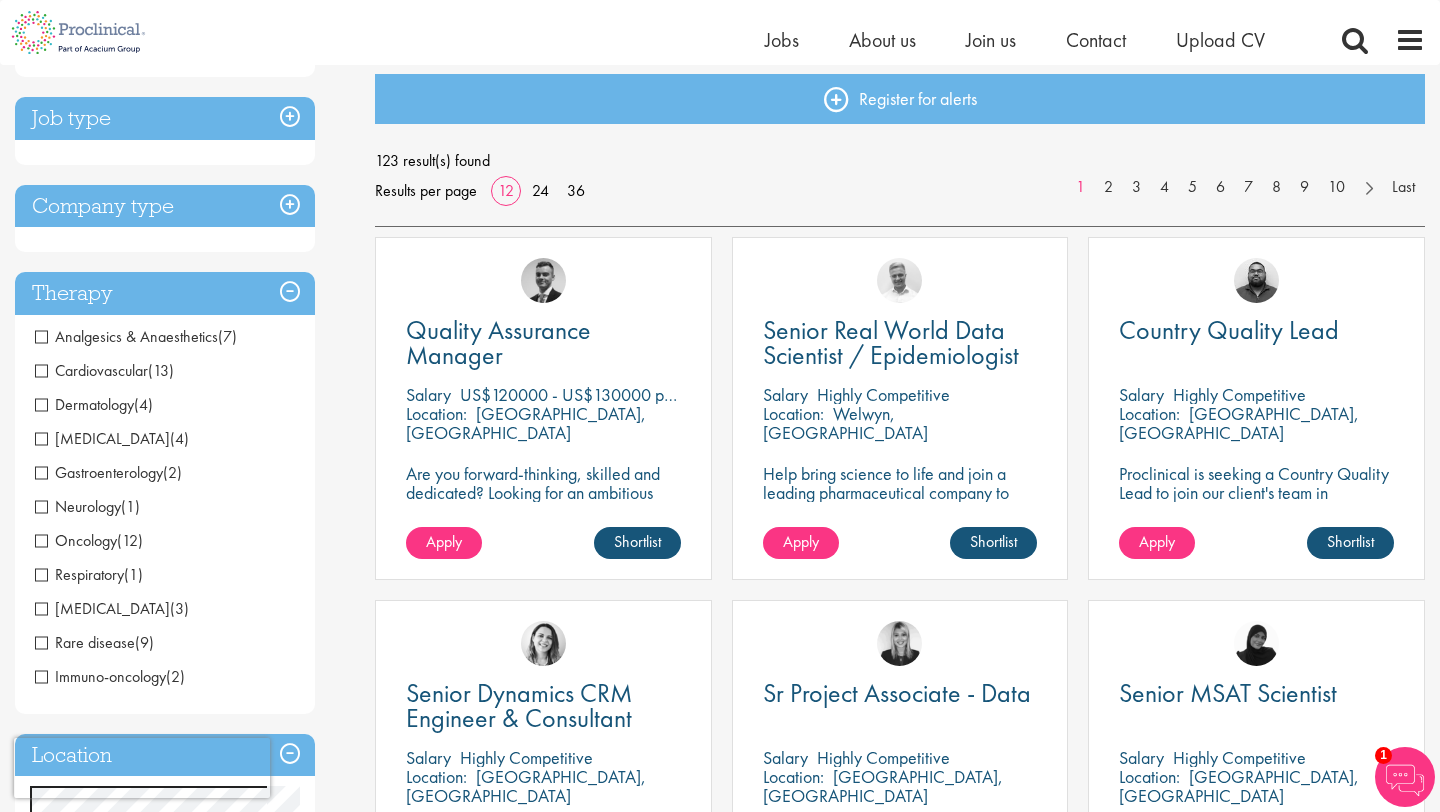 click on "Therapy" at bounding box center [165, 293] 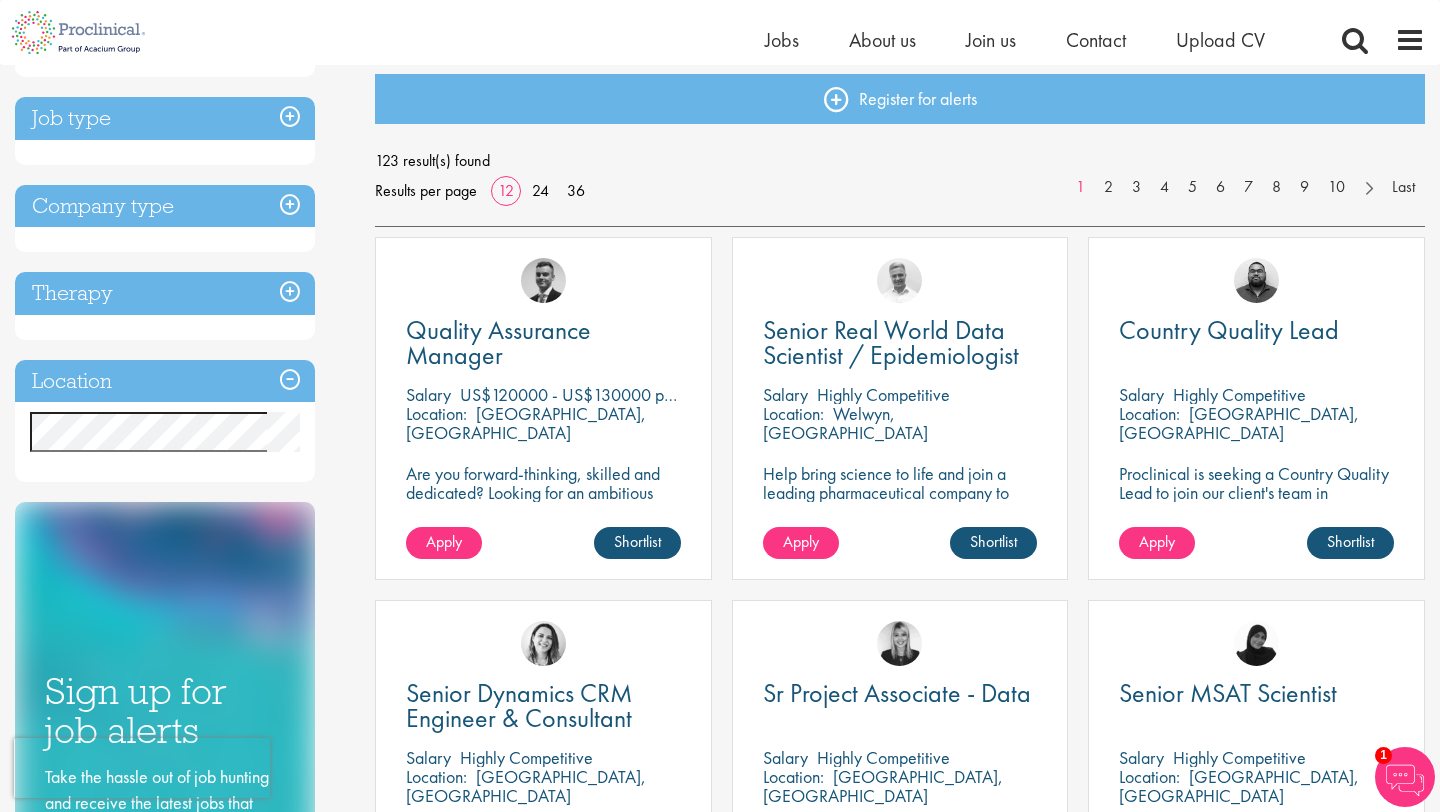 click on "Company type" at bounding box center (165, 206) 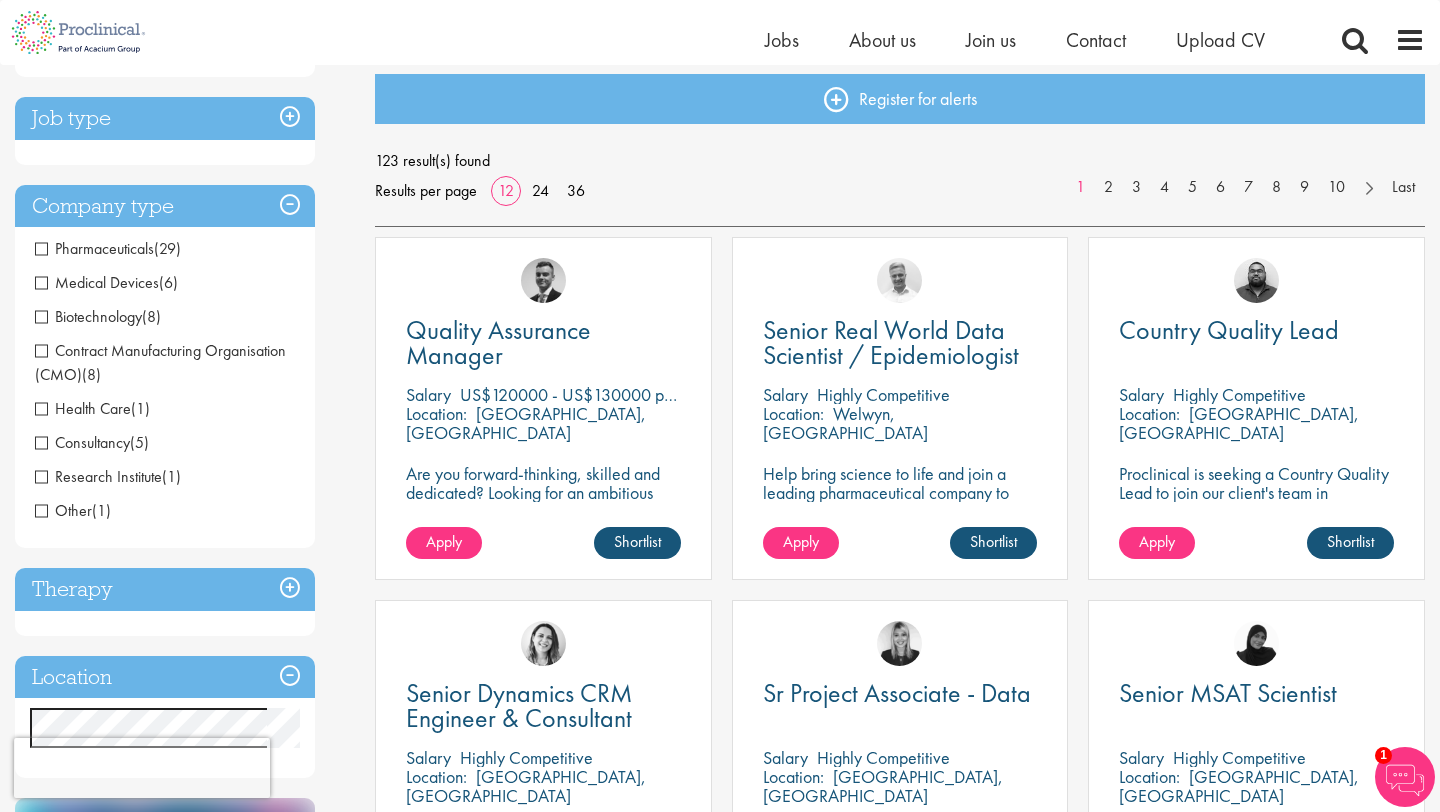 click on "Company type" at bounding box center [165, 206] 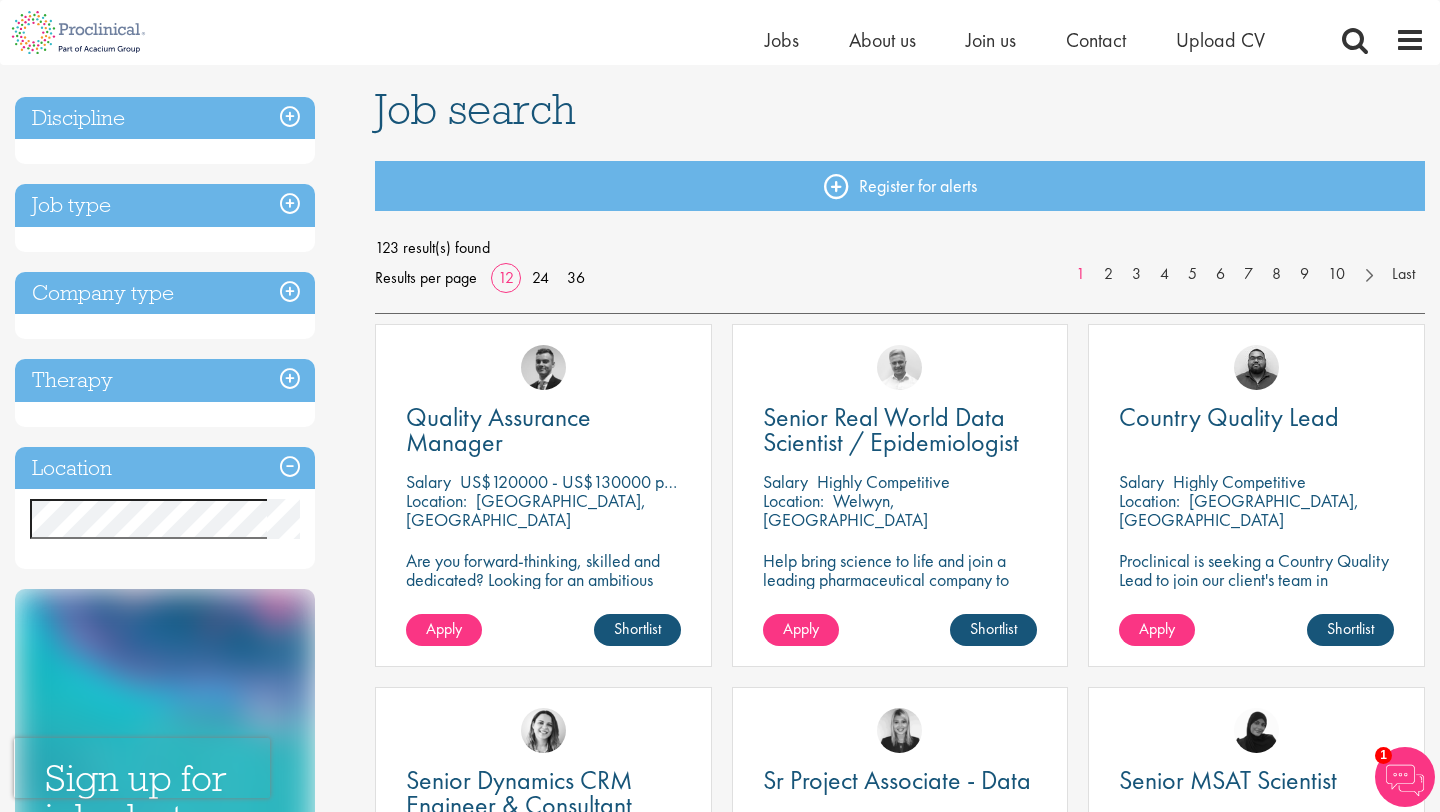 scroll, scrollTop: 0, scrollLeft: 0, axis: both 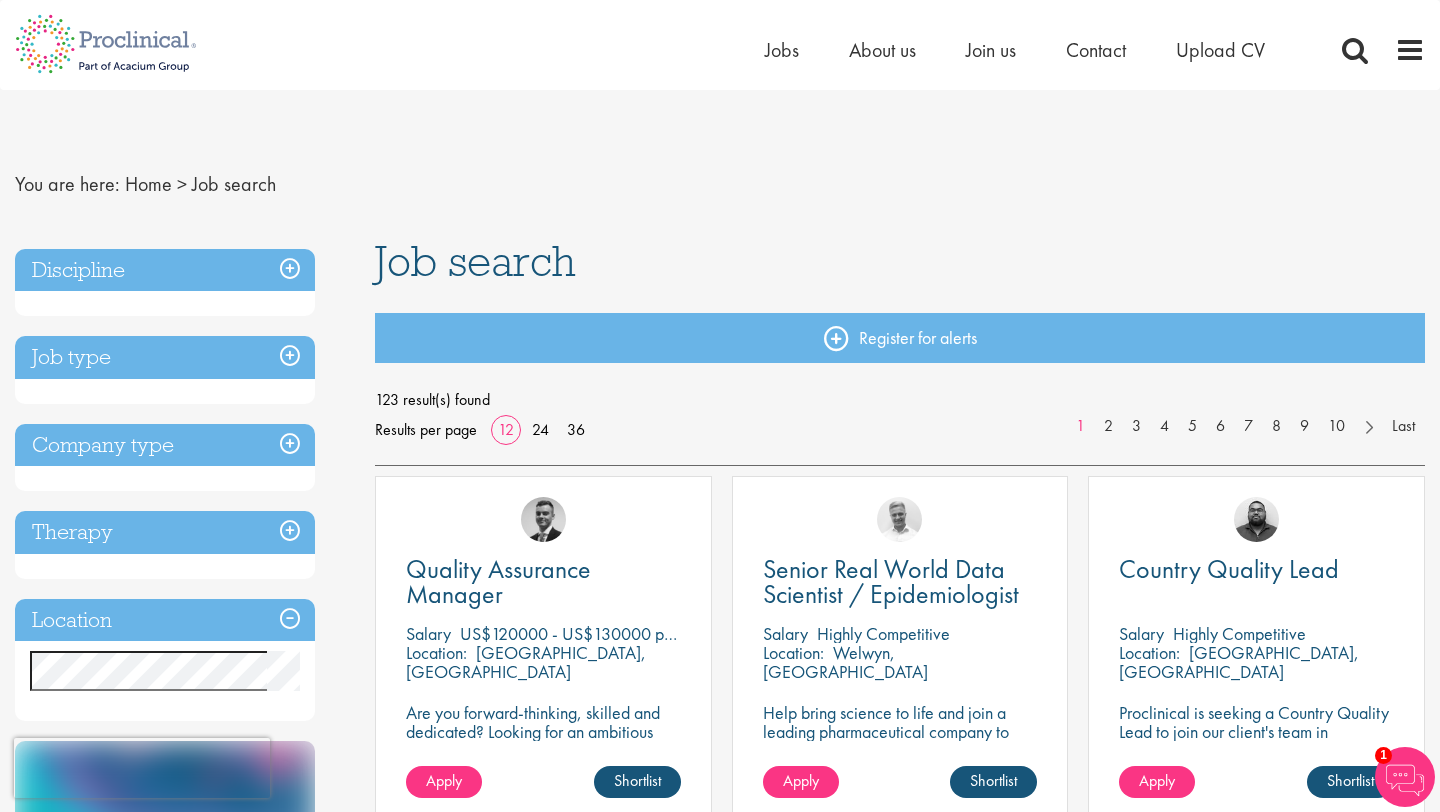 click on "Job type" at bounding box center [165, 357] 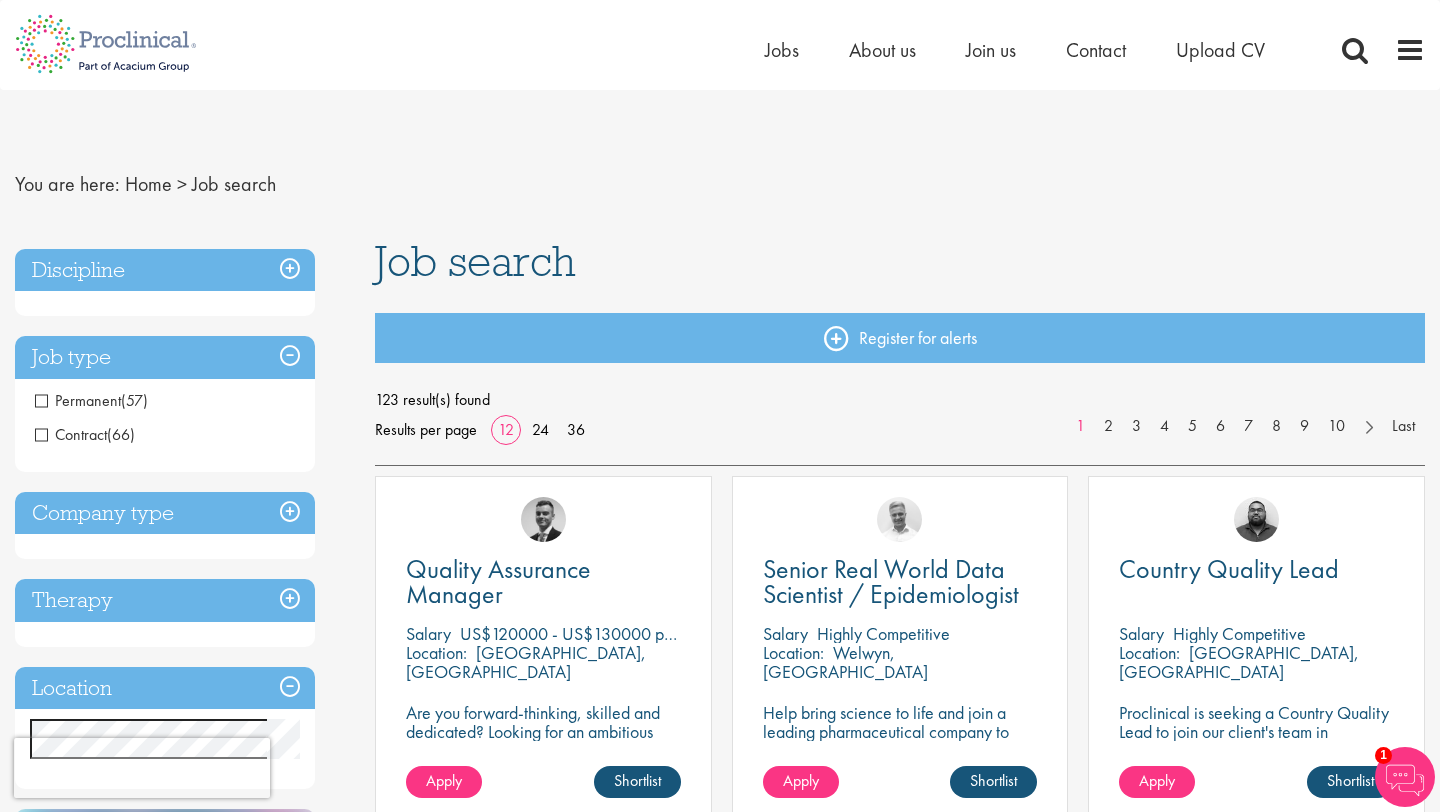 click on "Job type" at bounding box center (165, 357) 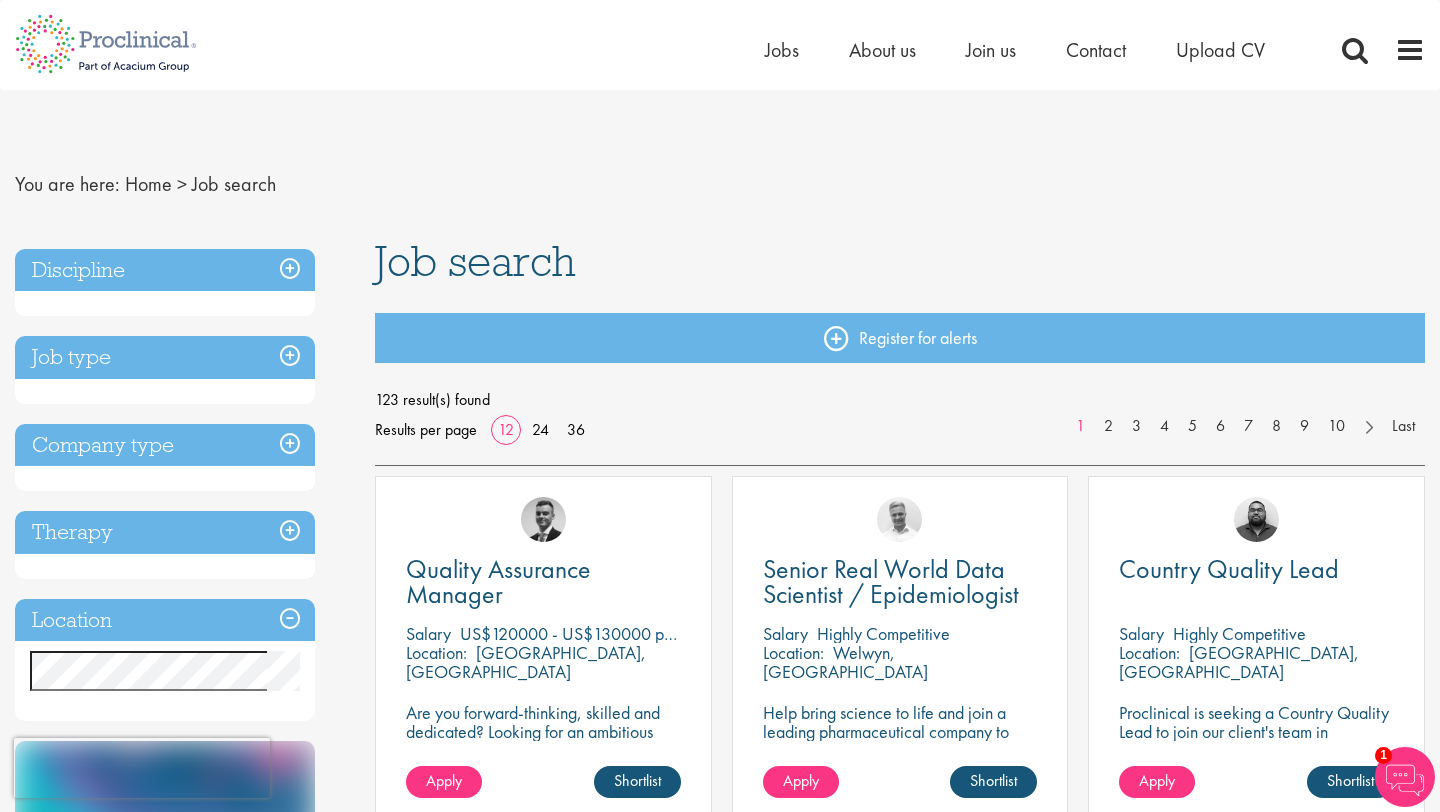 click on "Discipline" at bounding box center (165, 270) 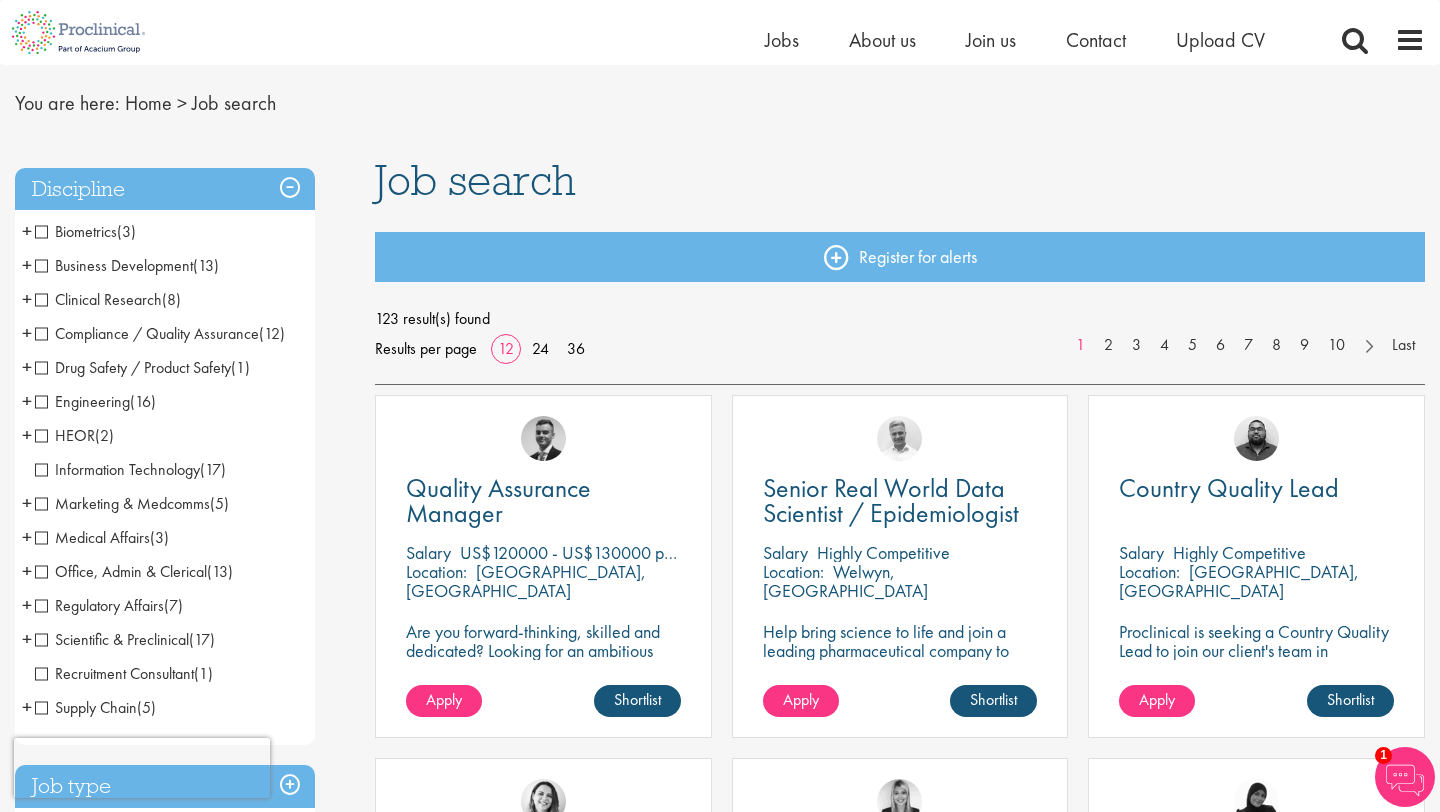 scroll, scrollTop: 100, scrollLeft: 0, axis: vertical 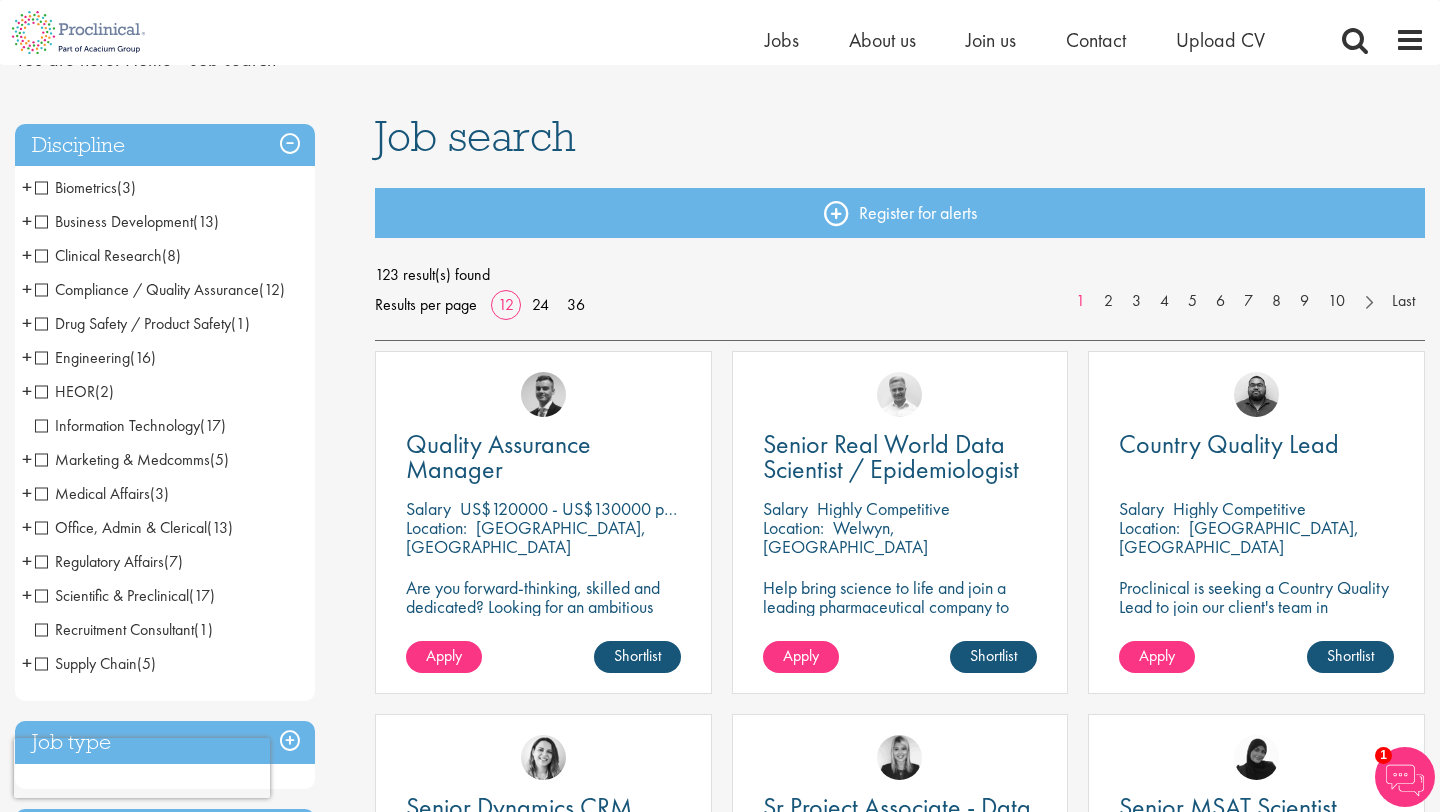 click on "Biometrics" at bounding box center (76, 187) 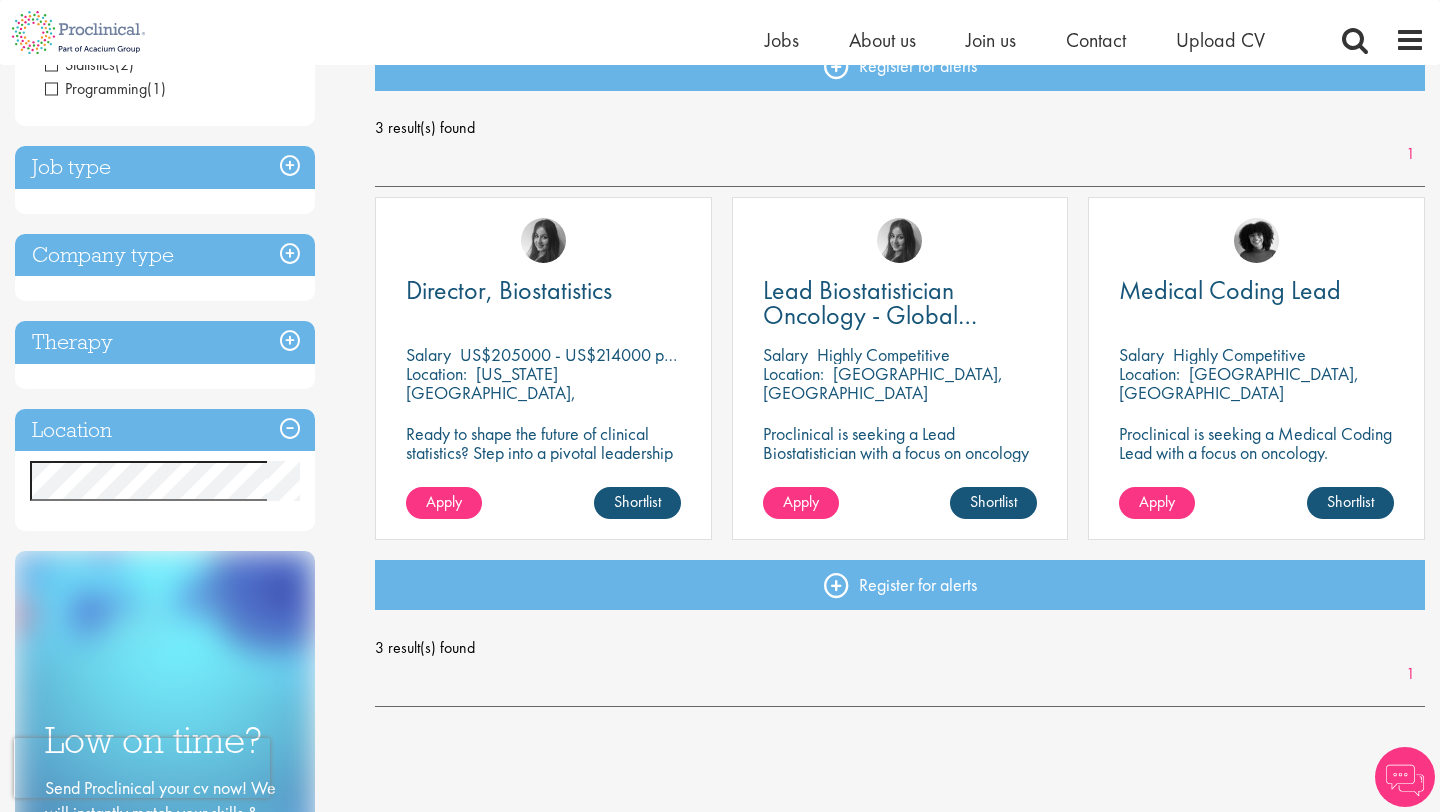 scroll, scrollTop: 247, scrollLeft: 0, axis: vertical 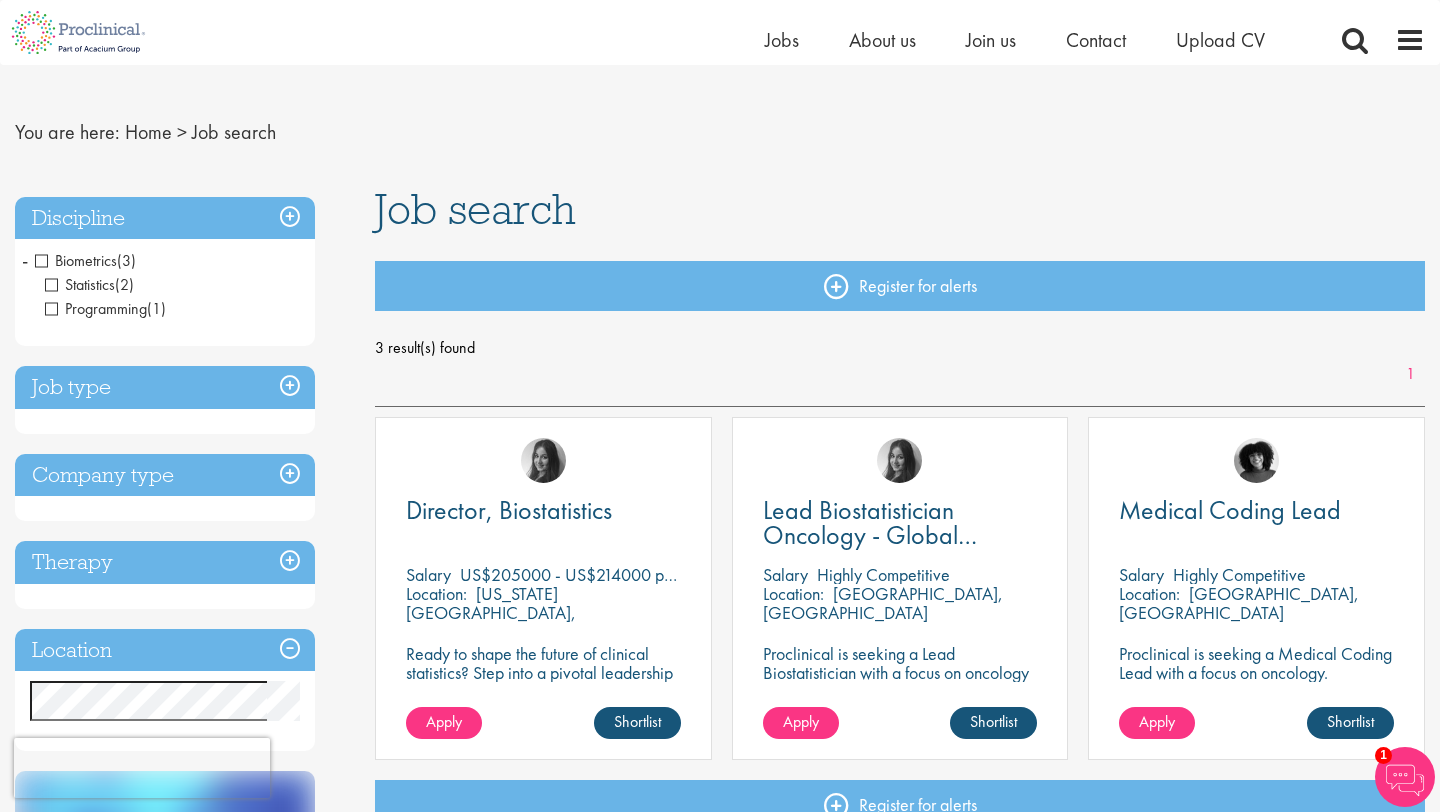 click on "Biometrics" at bounding box center (76, 260) 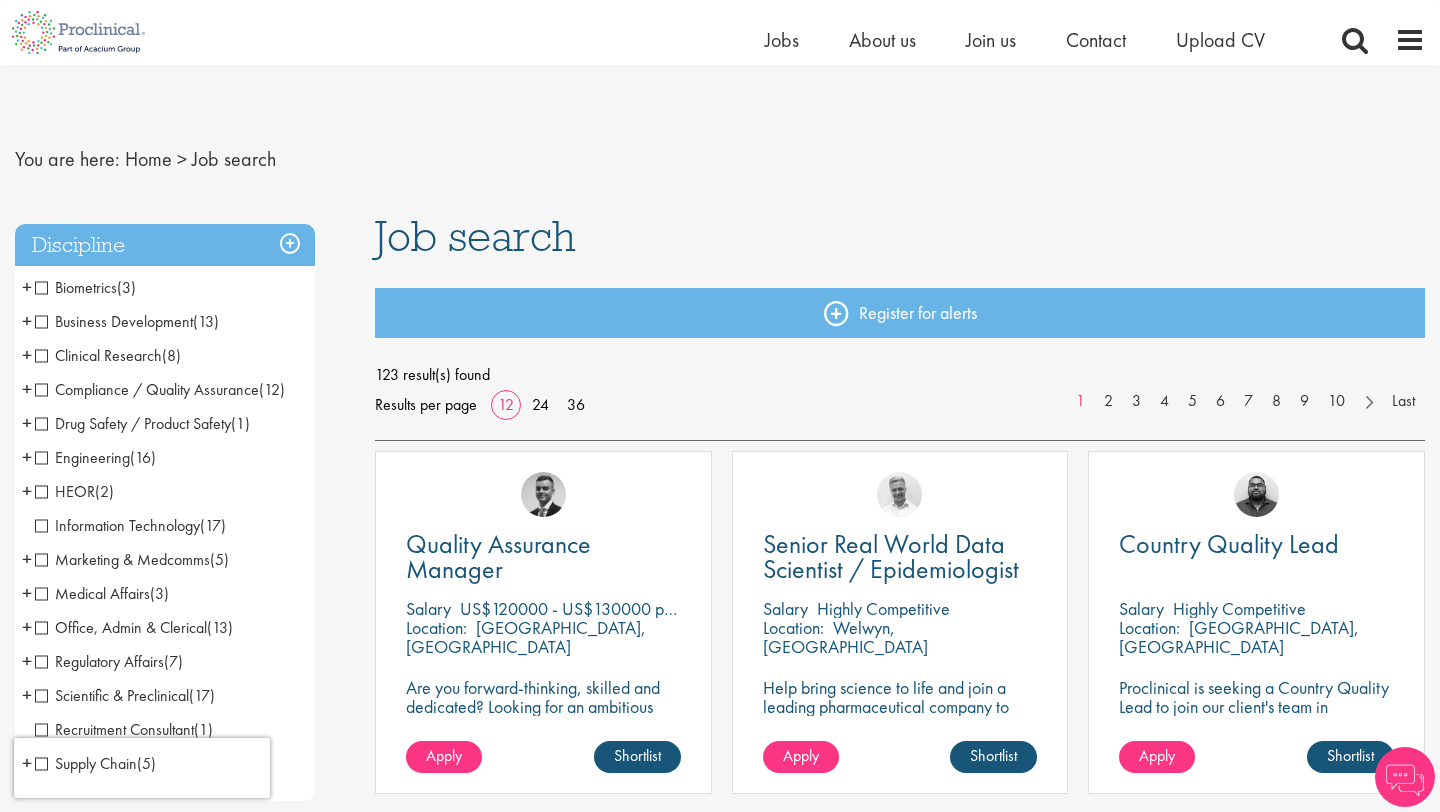 scroll, scrollTop: 196, scrollLeft: 0, axis: vertical 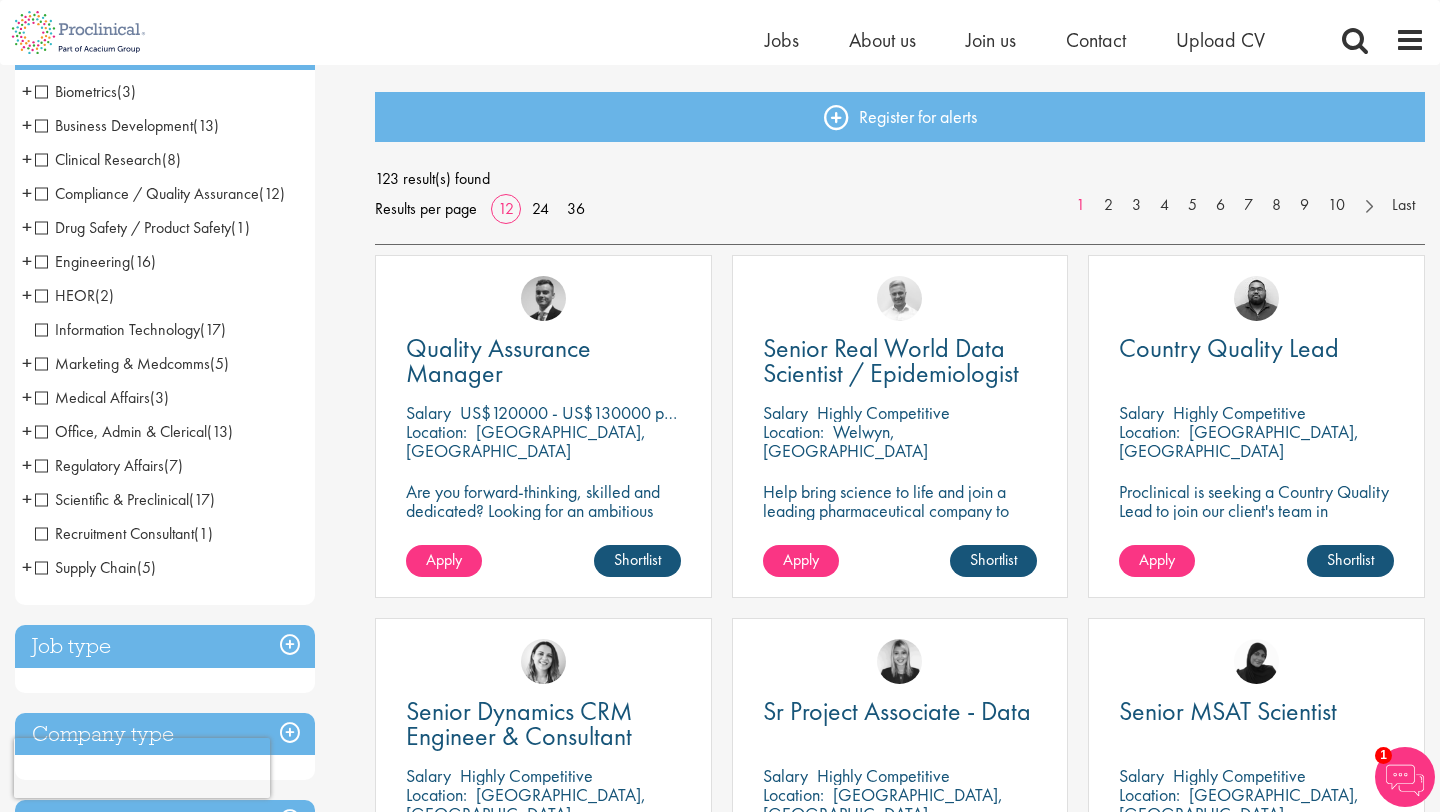 click on "Clinical Research" at bounding box center (98, 159) 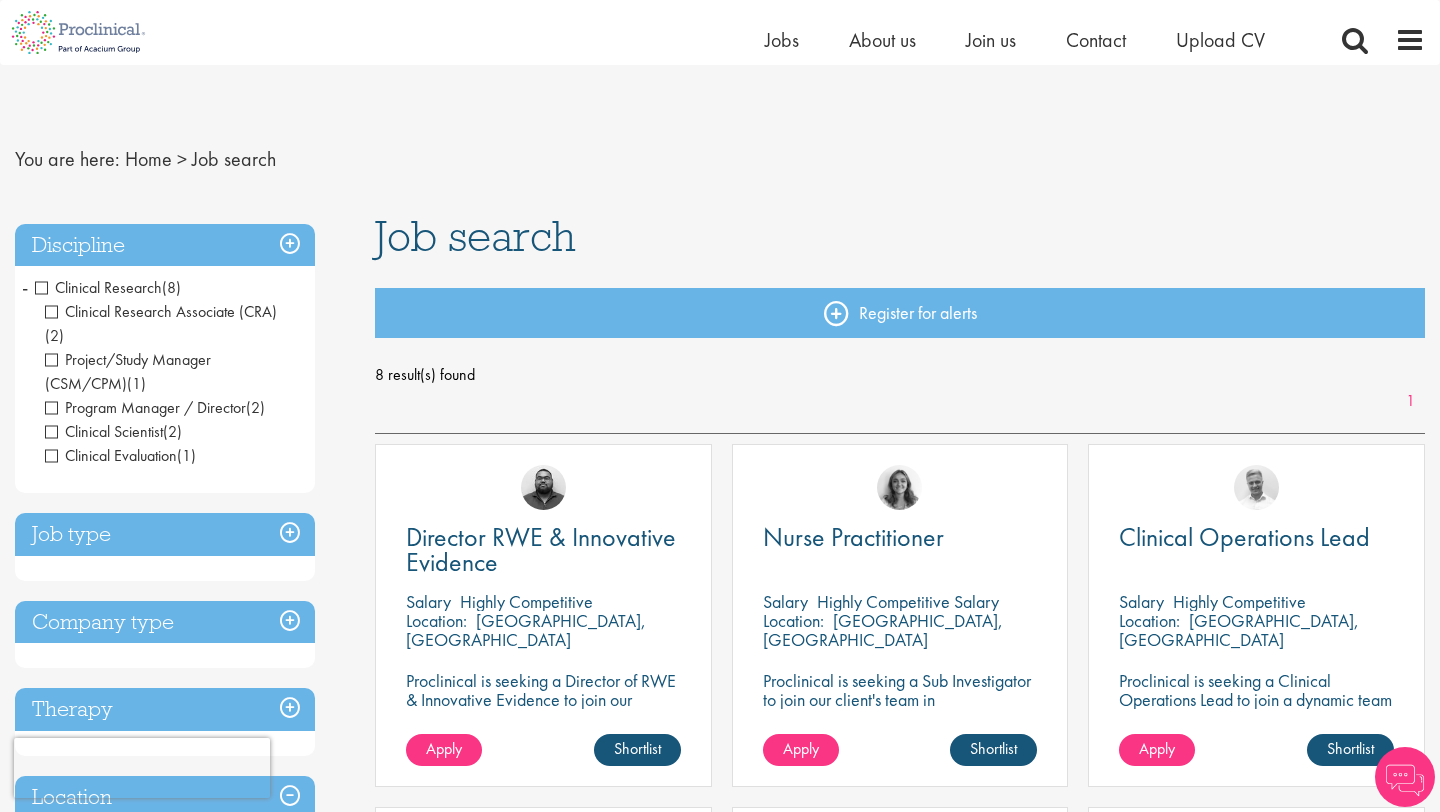 scroll, scrollTop: 256, scrollLeft: 0, axis: vertical 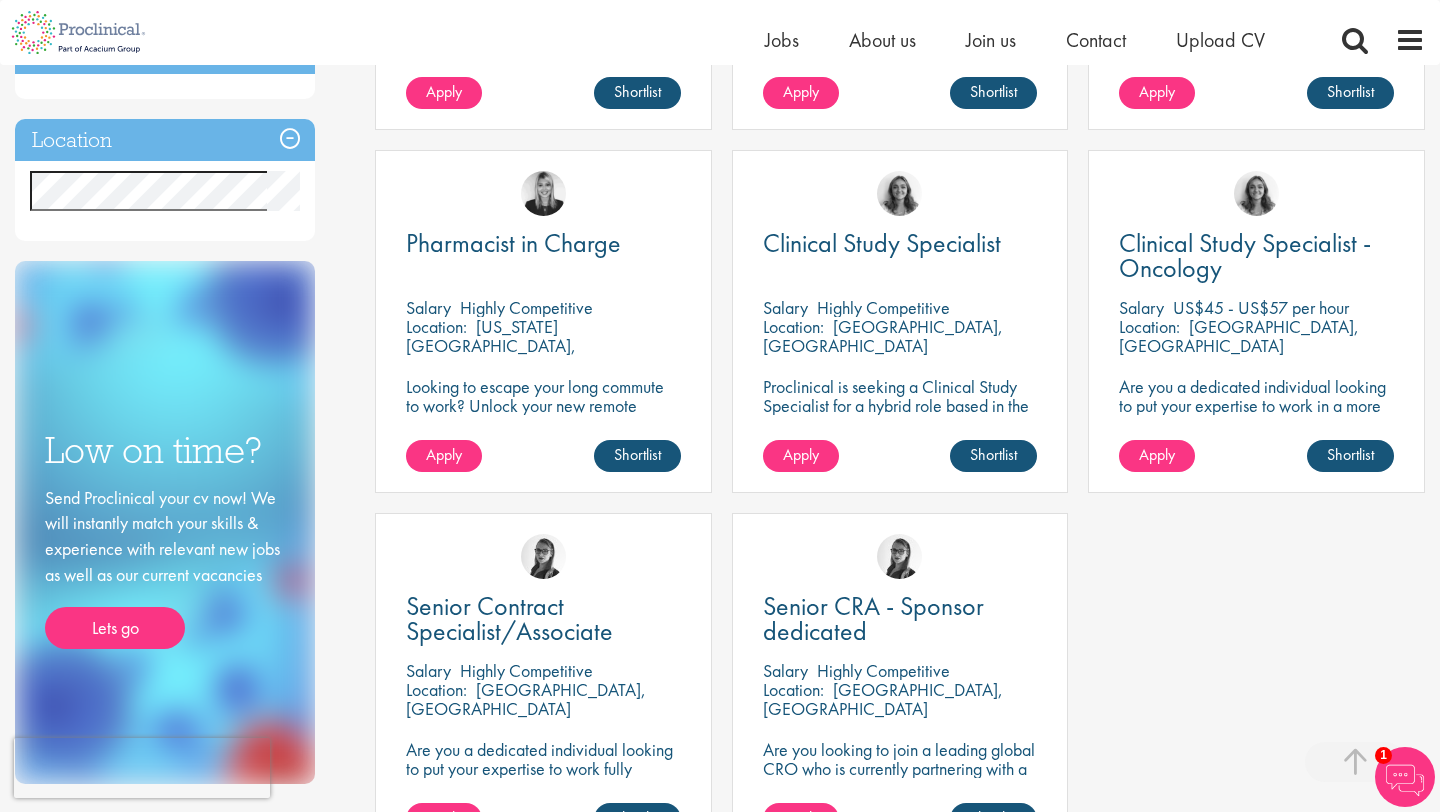 click on "Clinical Study Specialist
Salary
Highly Competitive
Location:
Basking Ridge, USA
Proclinical is seeking a Clinical Study Specialist for a hybrid role based in the US.
Jackie Cerchio" at bounding box center (900, 321) 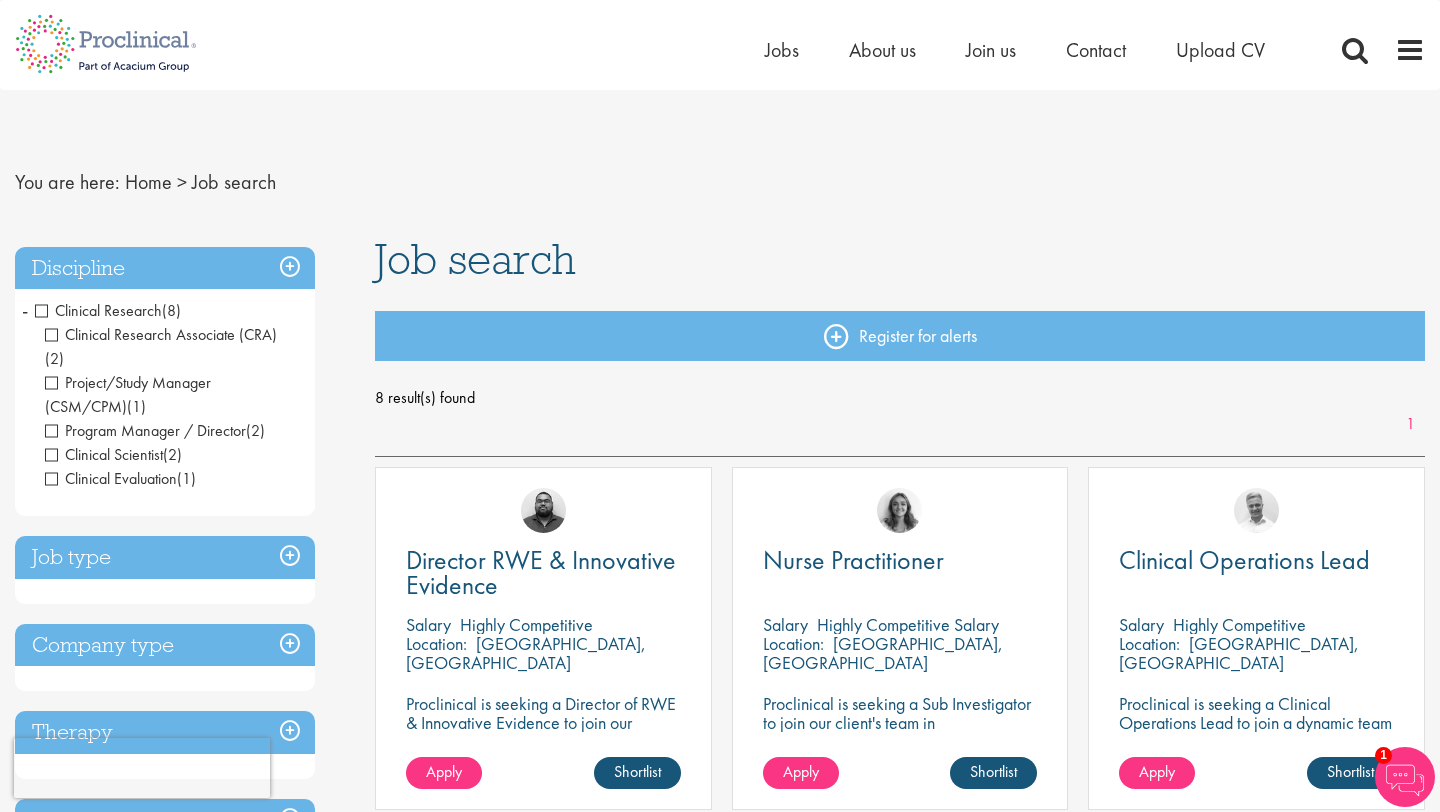 scroll, scrollTop: 0, scrollLeft: 0, axis: both 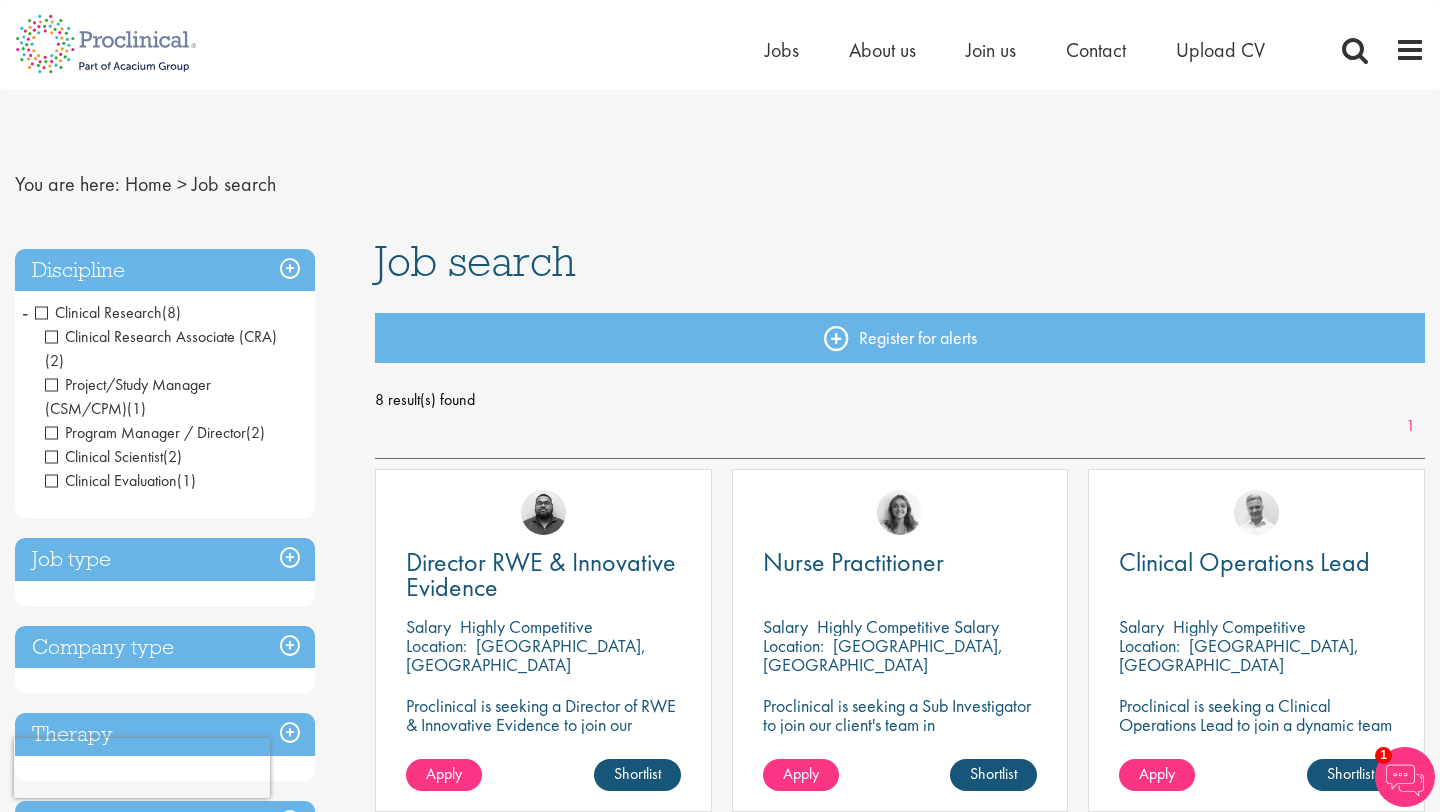 click on "Clinical Research" at bounding box center [98, 312] 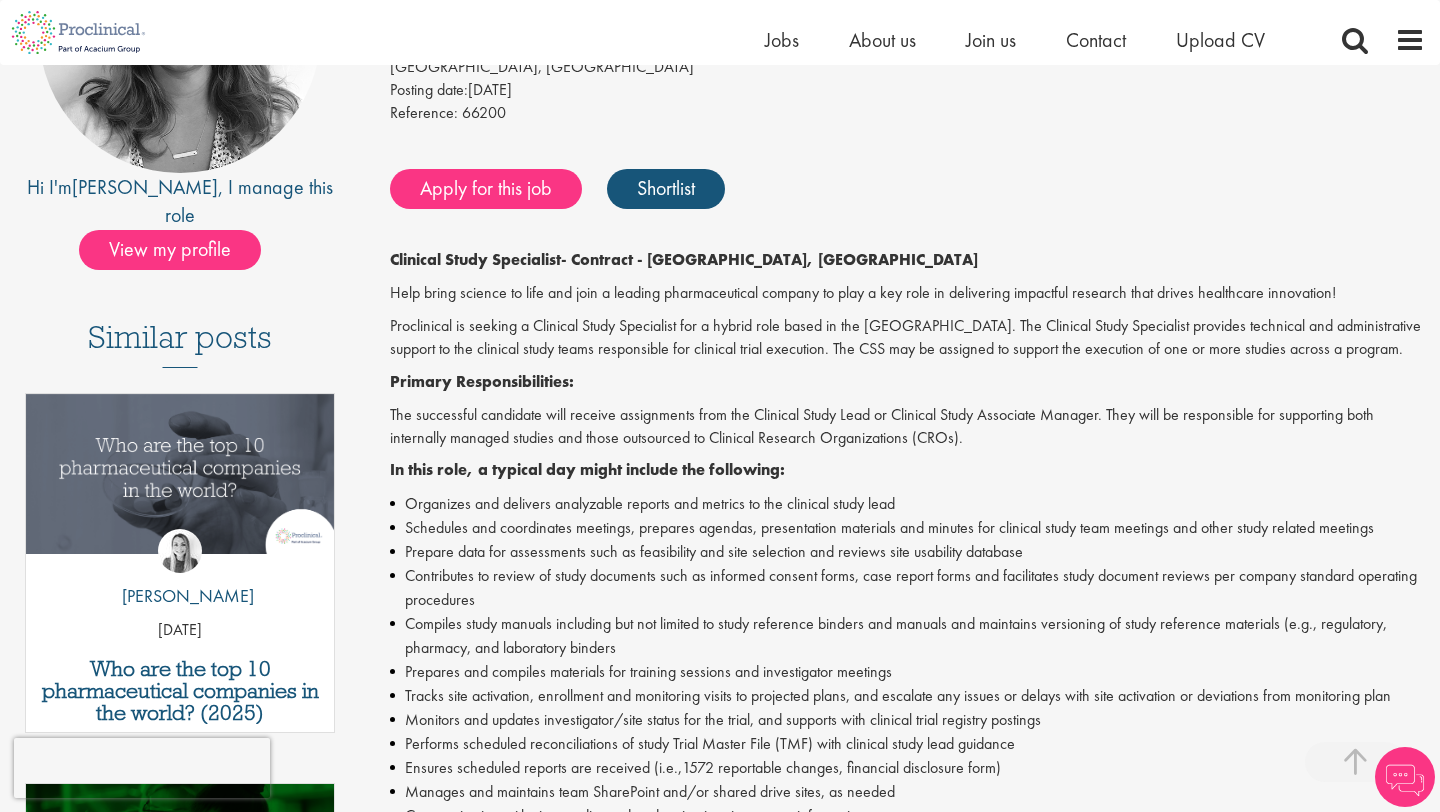 scroll, scrollTop: 0, scrollLeft: 0, axis: both 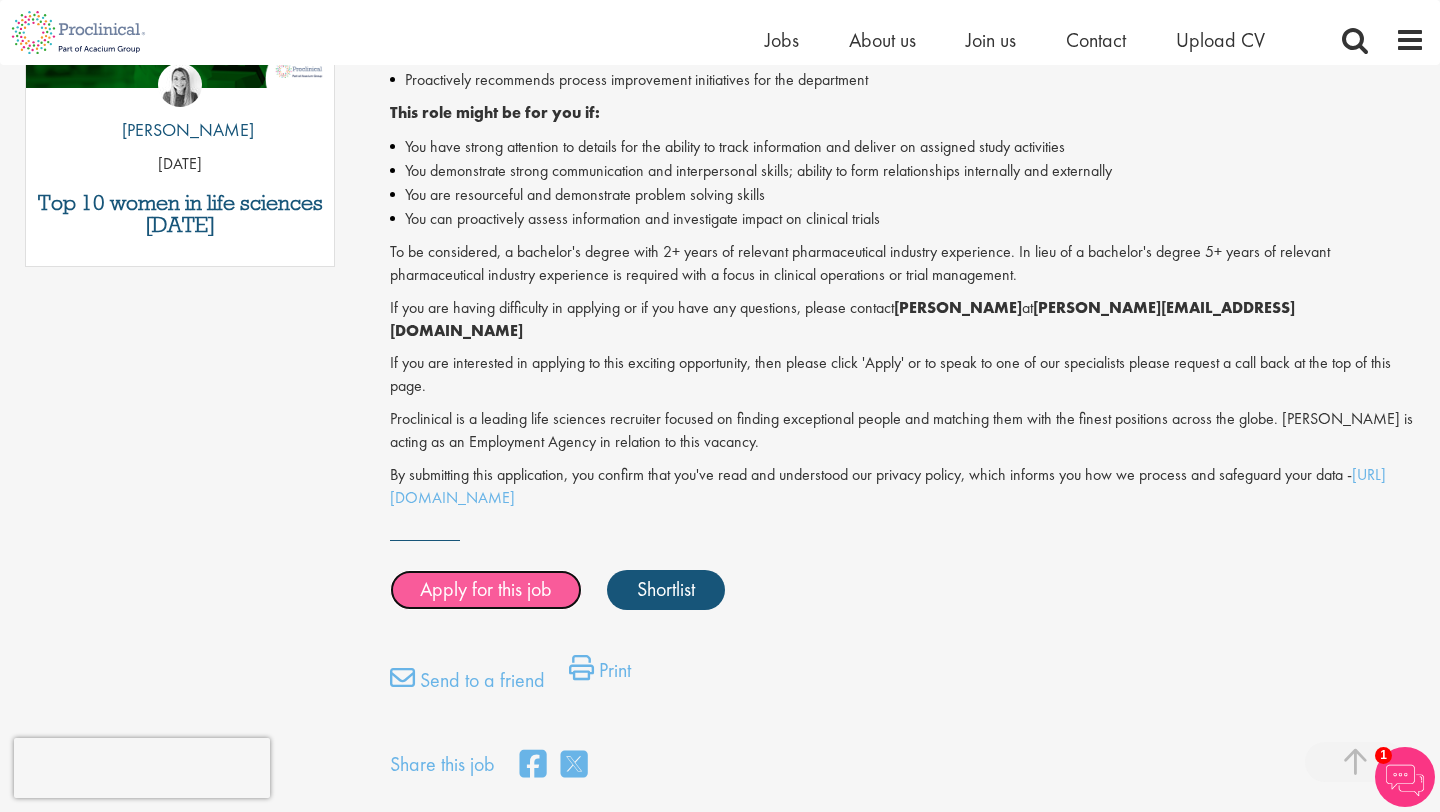 click on "Apply for this job" at bounding box center (486, 590) 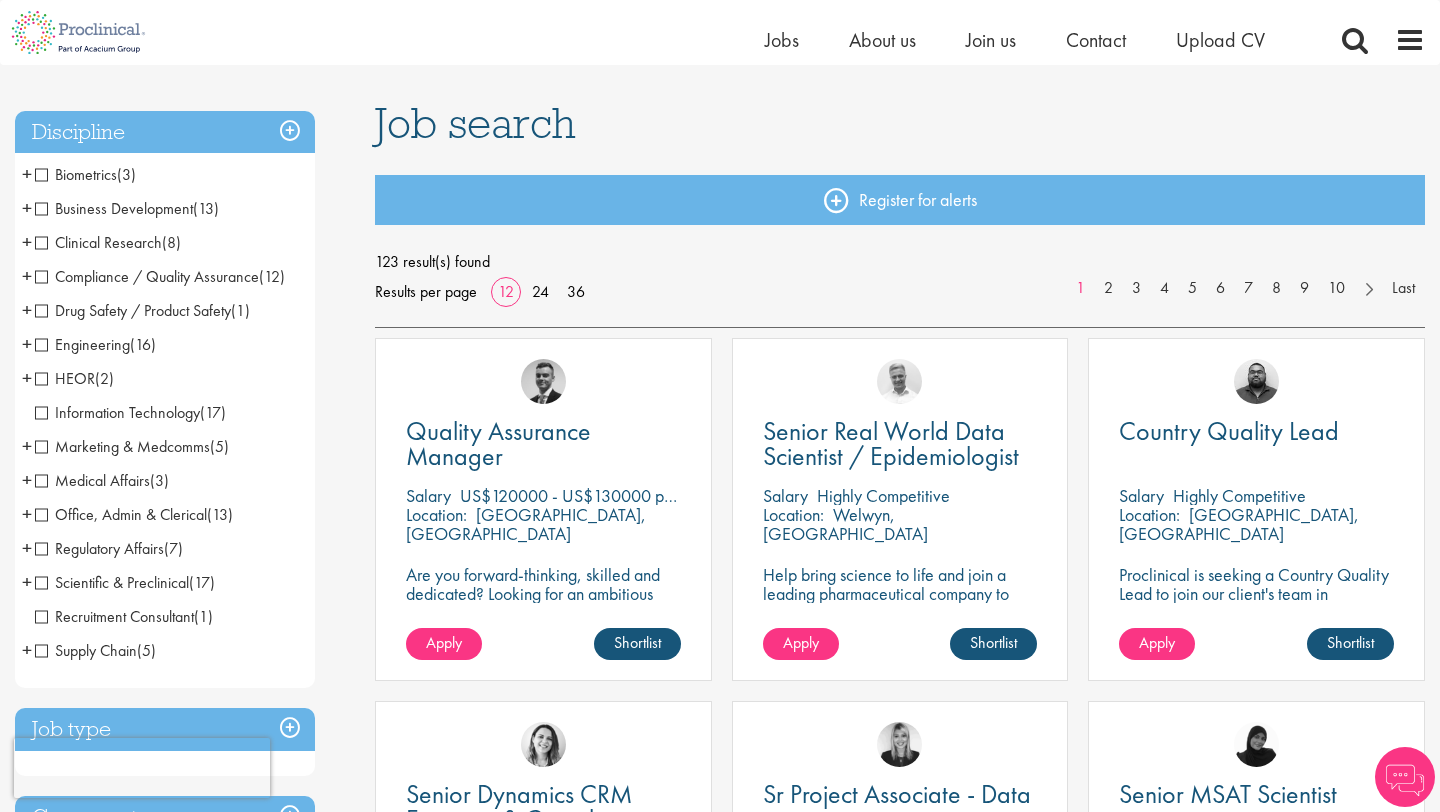 scroll, scrollTop: 0, scrollLeft: 0, axis: both 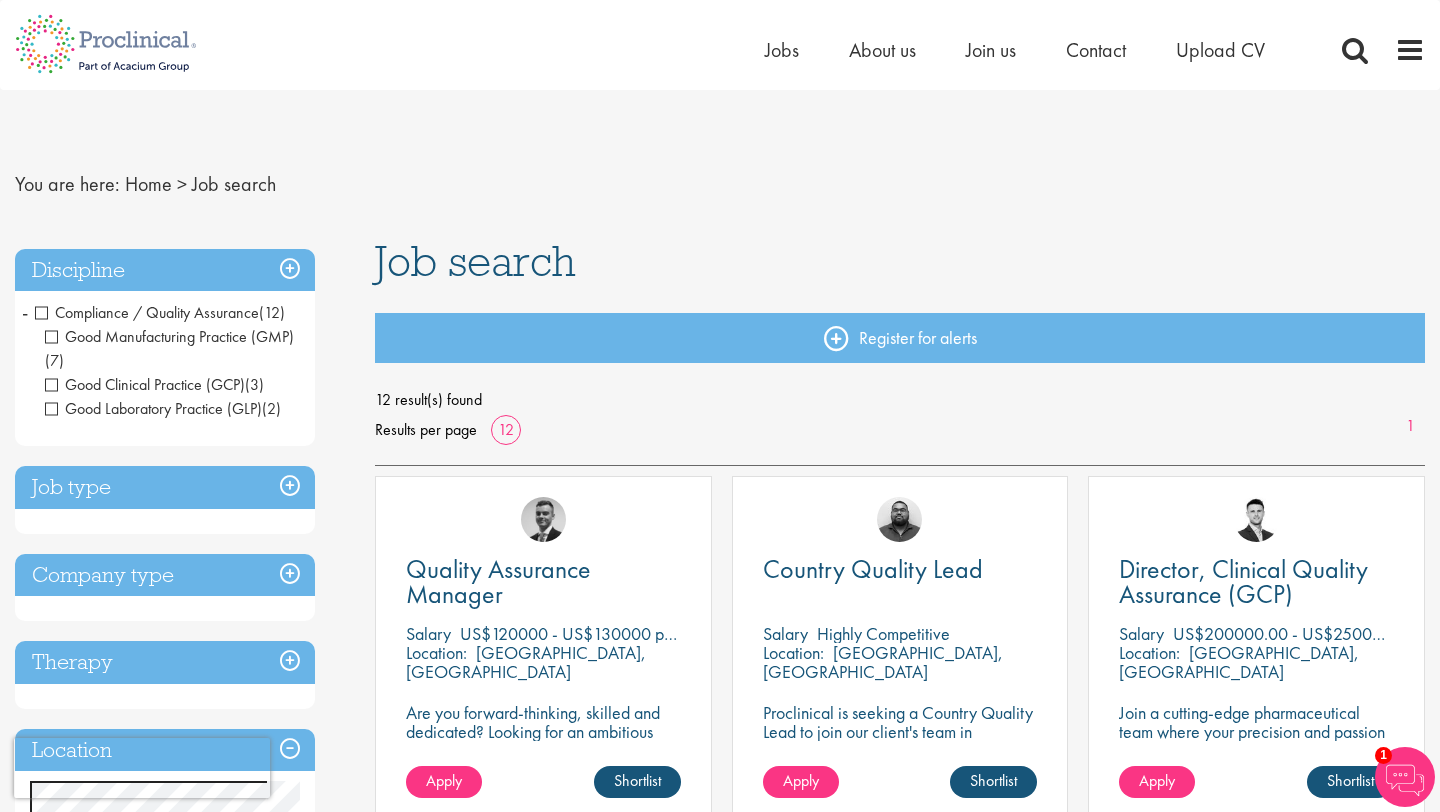 click on "Discipline" at bounding box center (165, 270) 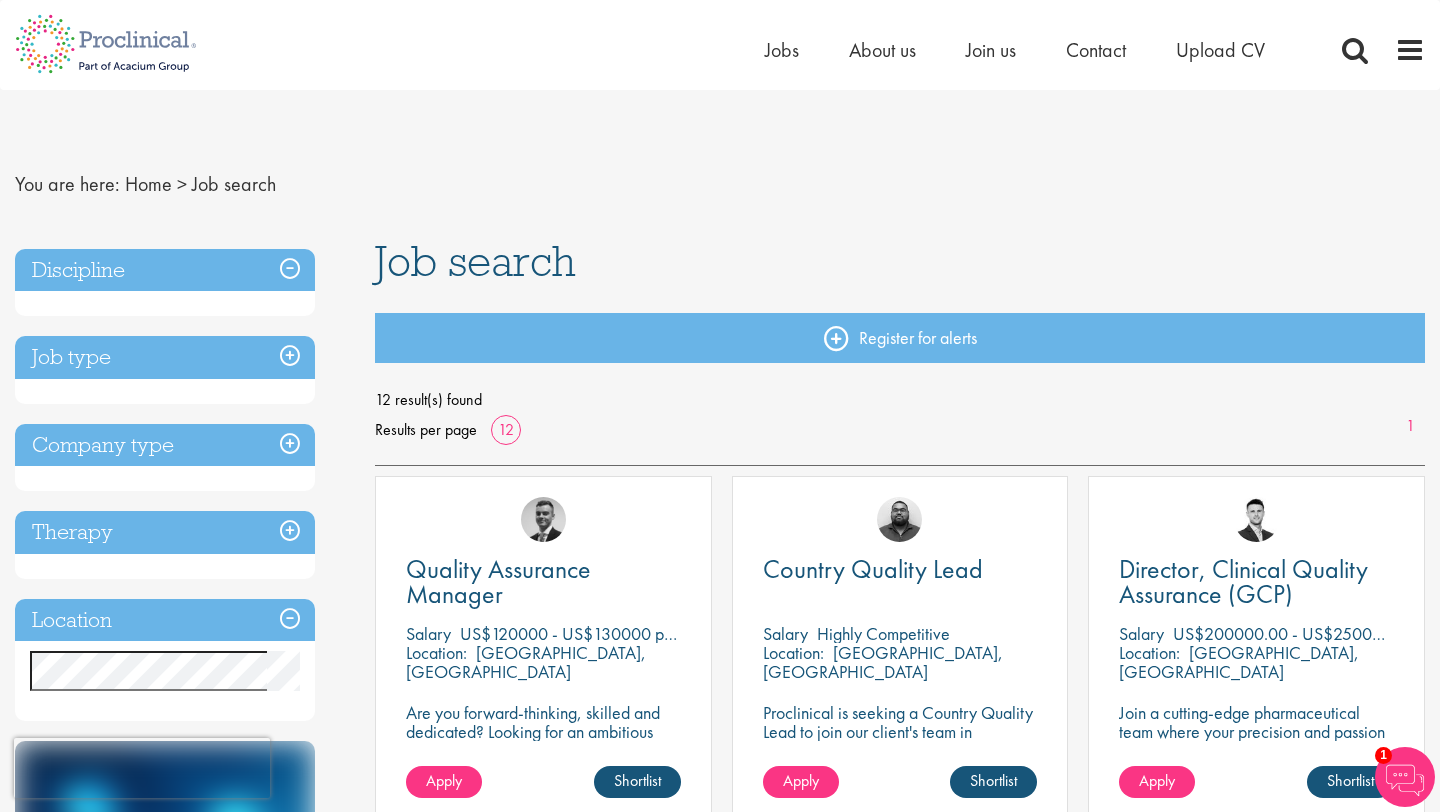 click on "Discipline" at bounding box center (165, 270) 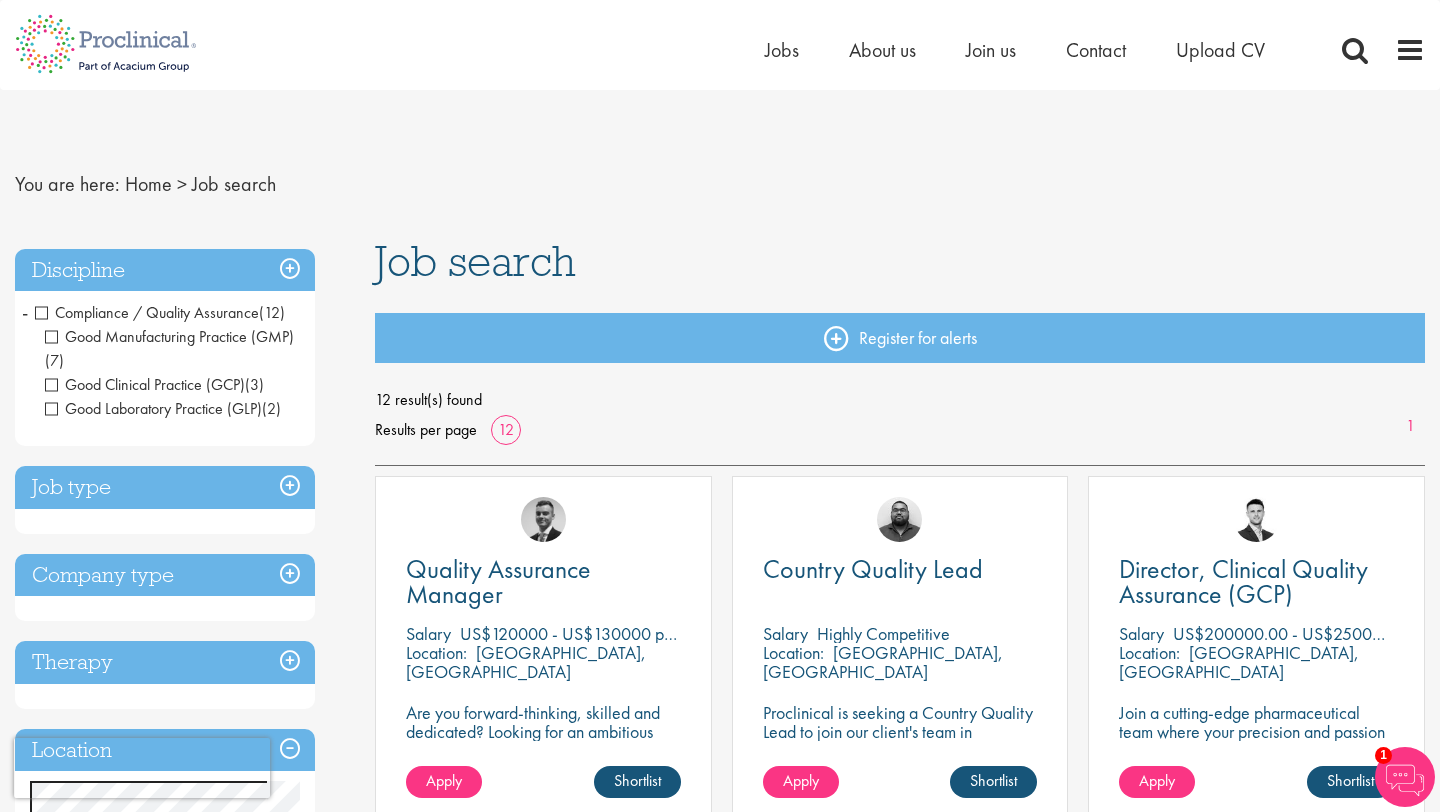 click on "Compliance / Quality Assurance" at bounding box center [147, 312] 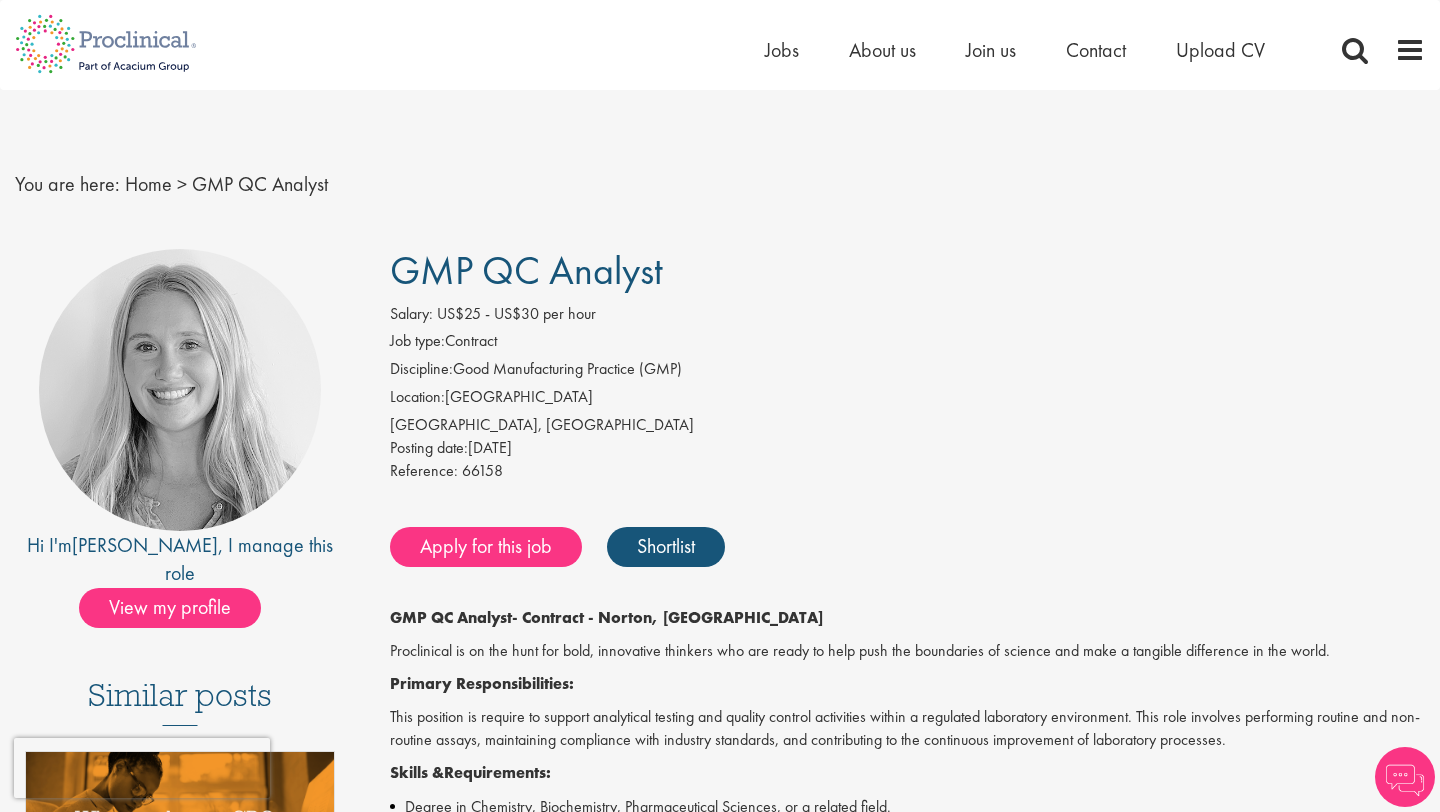 scroll, scrollTop: 373, scrollLeft: 0, axis: vertical 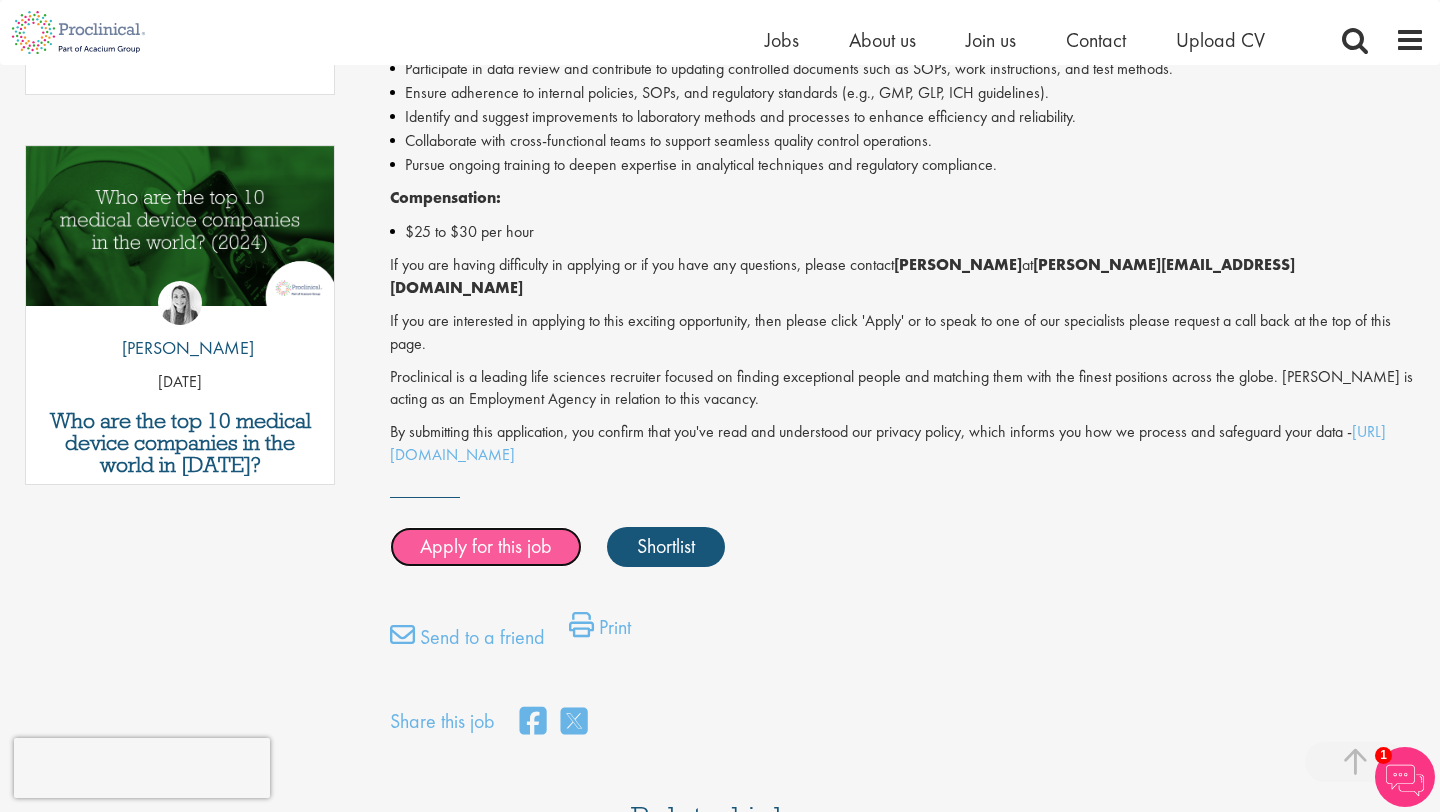 click on "Apply for this job" at bounding box center (486, 547) 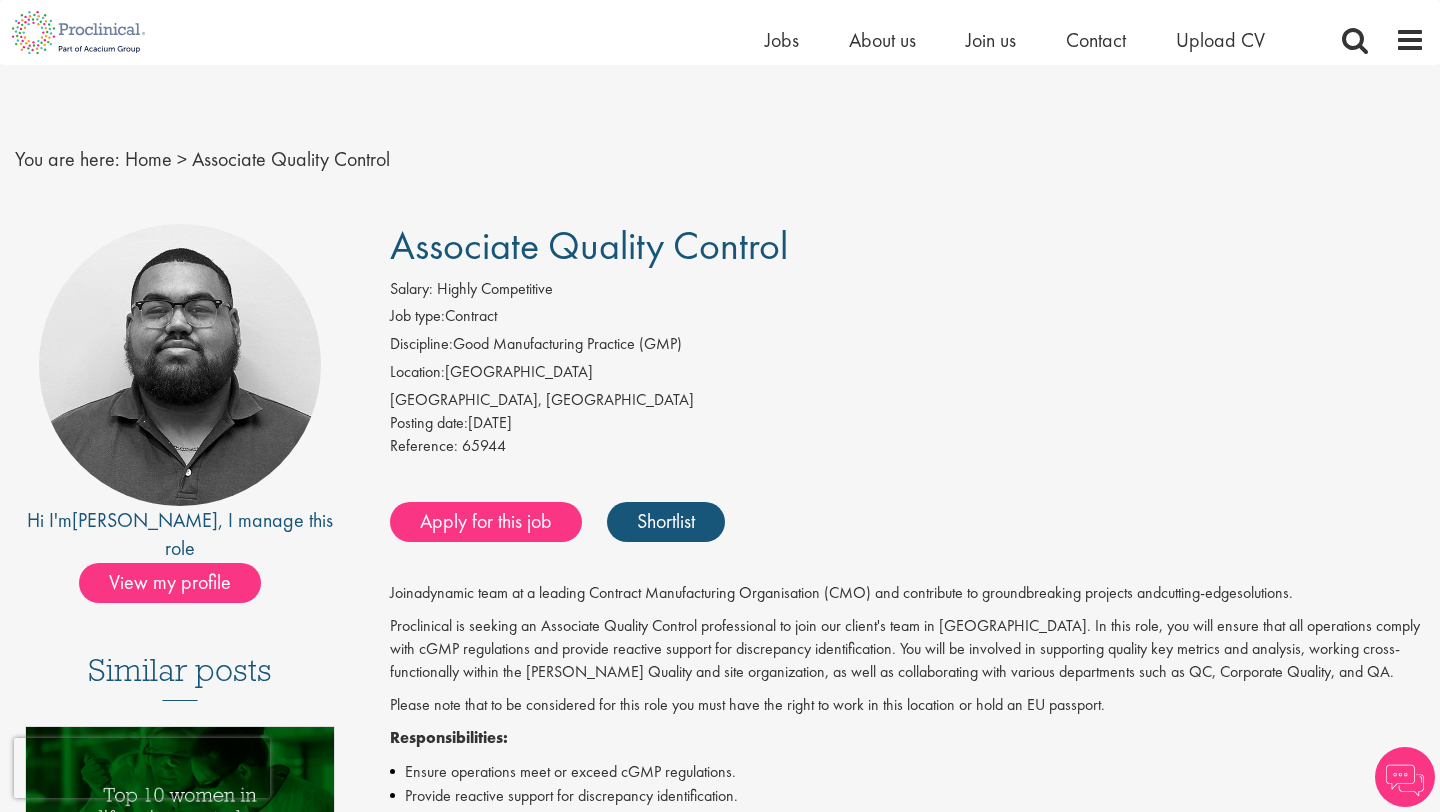 scroll, scrollTop: 437, scrollLeft: 0, axis: vertical 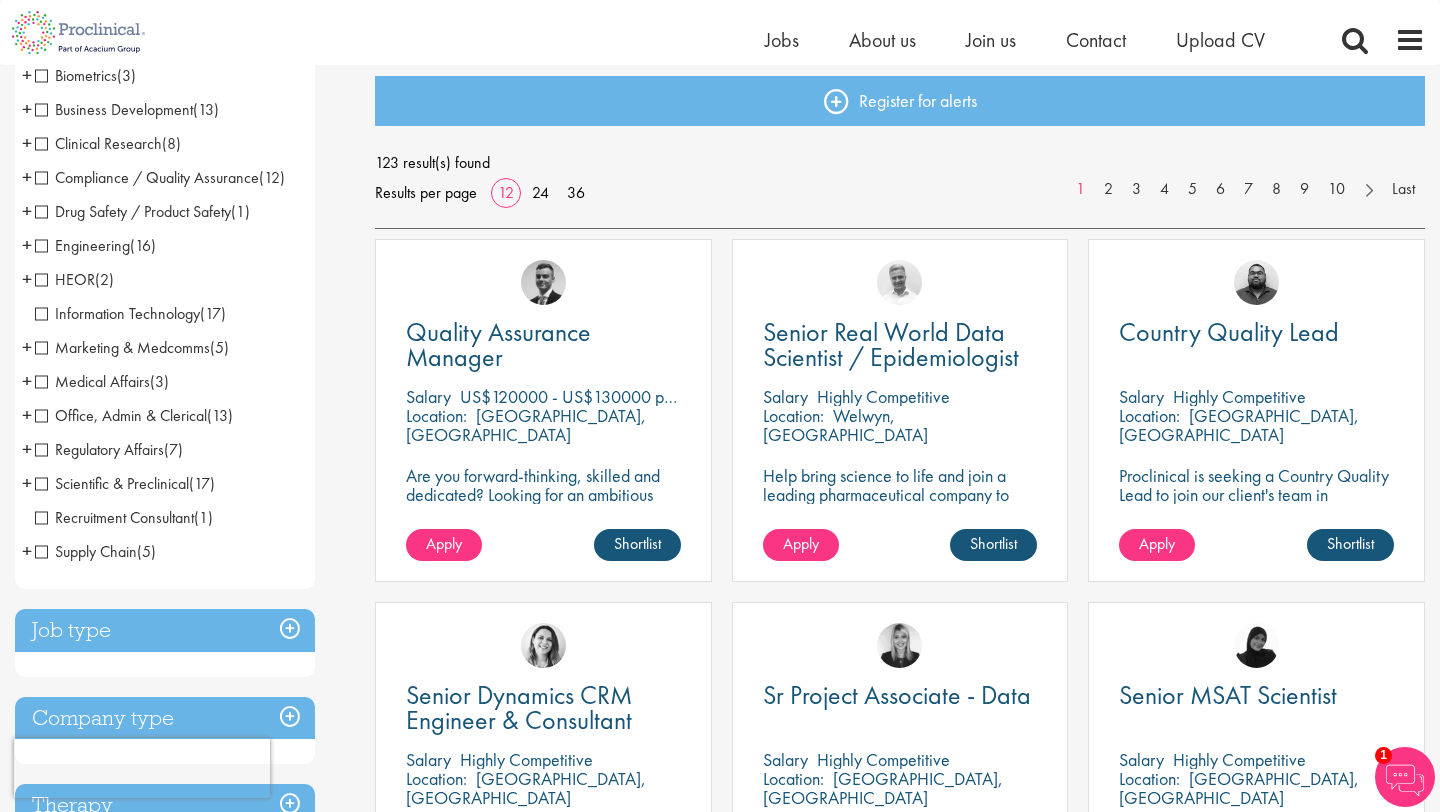 click on "Regulatory Affairs" at bounding box center (99, 449) 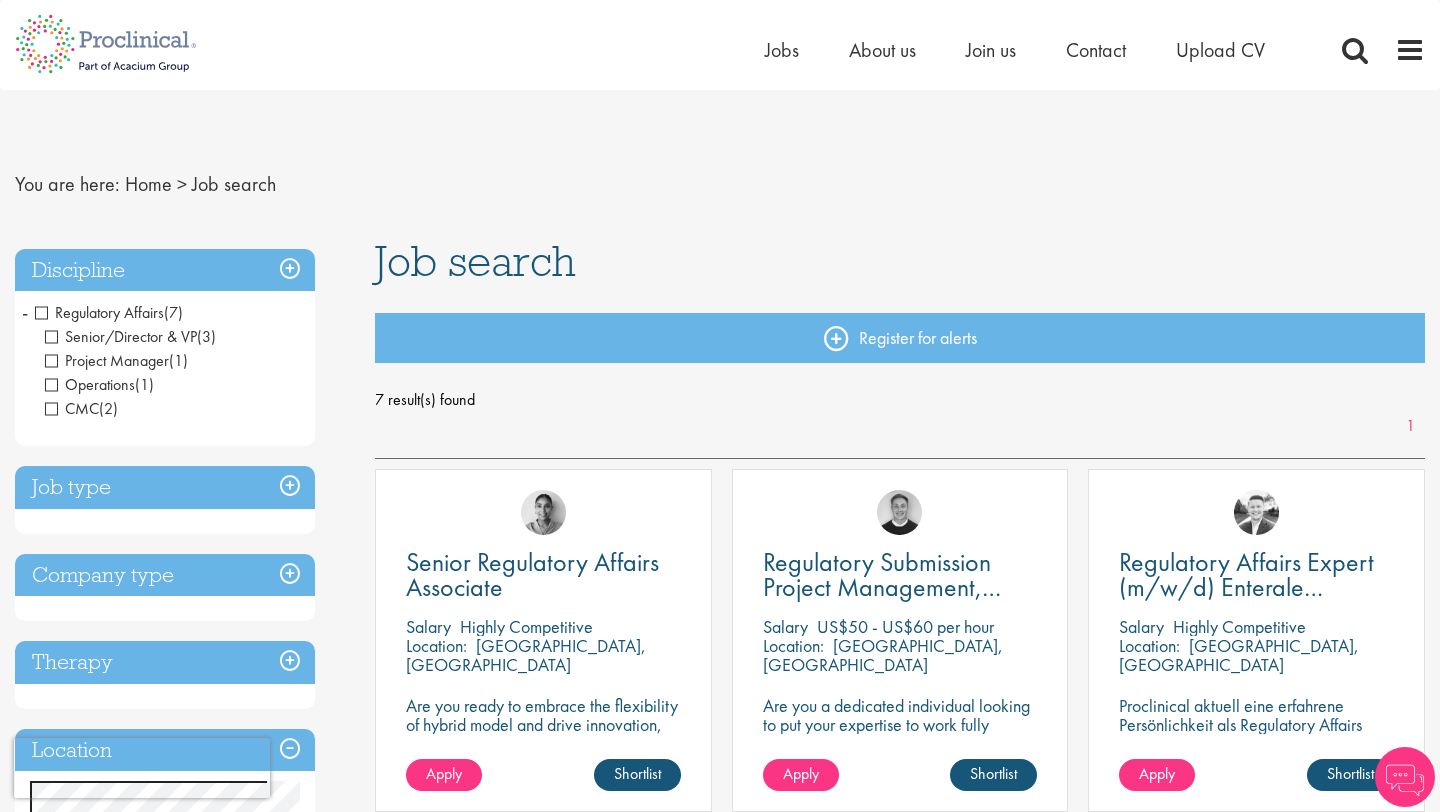 scroll, scrollTop: 0, scrollLeft: 0, axis: both 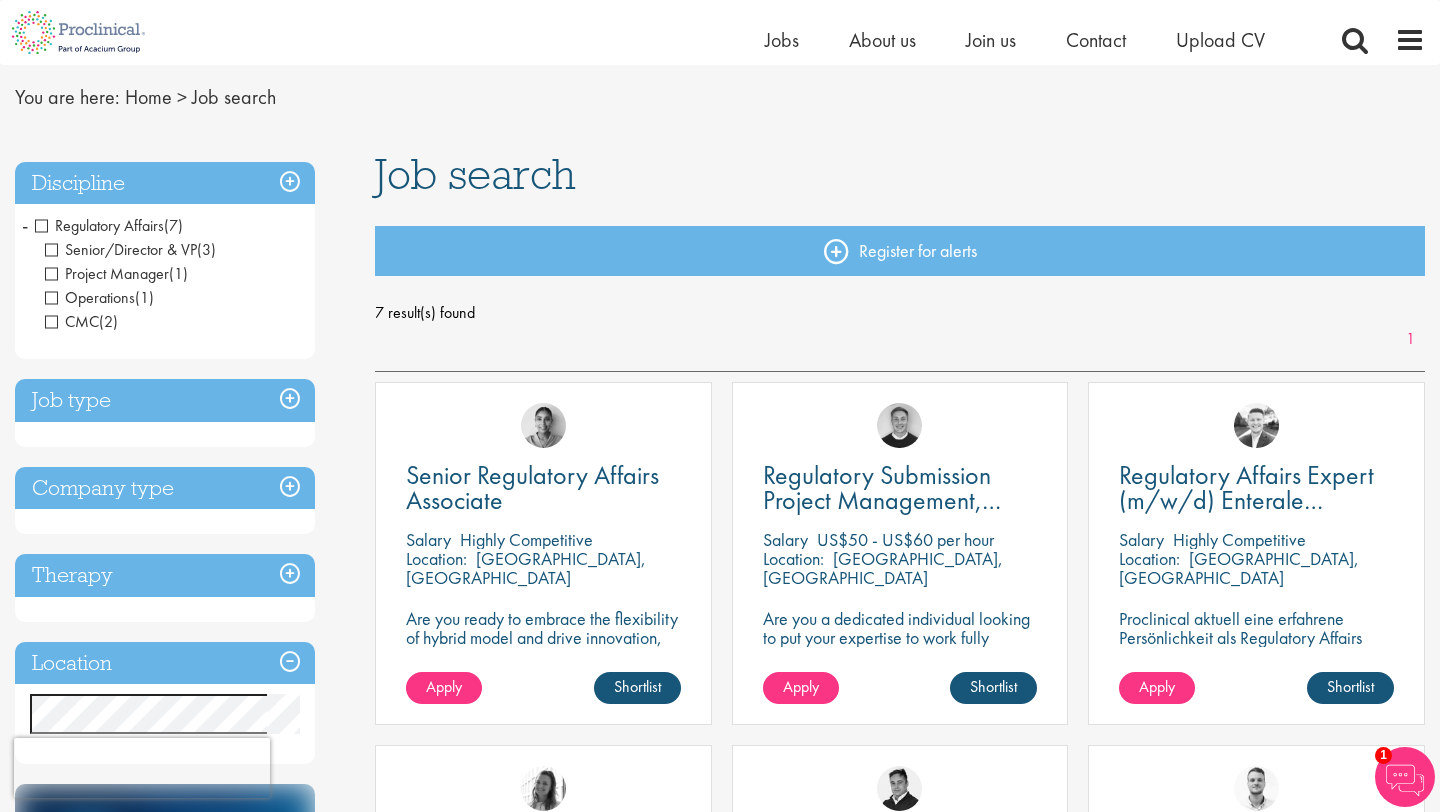 click on "(7)" at bounding box center [173, 225] 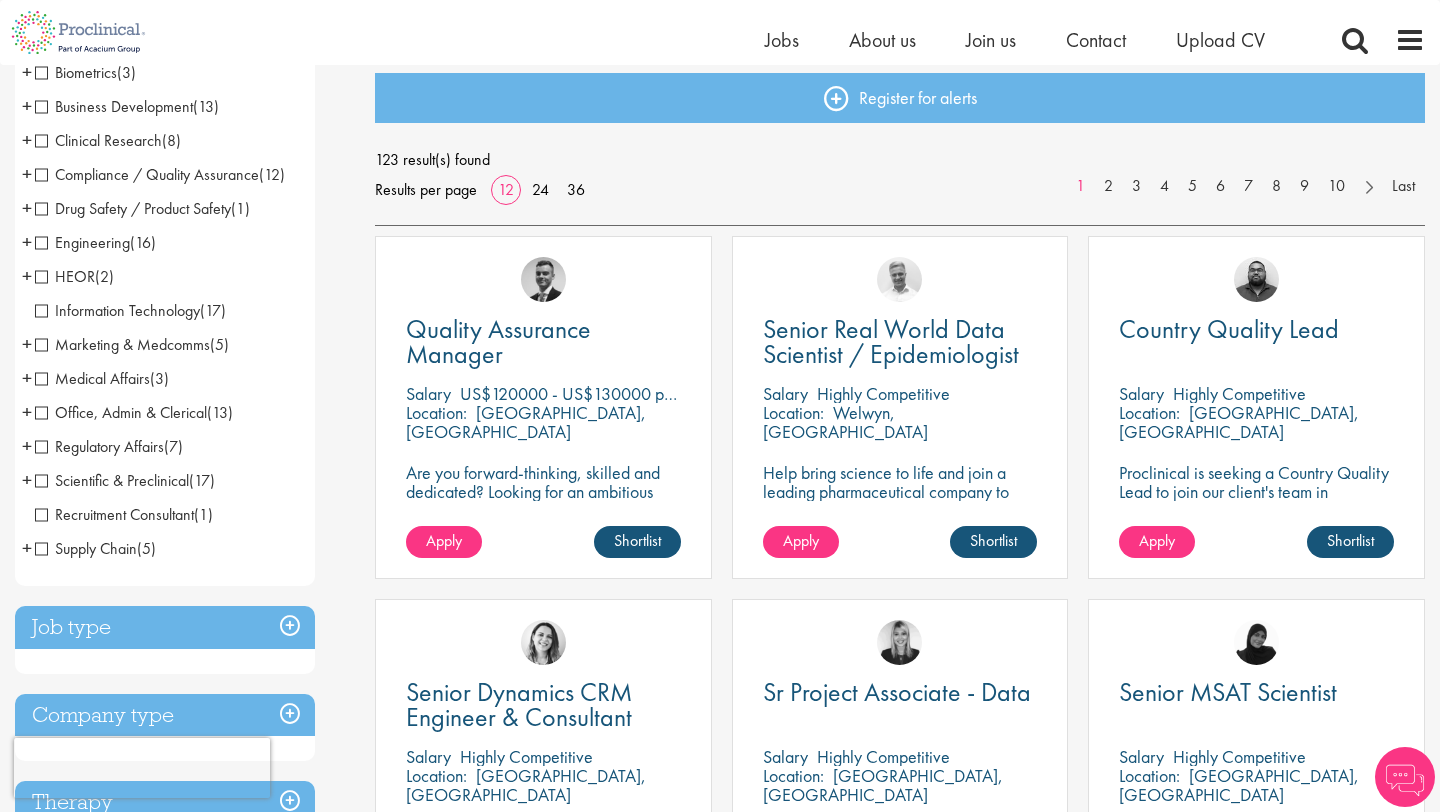 scroll, scrollTop: 0, scrollLeft: 0, axis: both 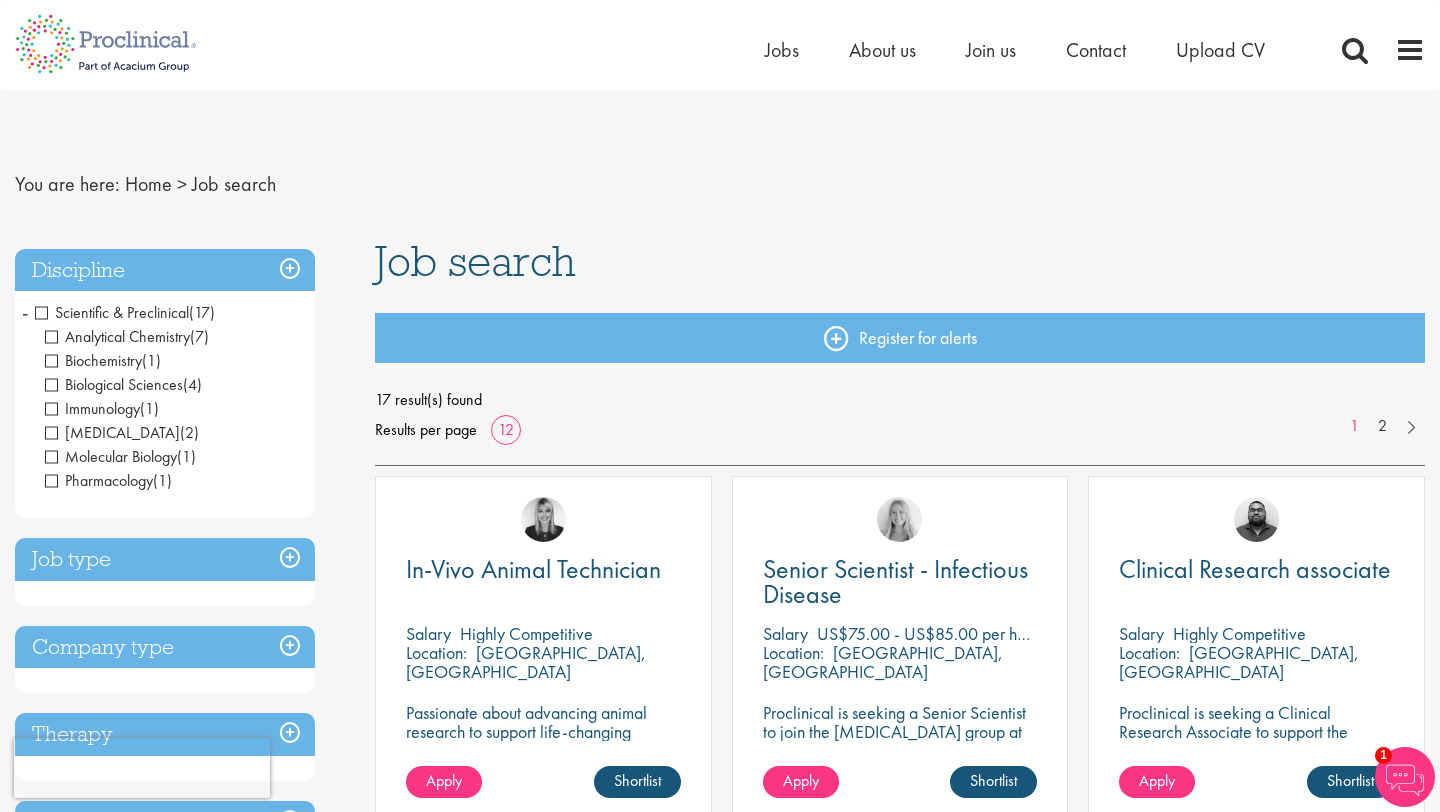 click on "Scientific & Preclinical" at bounding box center [112, 312] 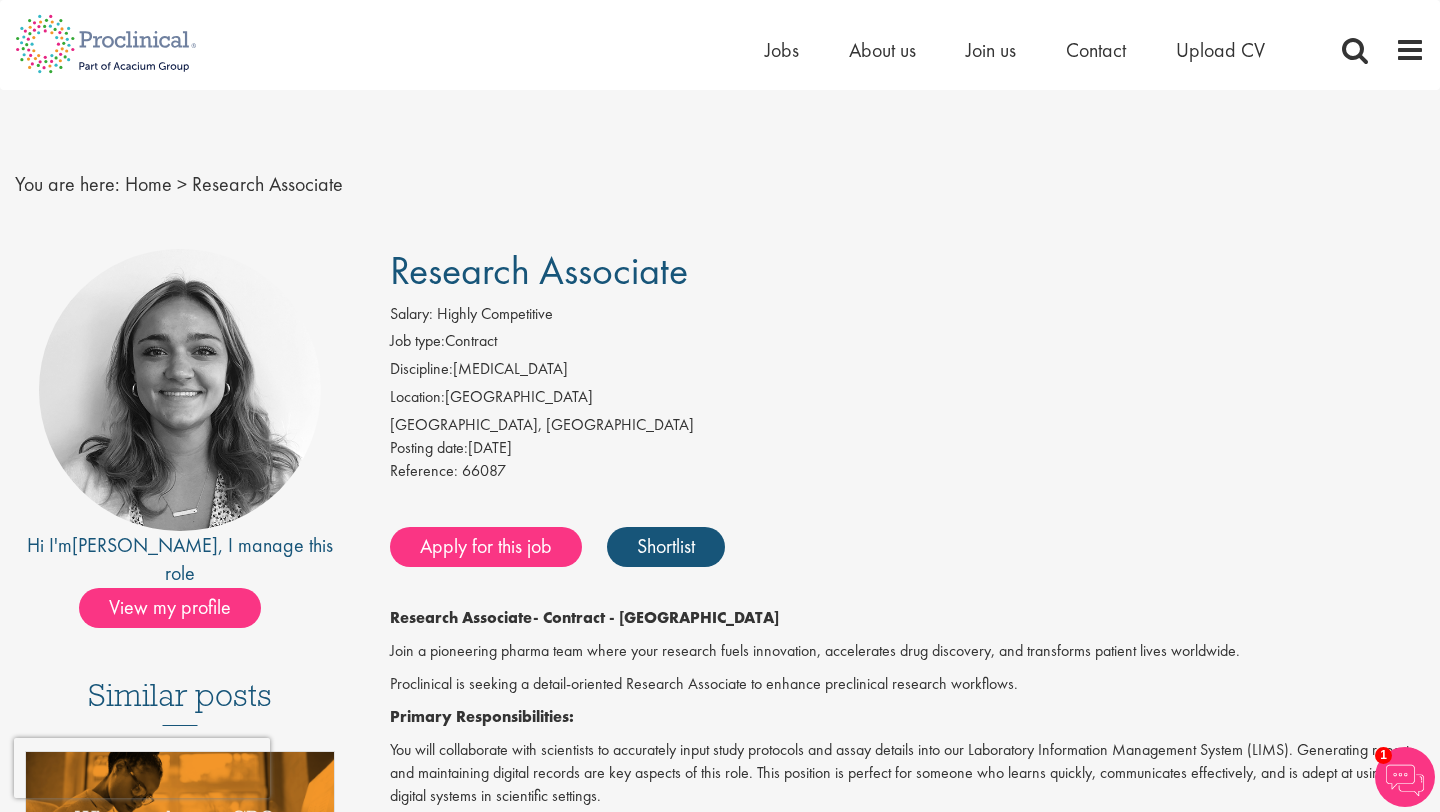 scroll, scrollTop: 0, scrollLeft: 0, axis: both 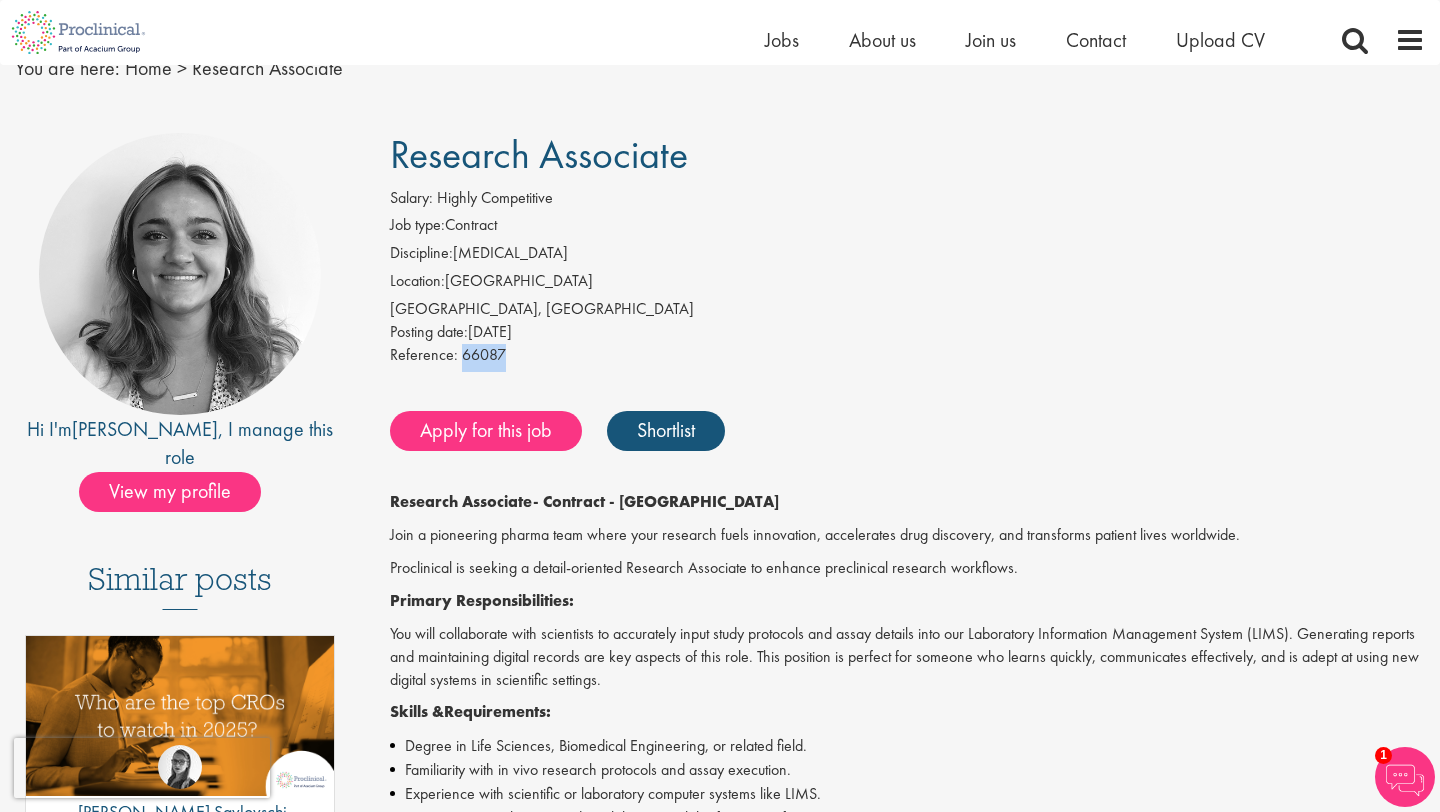 drag, startPoint x: 460, startPoint y: 358, endPoint x: 514, endPoint y: 358, distance: 54 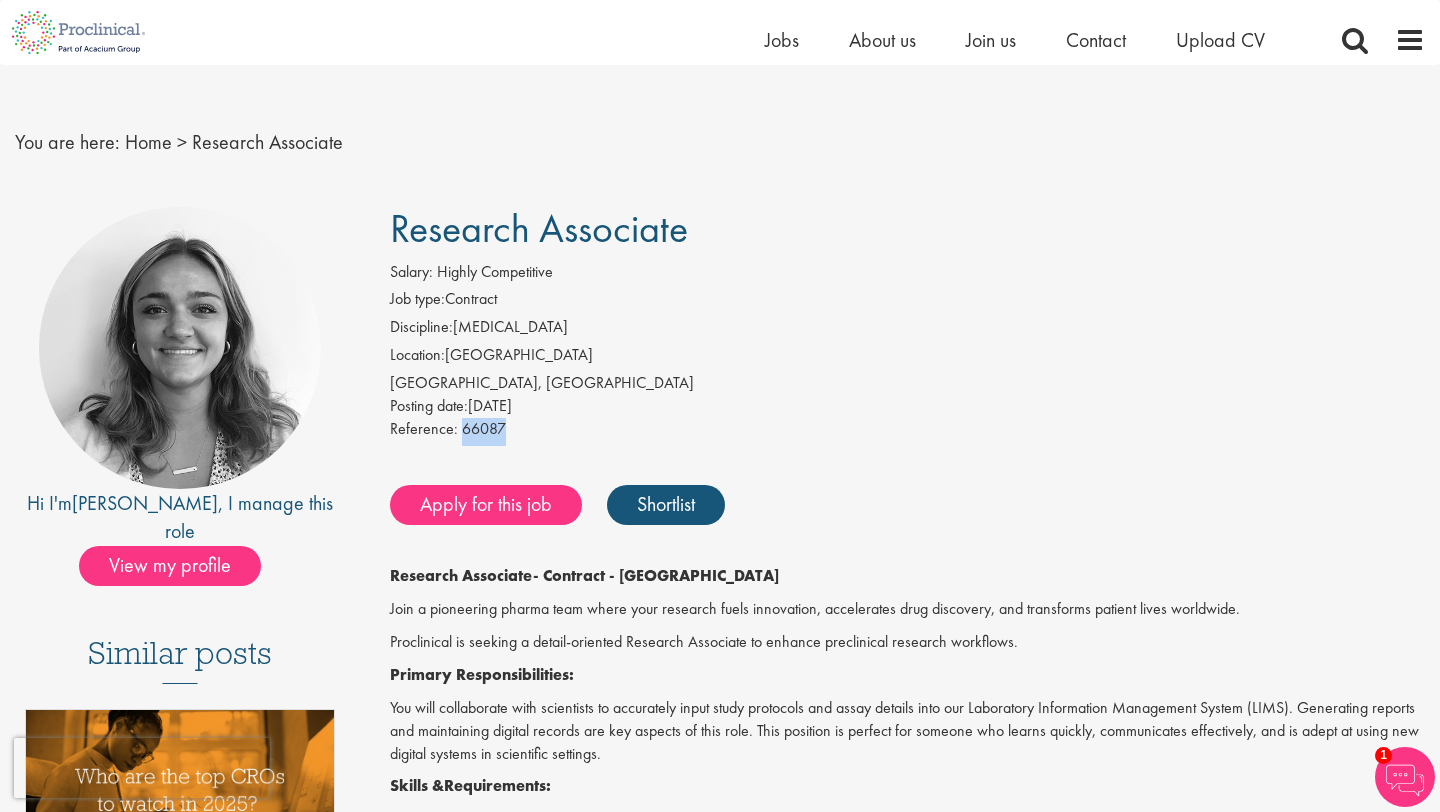 scroll, scrollTop: 0, scrollLeft: 0, axis: both 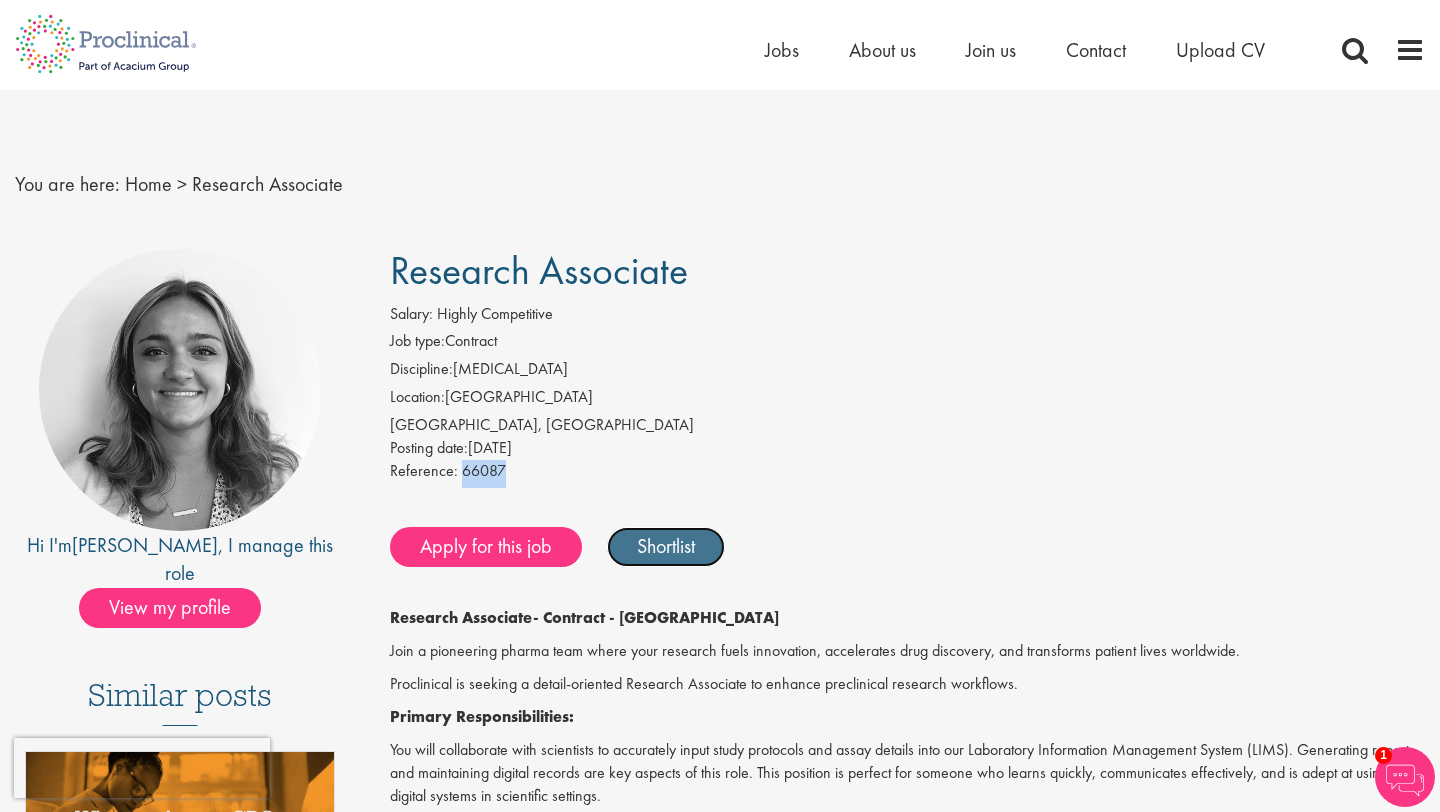 click on "Shortlist" at bounding box center [666, 547] 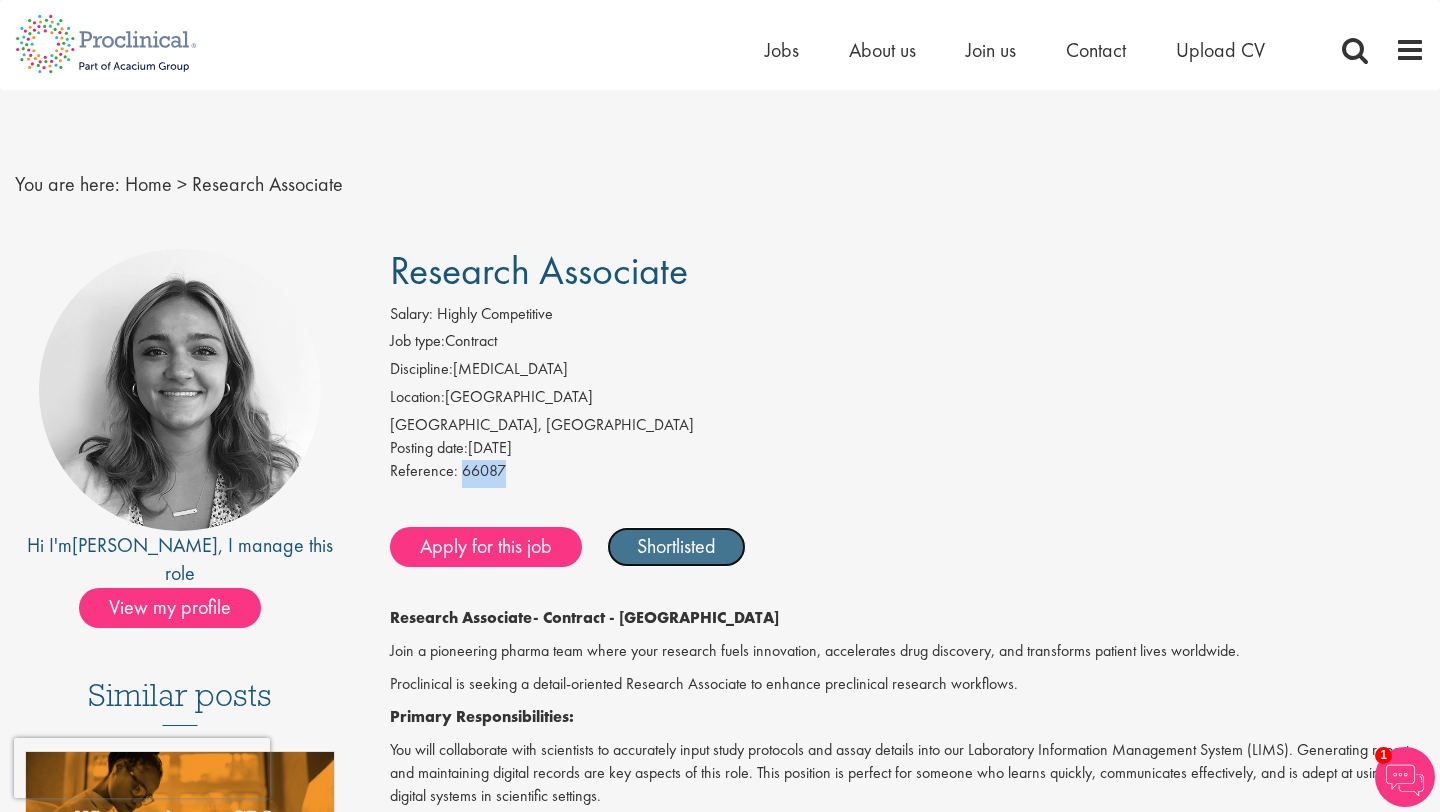 click on "Shortlisted" at bounding box center (676, 547) 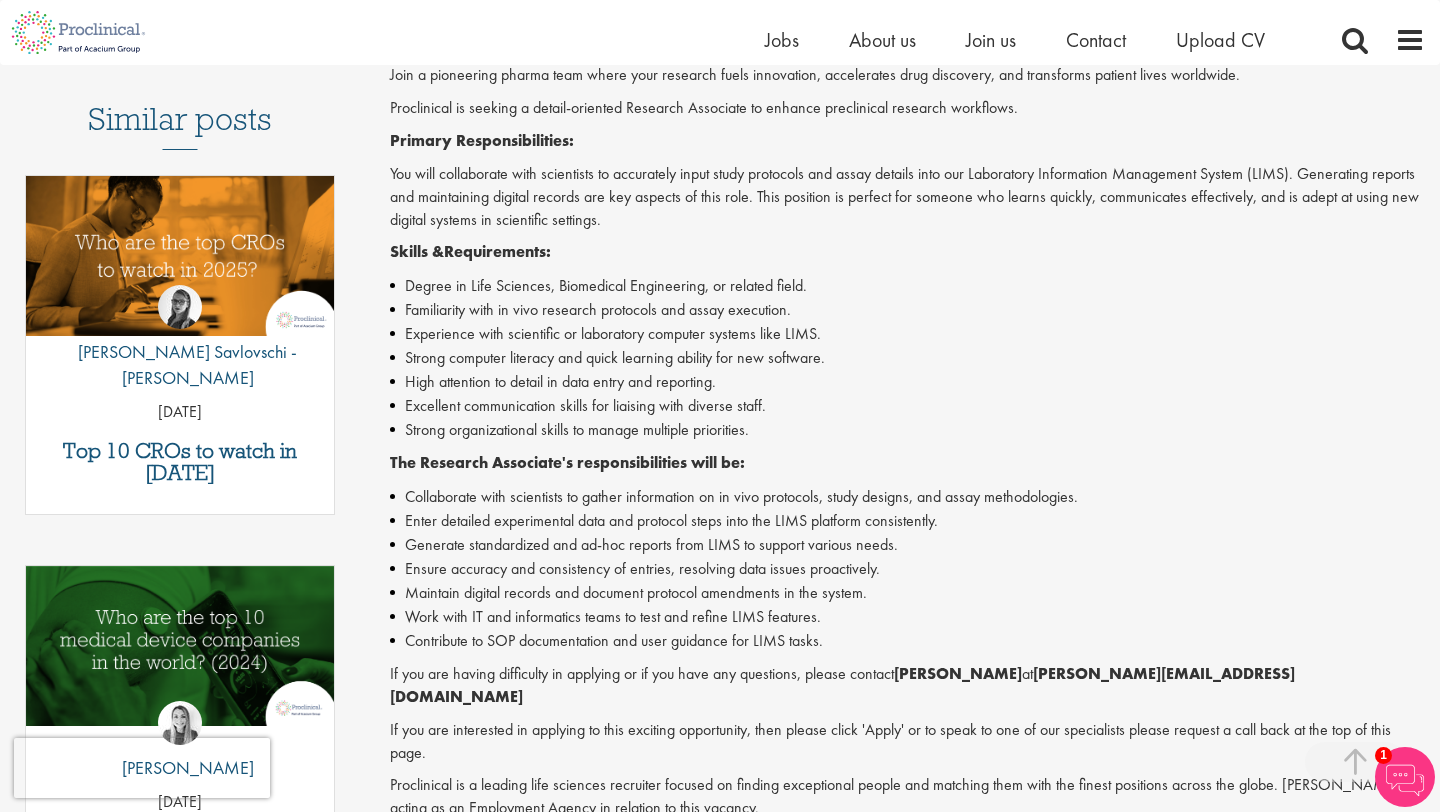 scroll, scrollTop: 625, scrollLeft: 0, axis: vertical 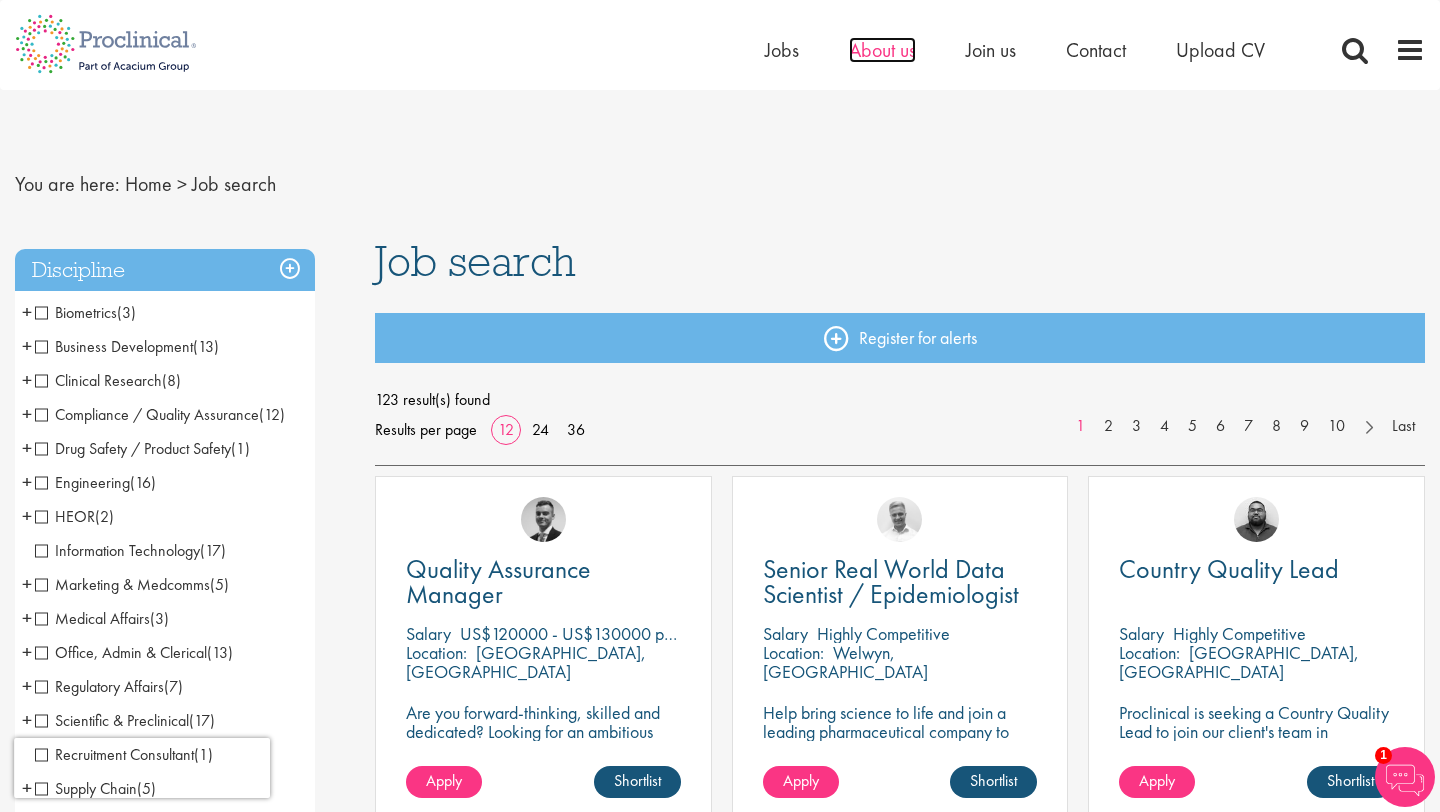 click on "About us" at bounding box center (882, 50) 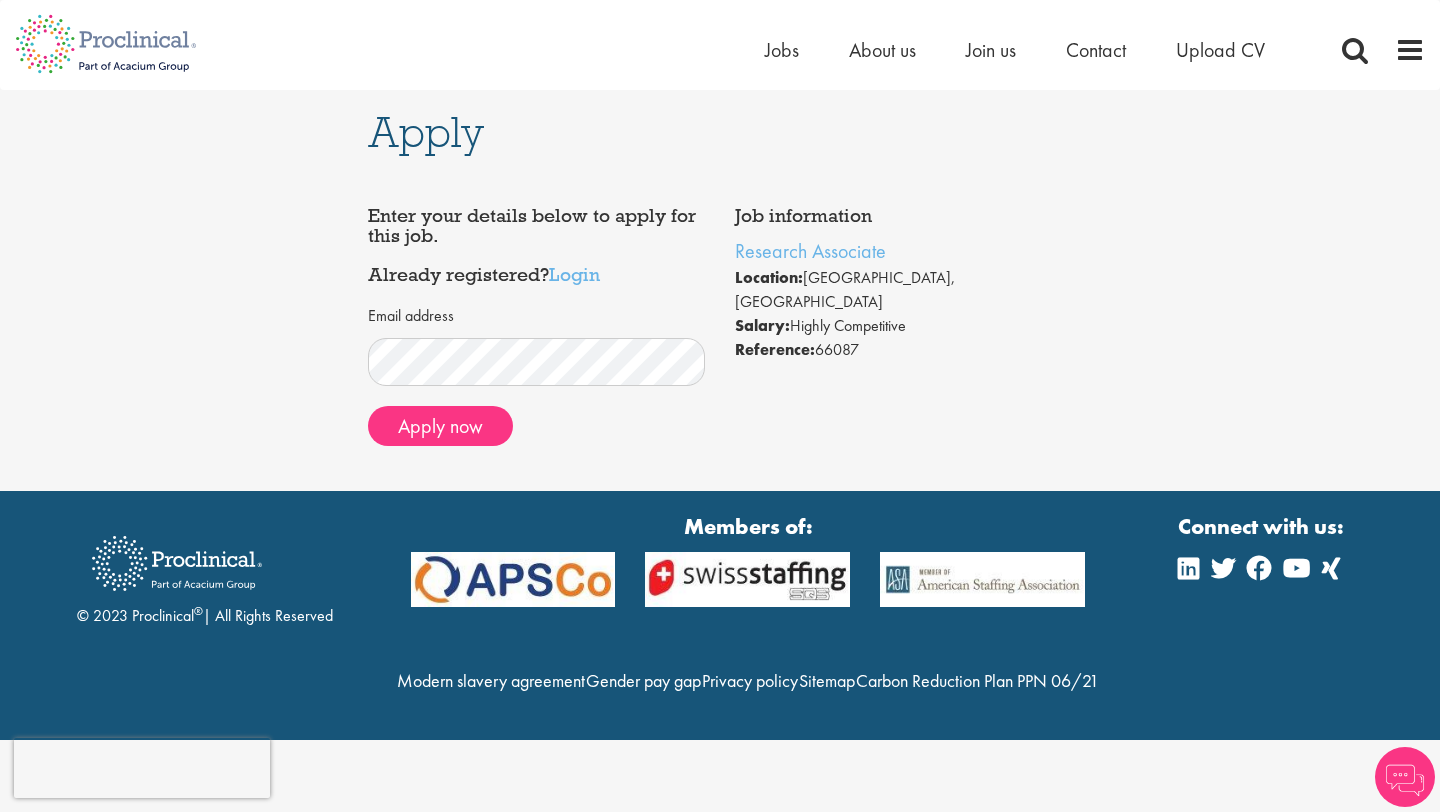 scroll, scrollTop: 0, scrollLeft: 0, axis: both 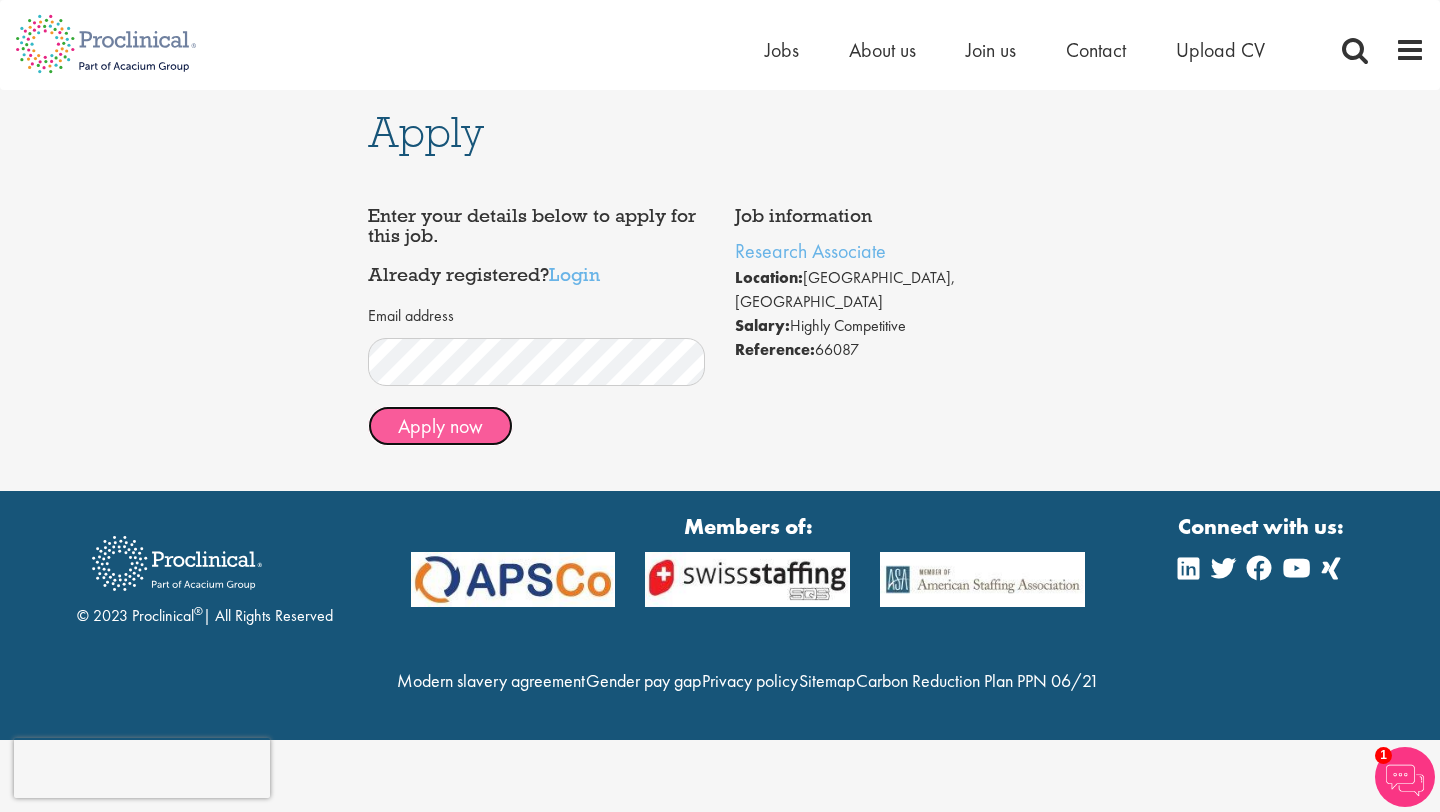 click on "Apply now" at bounding box center (440, 426) 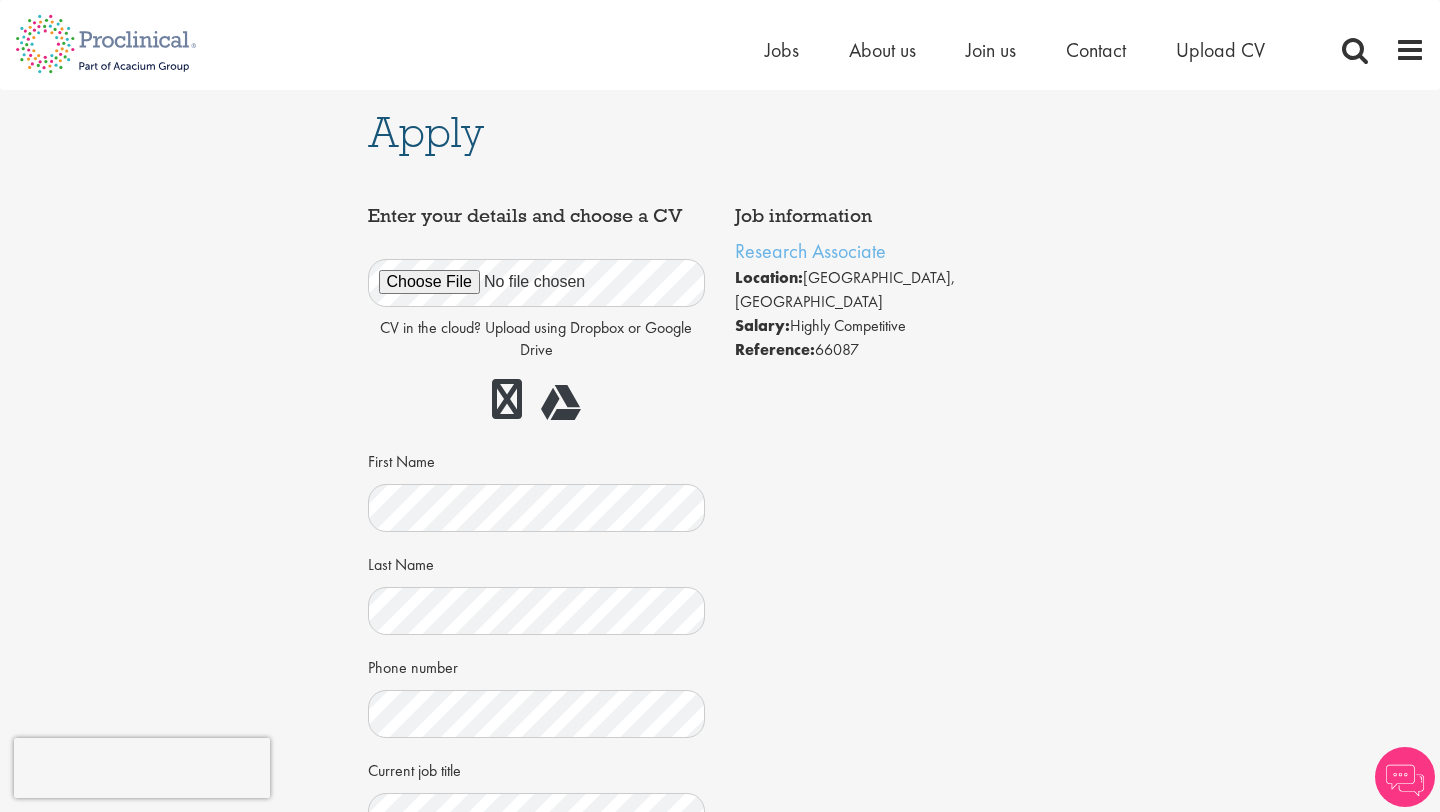 scroll, scrollTop: 0, scrollLeft: 0, axis: both 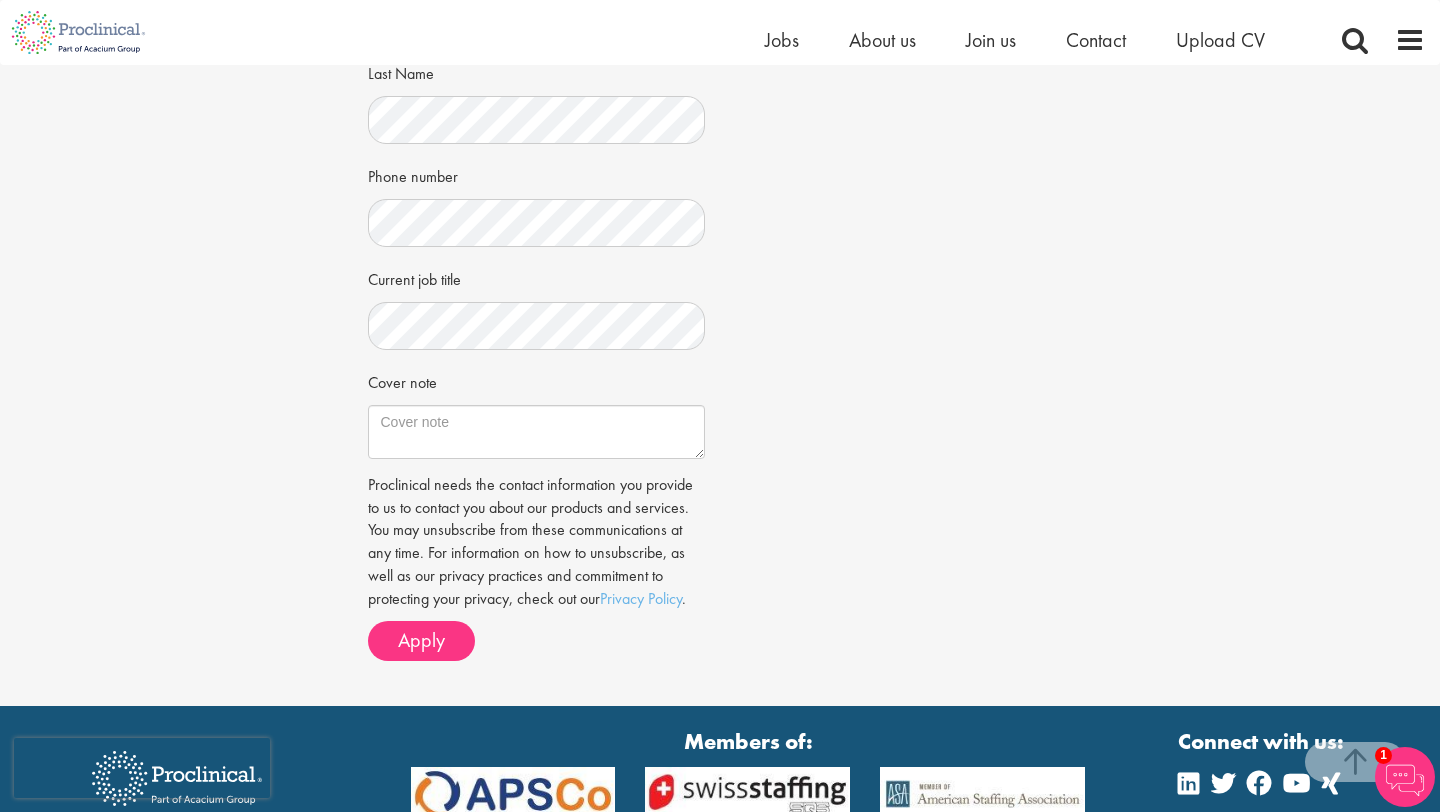 click on "Job information
Research Associate
Location:
Cambridge, USA
Salary:
Highly Competitive
Reference:
66087
First Name ." at bounding box center [720, 190] 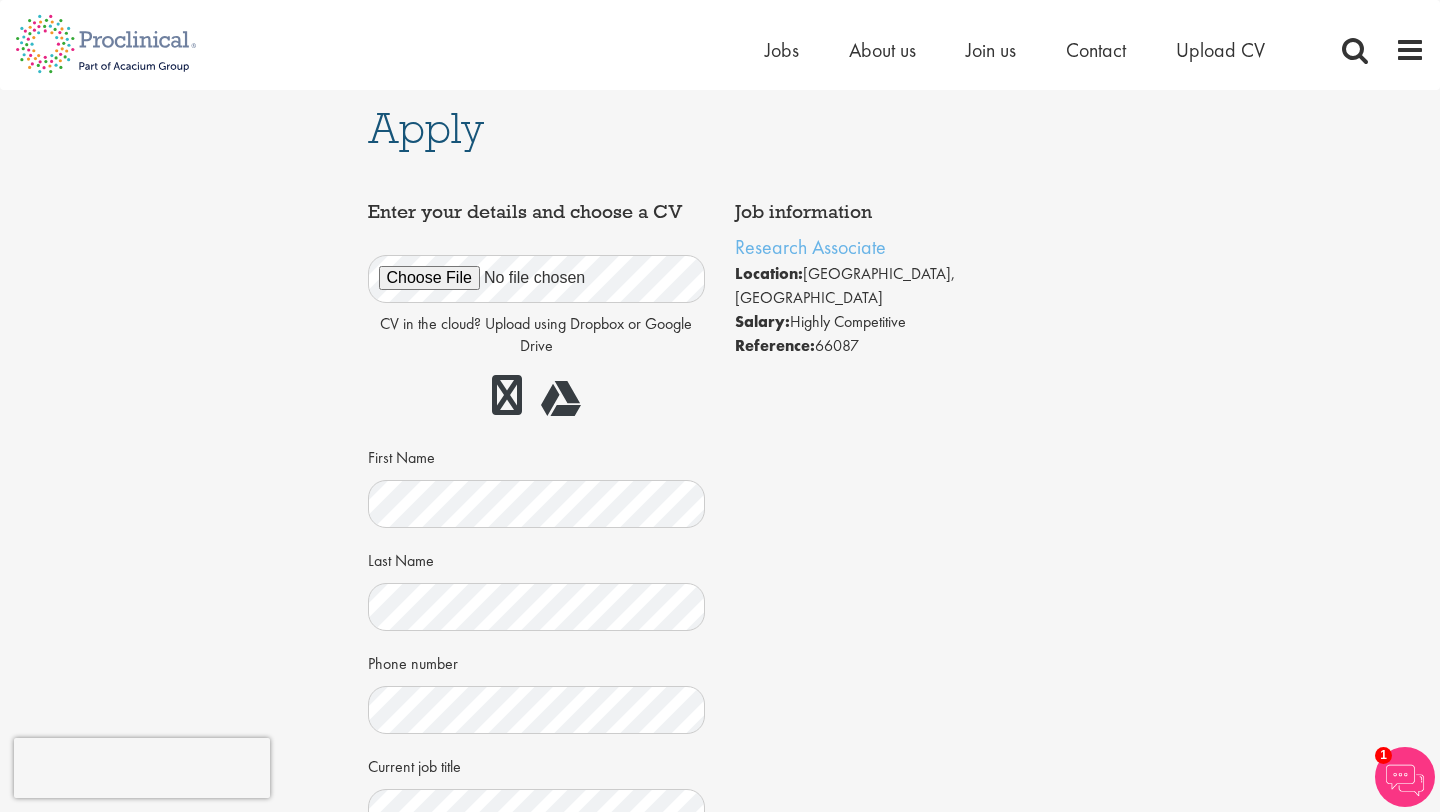 scroll, scrollTop: 0, scrollLeft: 0, axis: both 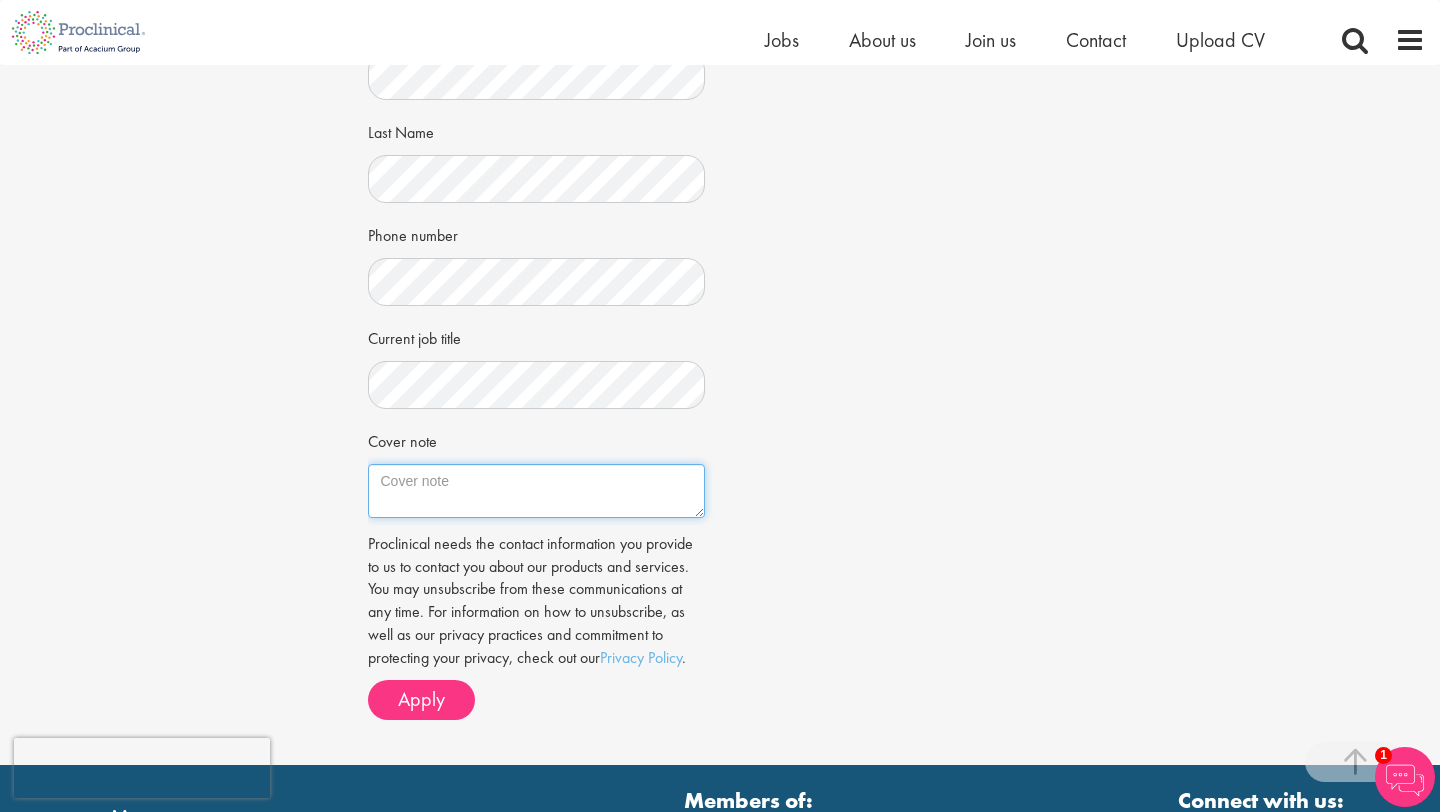 click on "Cover note" at bounding box center (537, 491) 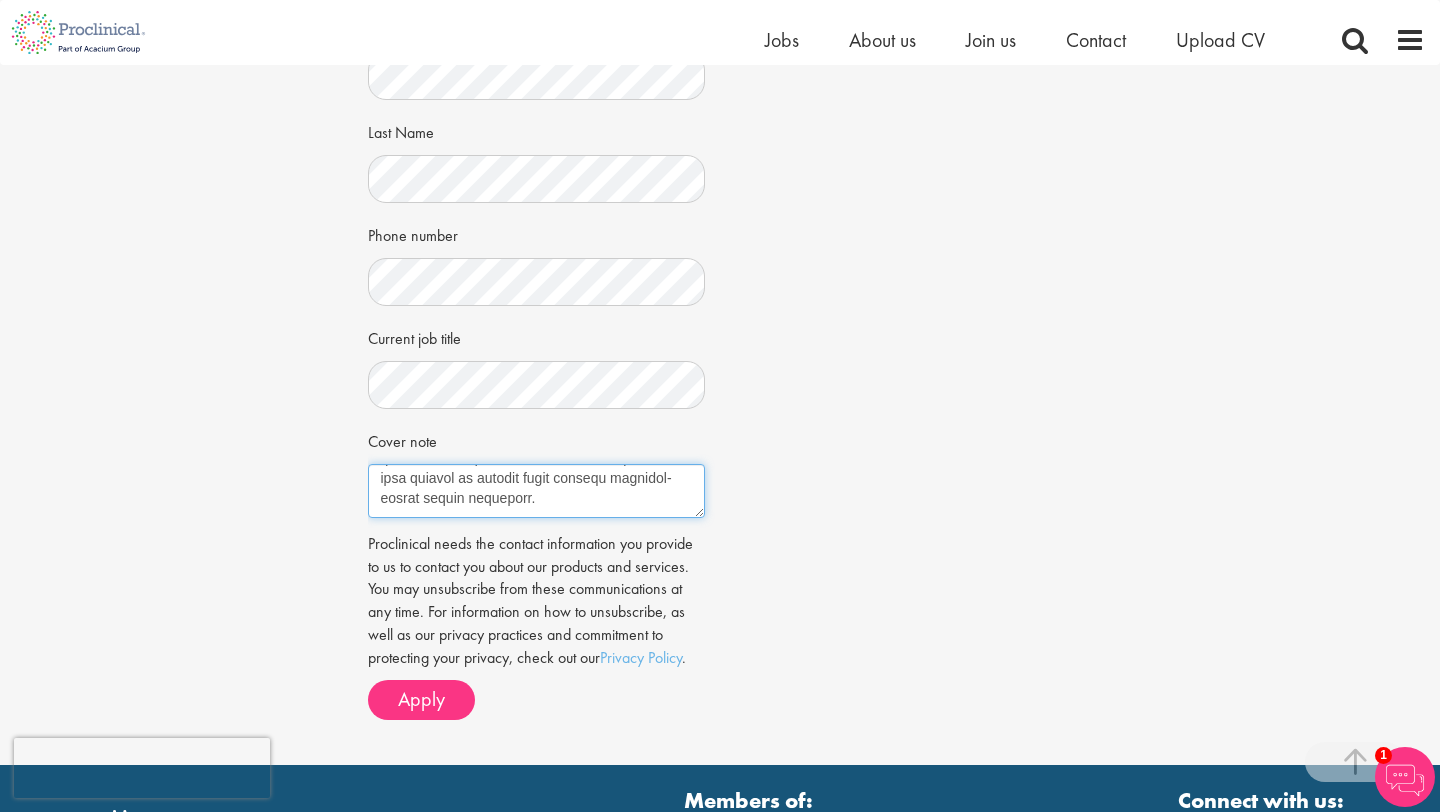 scroll, scrollTop: 0, scrollLeft: 0, axis: both 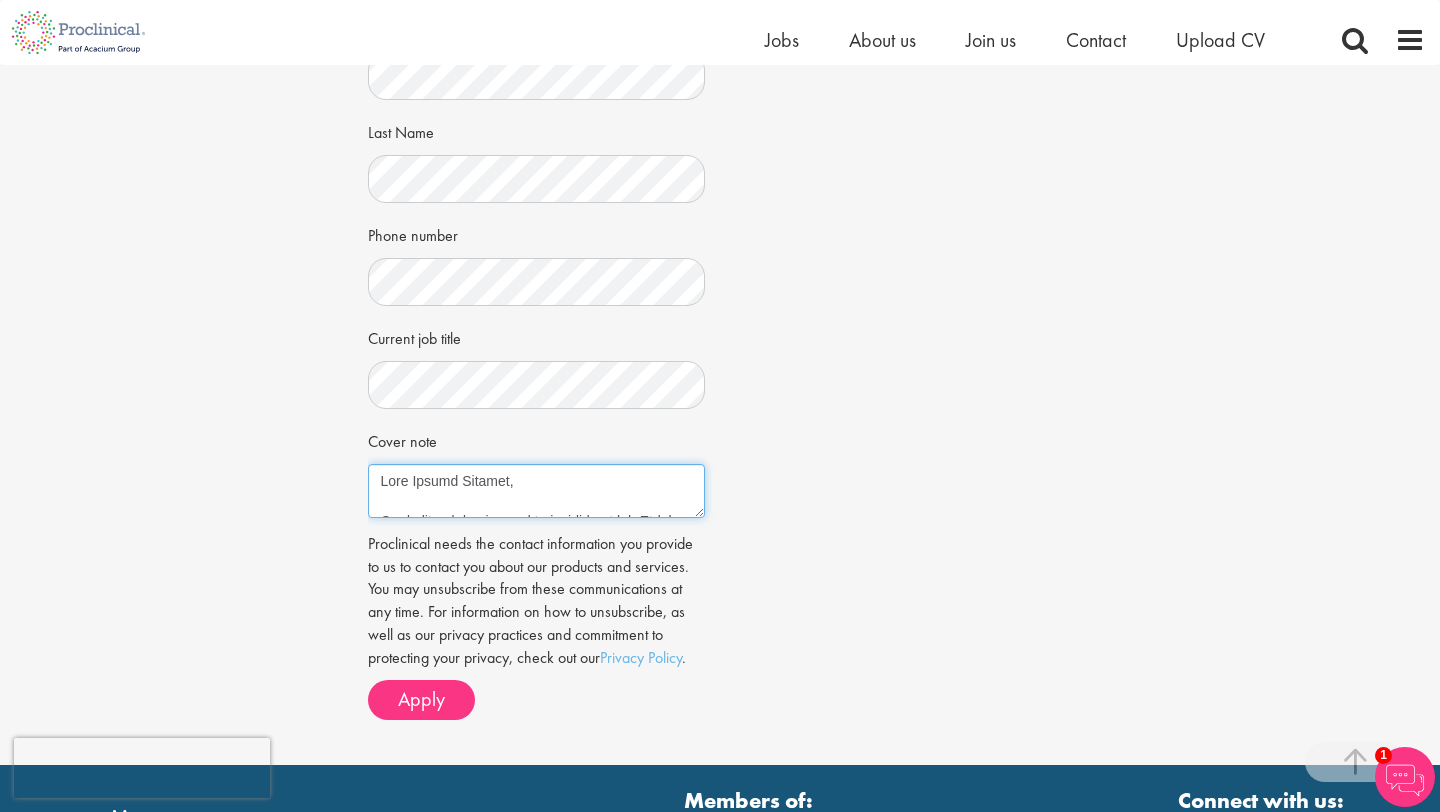 drag, startPoint x: 385, startPoint y: 480, endPoint x: 678, endPoint y: 644, distance: 335.7752 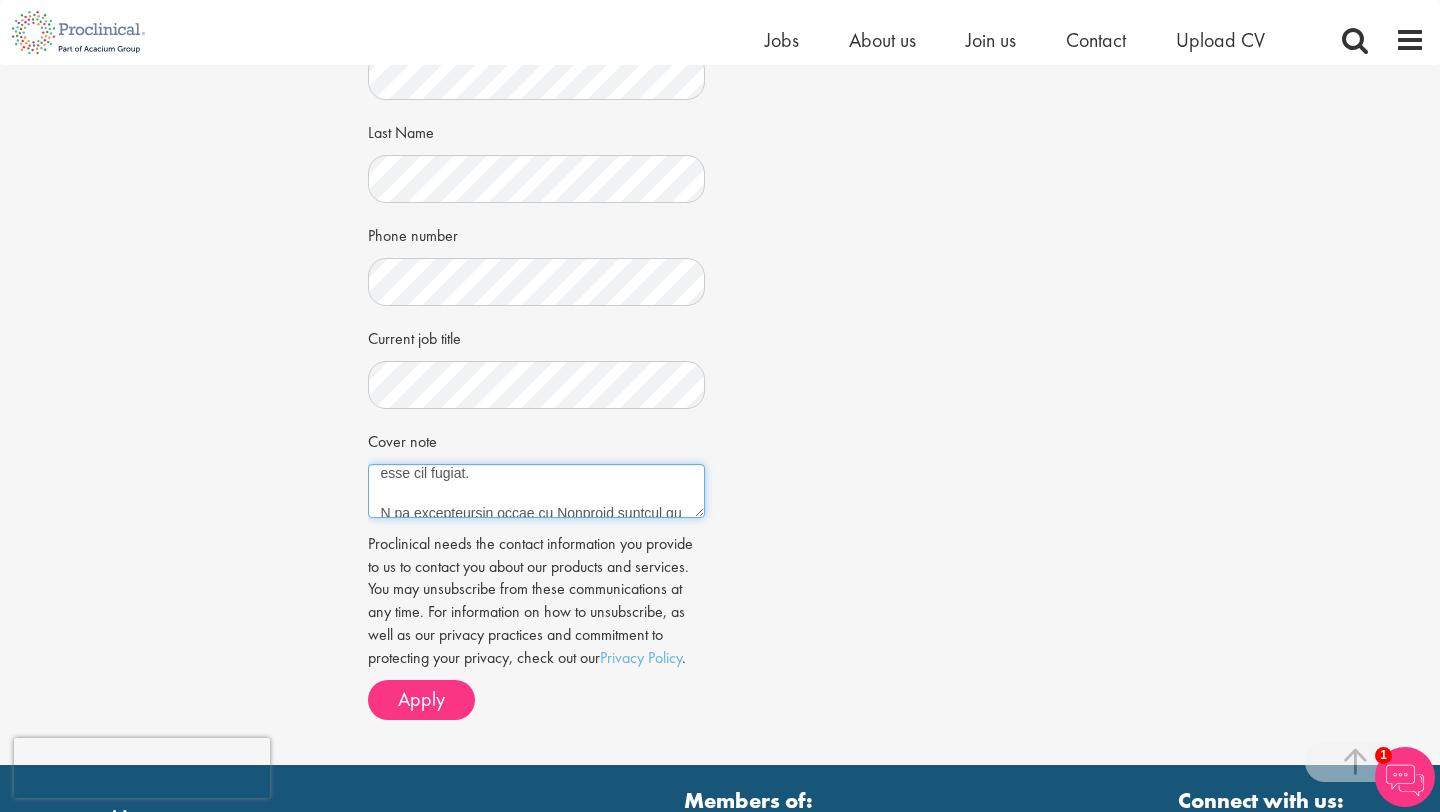 scroll, scrollTop: 1160, scrollLeft: 0, axis: vertical 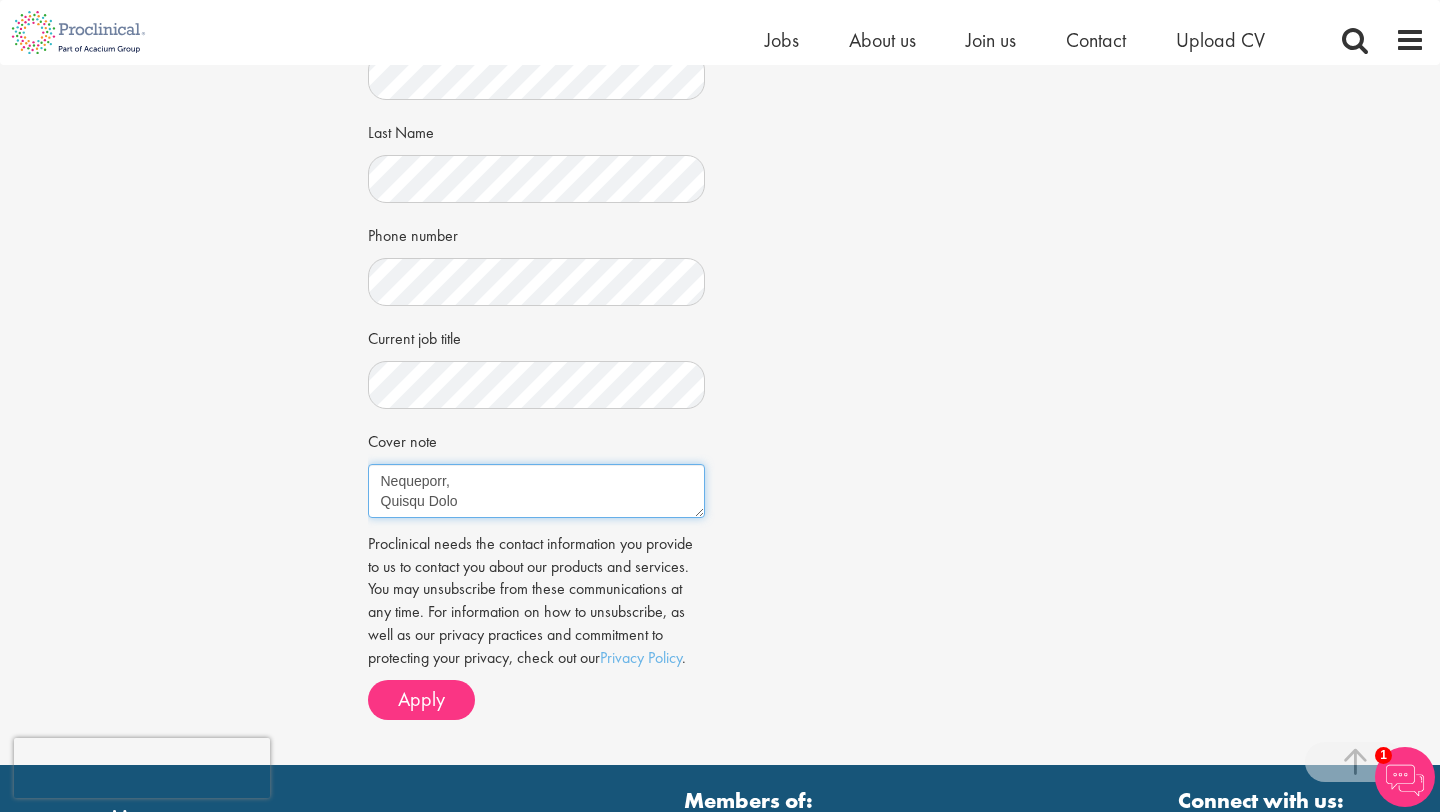 drag, startPoint x: 380, startPoint y: 480, endPoint x: 742, endPoint y: 668, distance: 407.90686 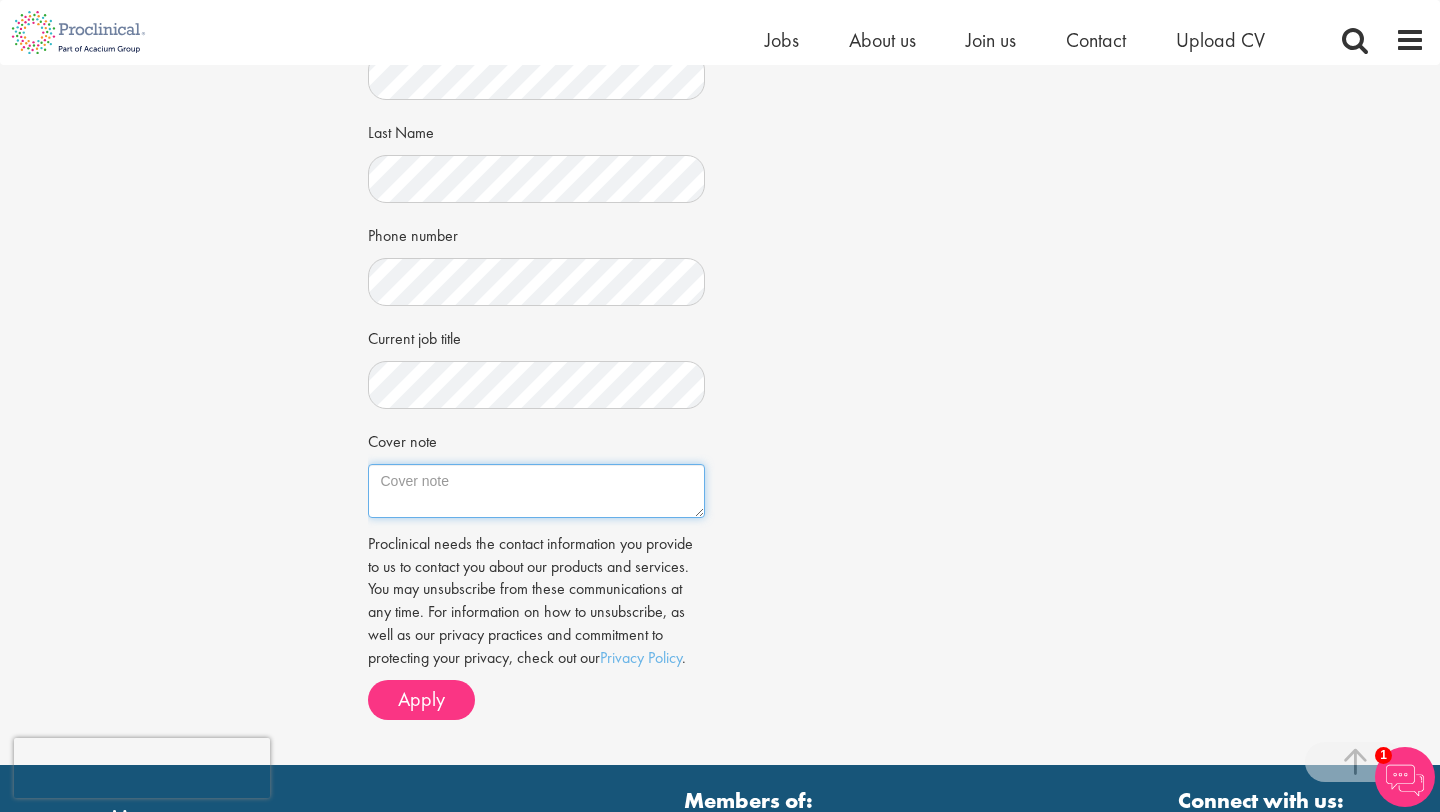 scroll, scrollTop: 0, scrollLeft: 0, axis: both 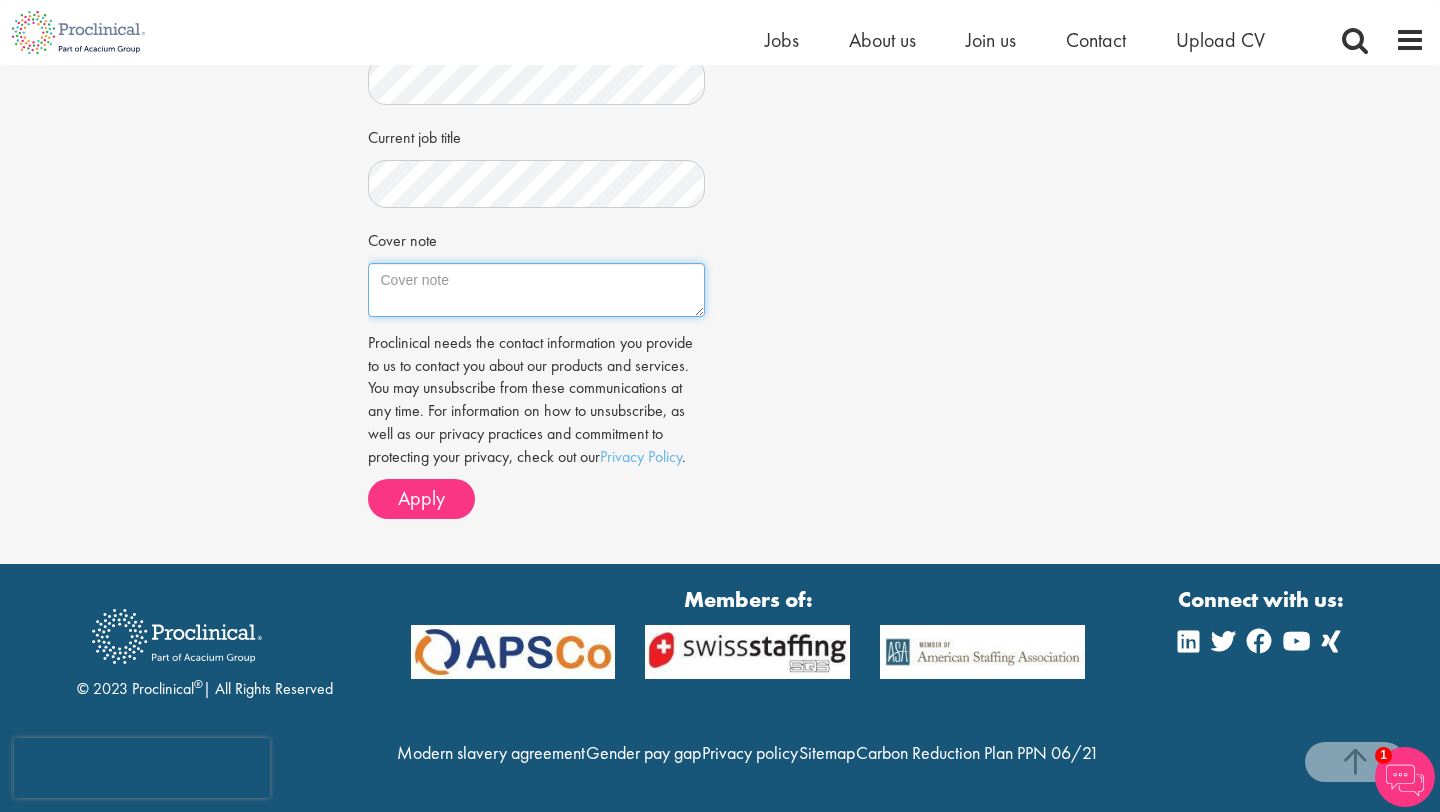 paste on "Dear Hiring Manager,
I am writing to express my interest in the Research Associate position at Proclinical, as advertised on your company website. With a Bachelor of Science in Computational Biology from the University of Pittsburgh as well as hands-on experience in immunoassay development and clinical research, I am excited about the opportunity to contribute to your team and further your mission to improve lives through research-driven health solutions.
My tenure in product development has given me a deep appreciation for investigative work. I excel at digging into the details to find innovative solutions, driven by a passion for understanding complex concepts and improving processes that create value. I have effectively engaged across different departments, utilizing my interpersonal skills to facilitate collaboration and drive project success.
During my job search, I have dedicated time to reviewing industry advancements, ensuring that my knowledge base remains current and relevant. This approach no..." 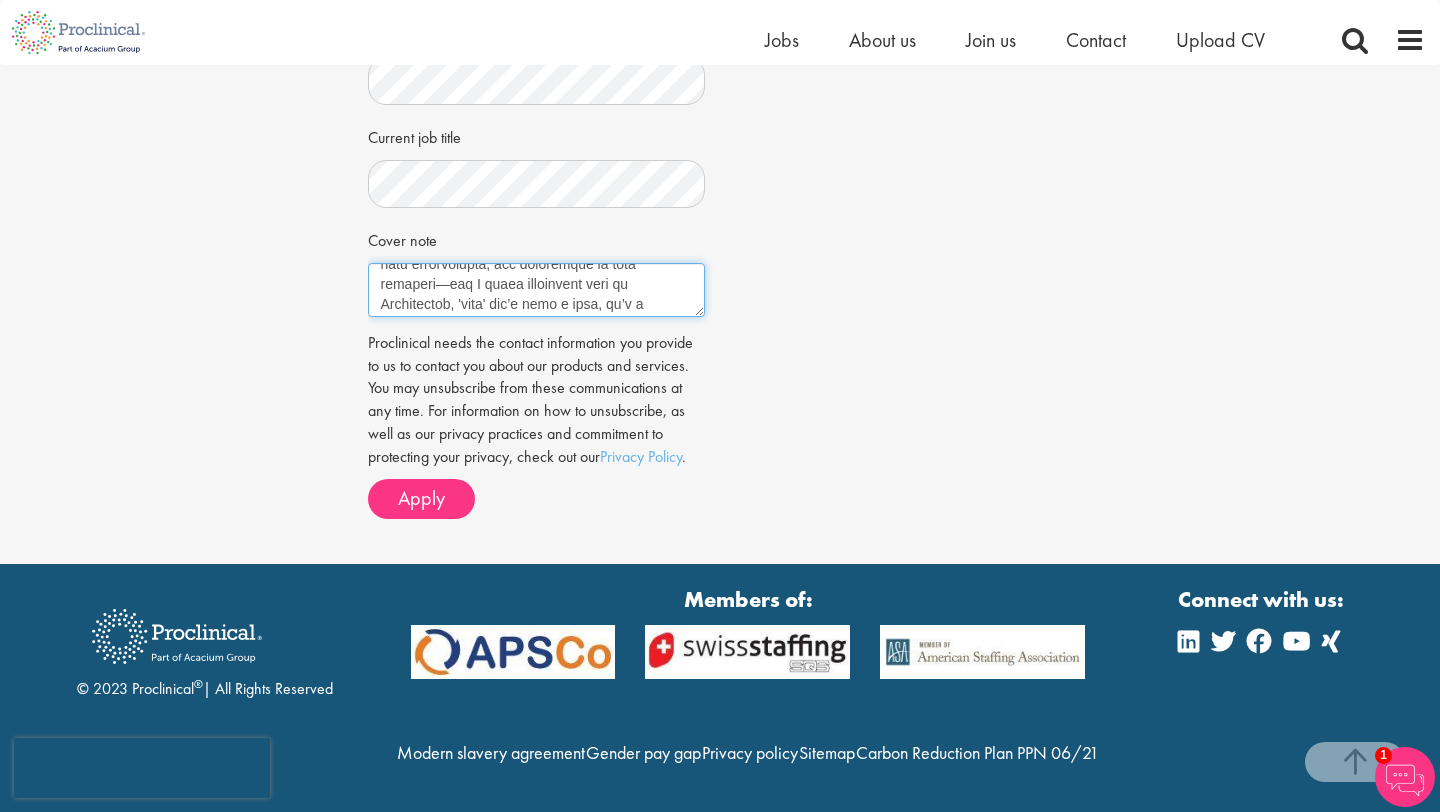 scroll, scrollTop: 0, scrollLeft: 0, axis: both 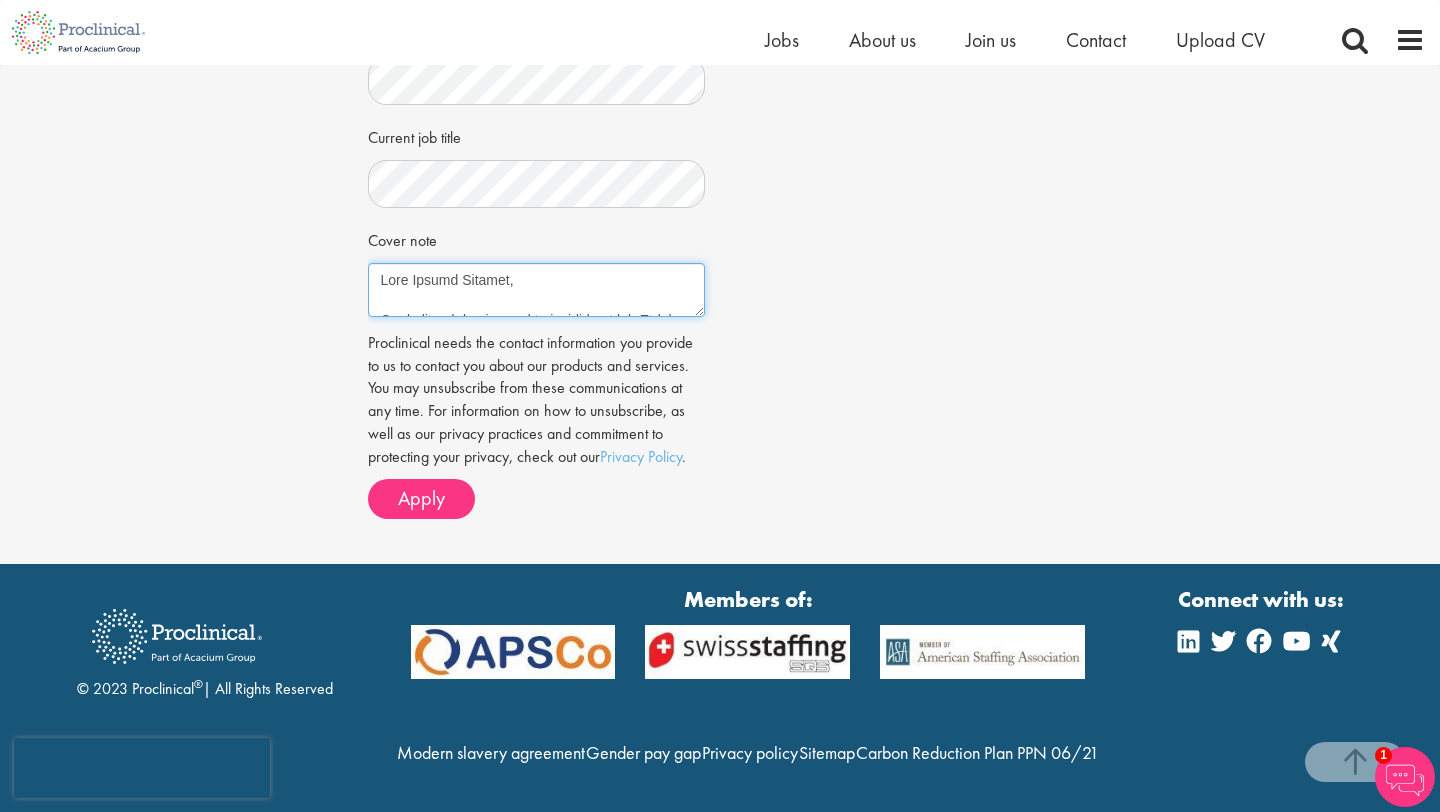 click on "Cover note" at bounding box center [537, 290] 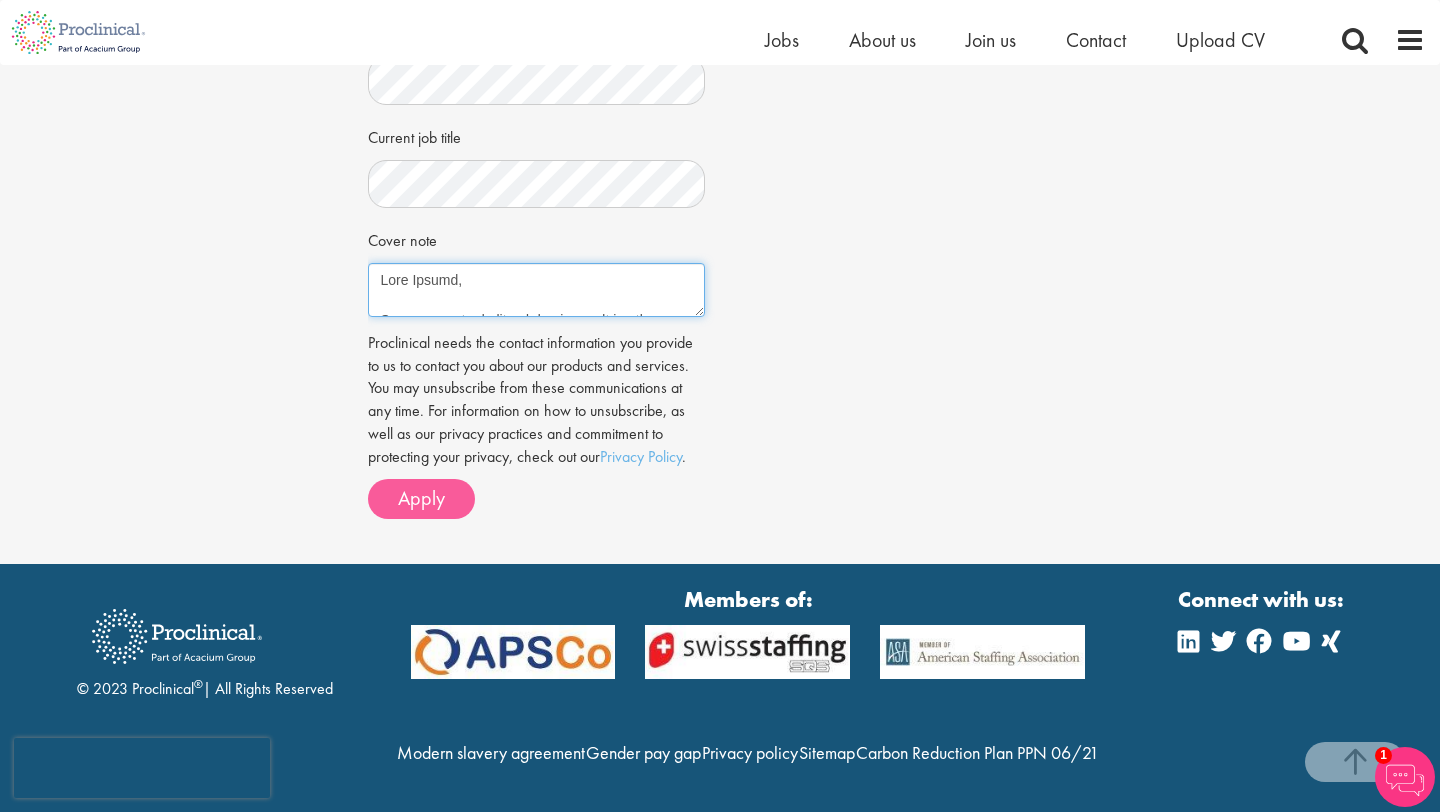 type on "Dear Jackie,
I am writing to express my interest in the Research Associate position at Proclinical, as advertised on your company website. With a Bachelor of Science in Computational Biology from the University of Pittsburgh as well as hands-on experience in immunoassay development and clinical research, I am excited about the opportunity to contribute to your team and further your mission to improve lives through research-driven health solutions.
My tenure in product development has given me a deep appreciation for investigative work. I excel at digging into the details to find innovative solutions, driven by a passion for understanding complex concepts and improving processes that create value. I have effectively engaged across different departments, utilizing my interpersonal skills to facilitate collaboration and drive project success.
During my job search, I have dedicated time to reviewing industry advancements, ensuring that my knowledge base remains current and relevant. This approach not only a..." 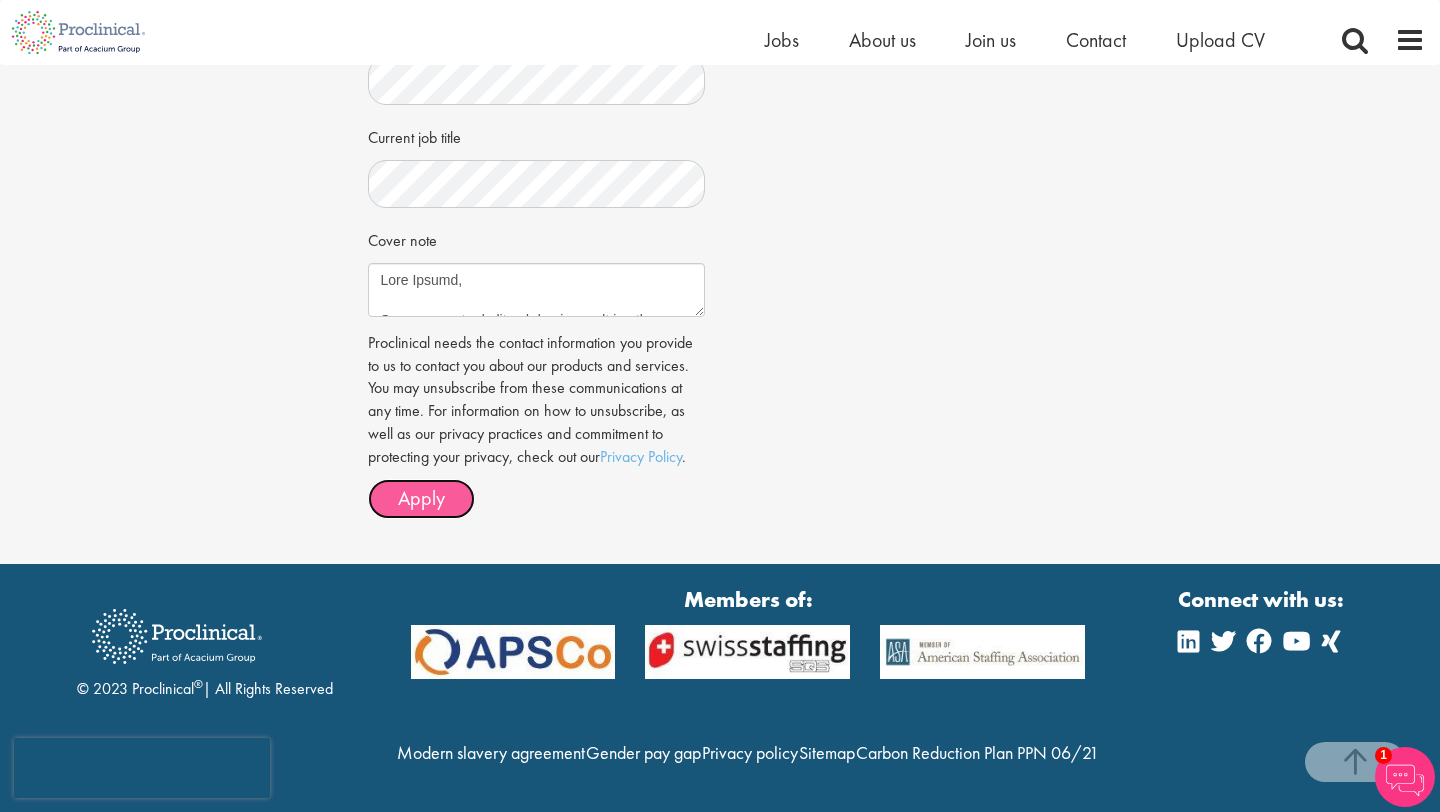 click on "Apply" at bounding box center (421, 499) 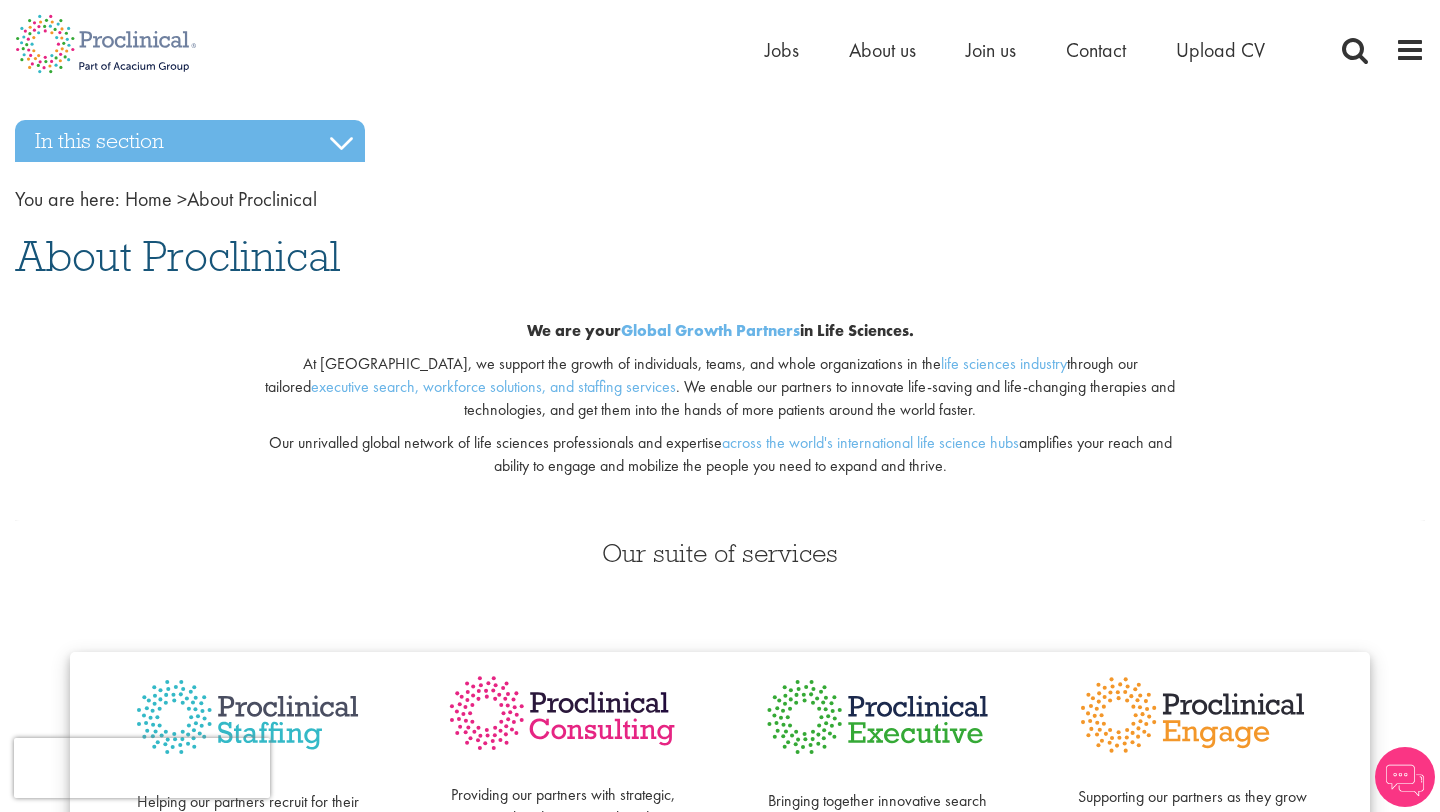 scroll, scrollTop: 0, scrollLeft: 0, axis: both 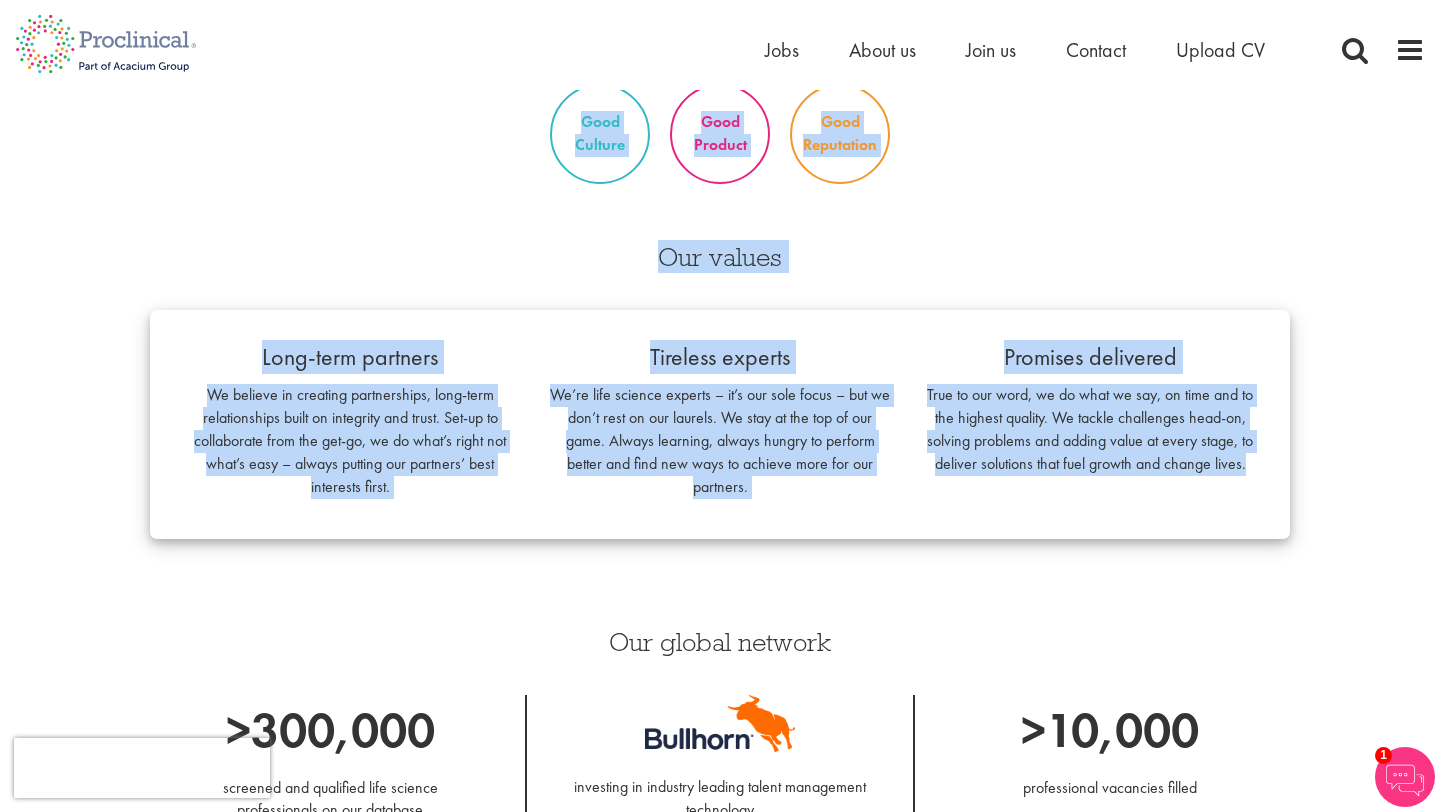 drag, startPoint x: 532, startPoint y: 252, endPoint x: 1251, endPoint y: 456, distance: 747.38007 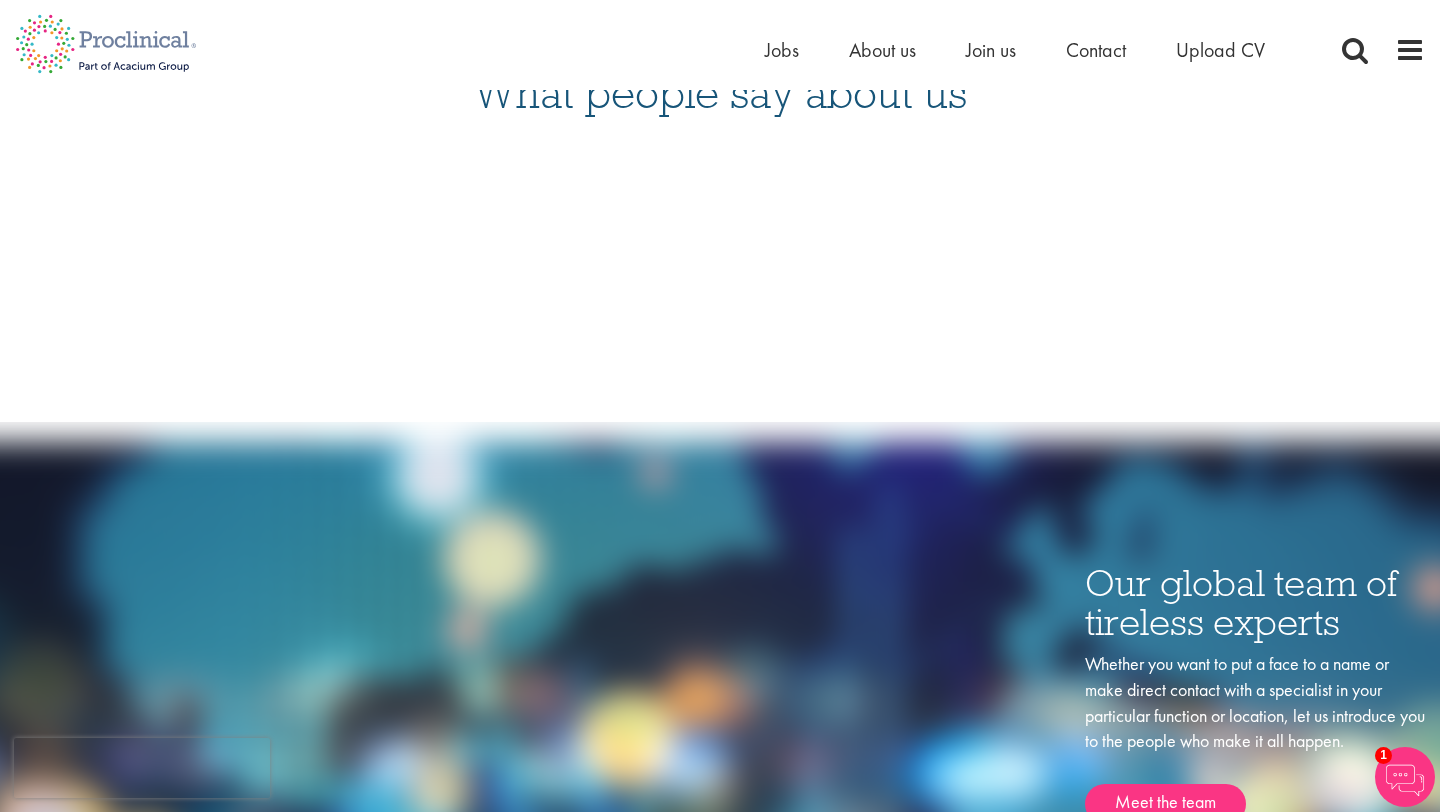 scroll, scrollTop: 2165, scrollLeft: 0, axis: vertical 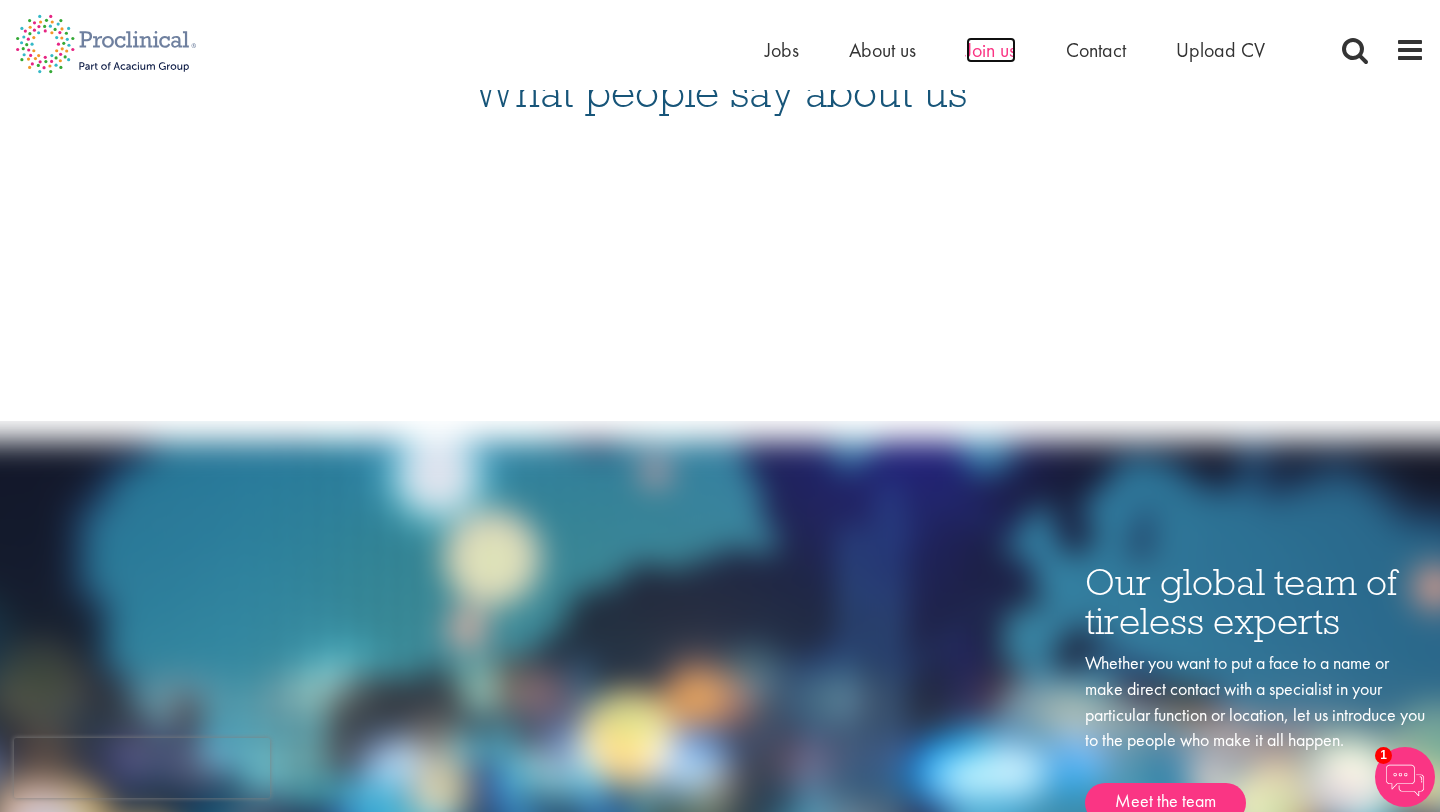 click on "Join us" at bounding box center (991, 50) 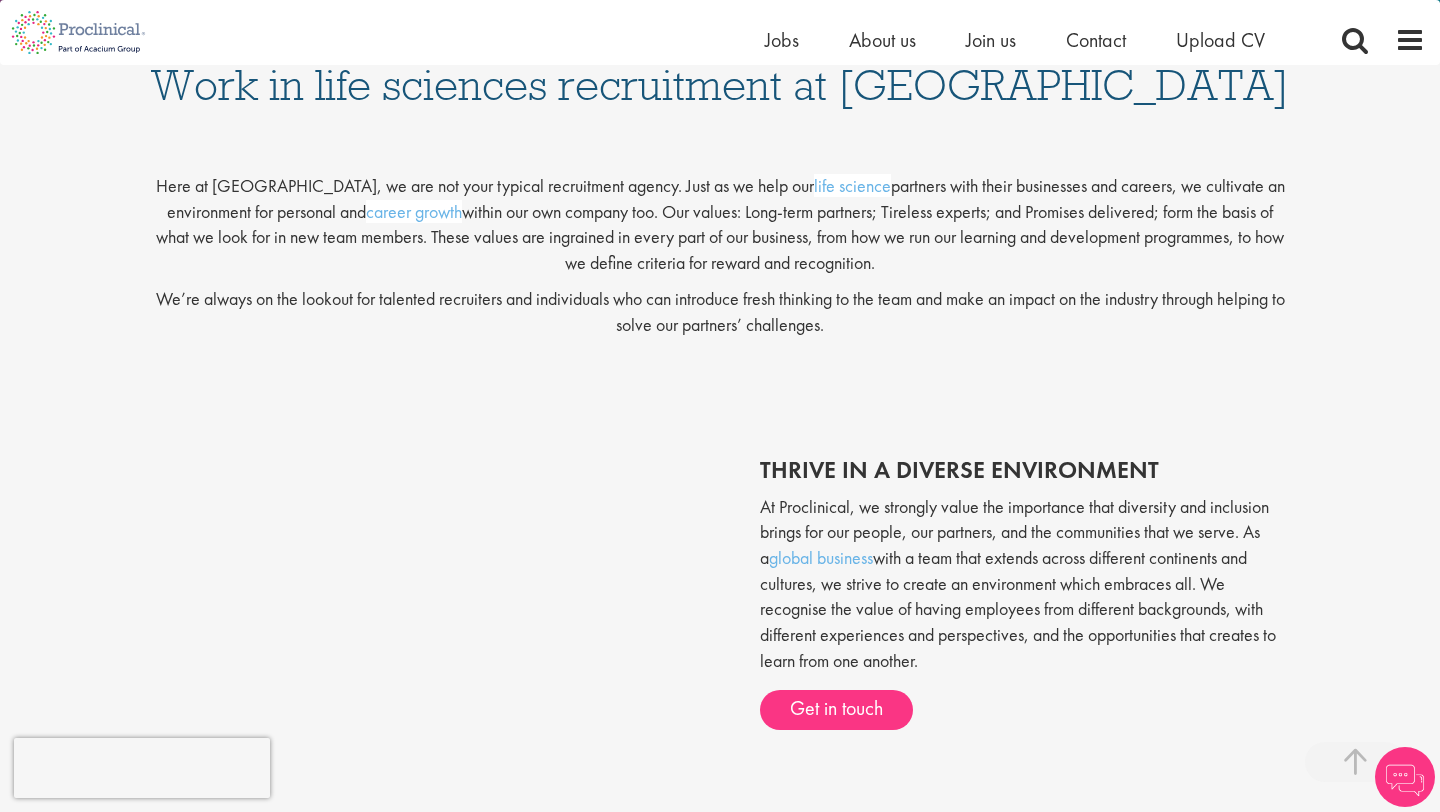 scroll, scrollTop: 423, scrollLeft: 0, axis: vertical 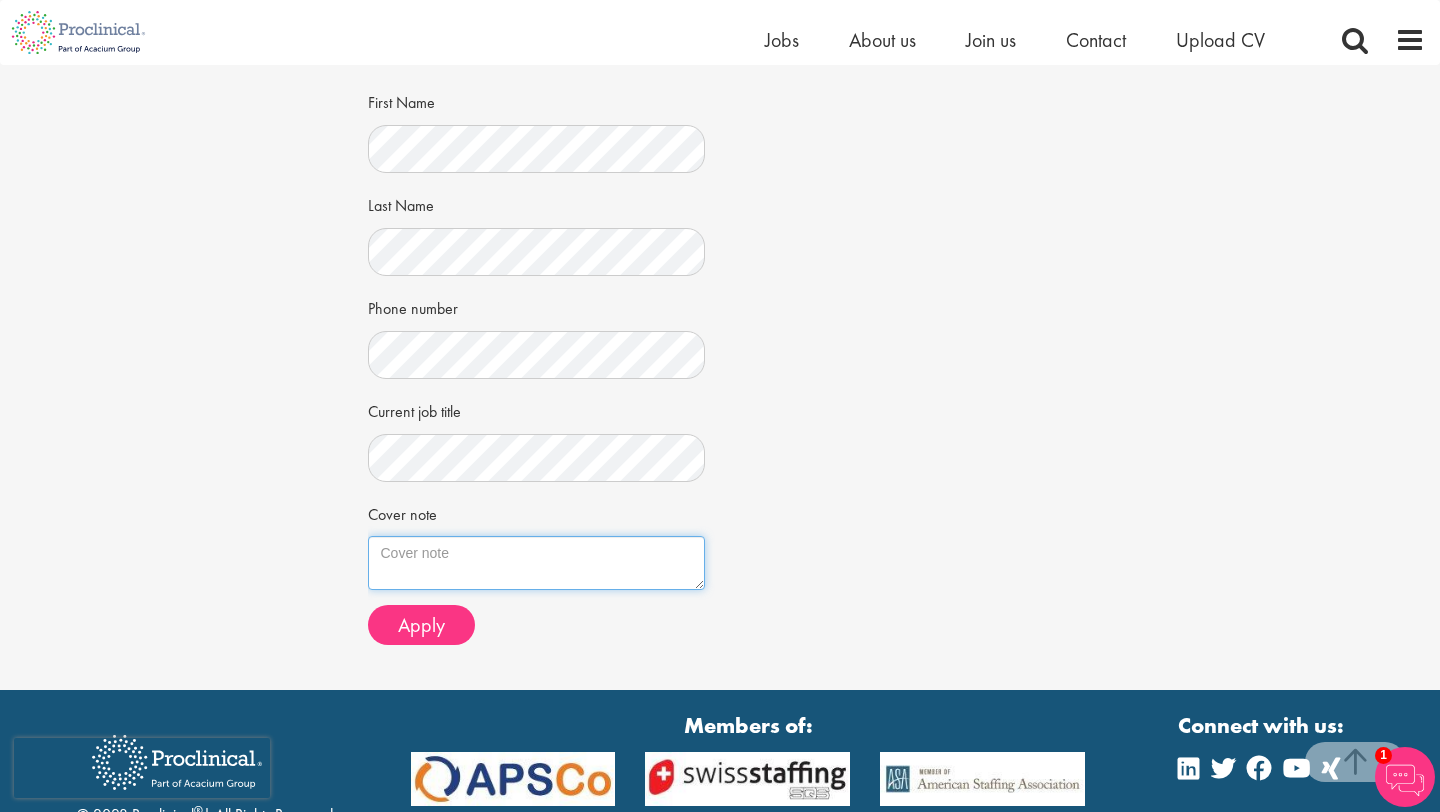 click on "Cover note" at bounding box center [537, 563] 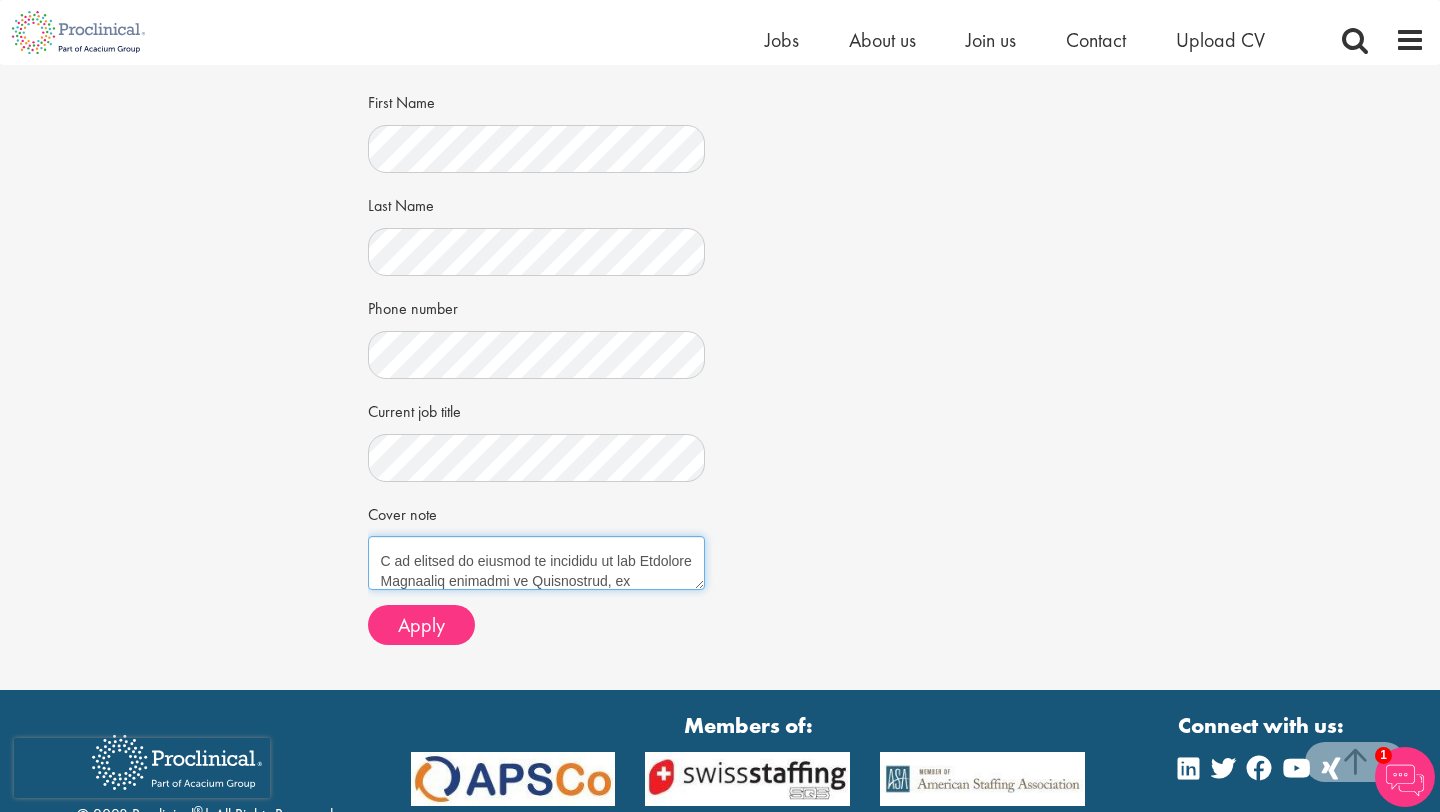 scroll, scrollTop: 0, scrollLeft: 0, axis: both 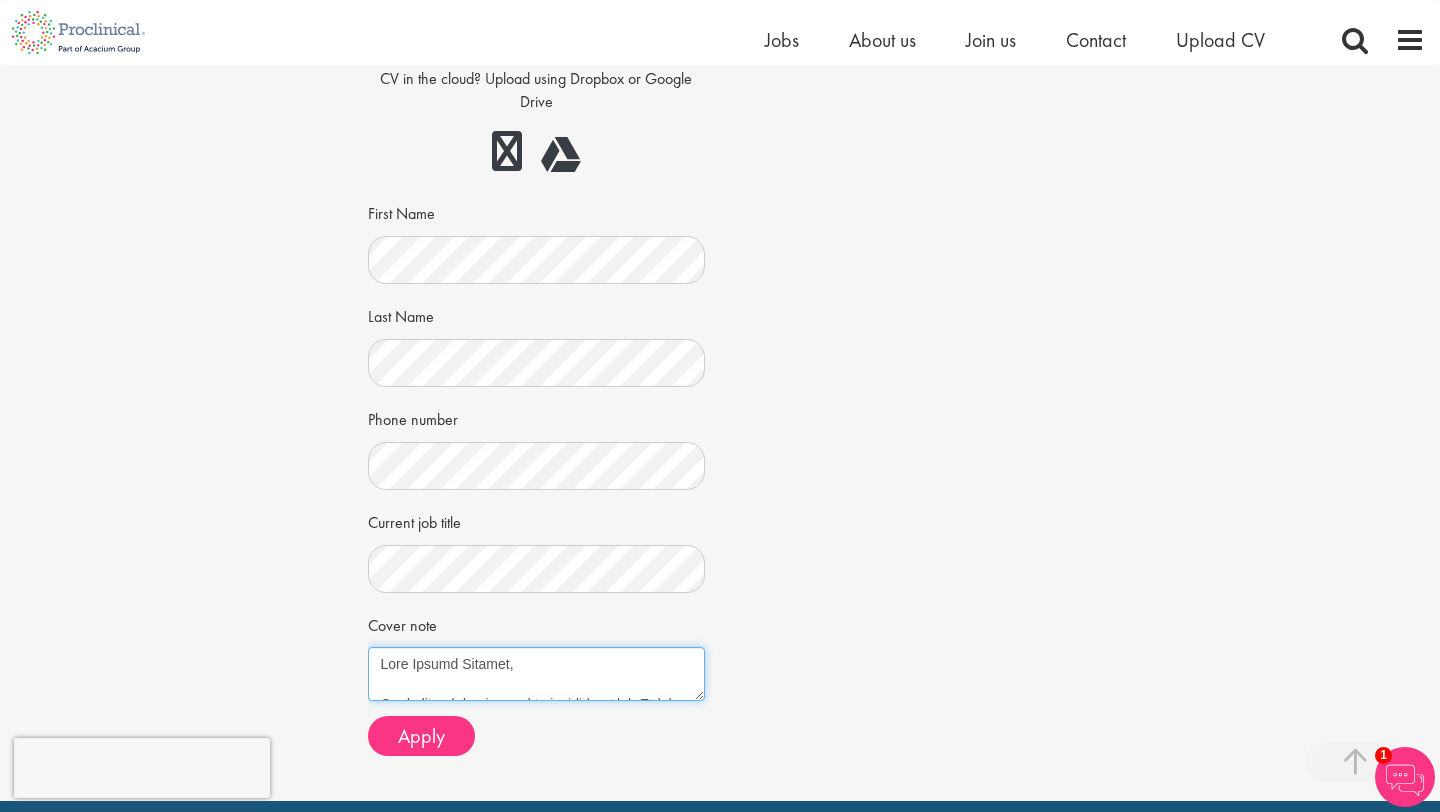 drag, startPoint x: 415, startPoint y: 666, endPoint x: 498, endPoint y: 664, distance: 83.02409 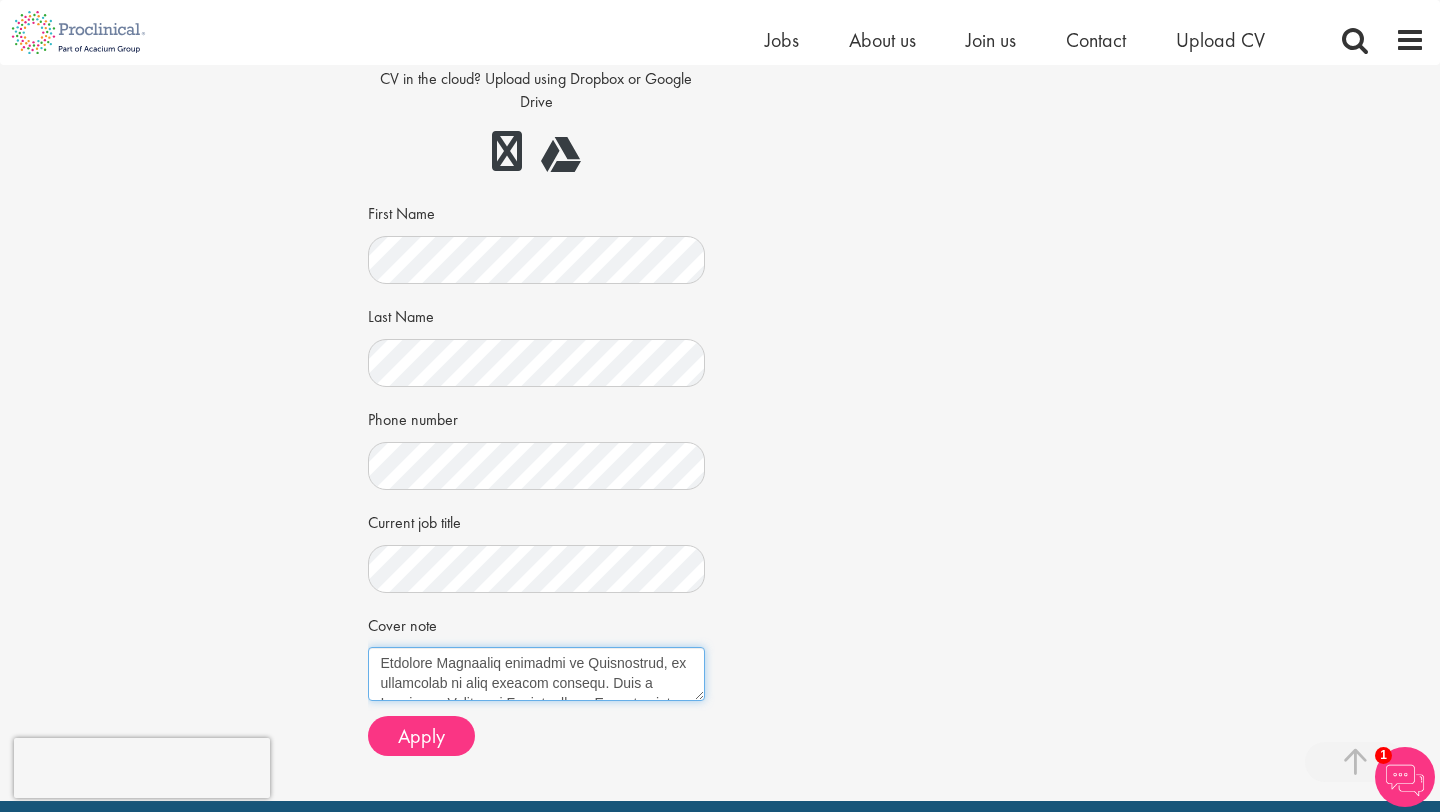 scroll, scrollTop: 0, scrollLeft: 0, axis: both 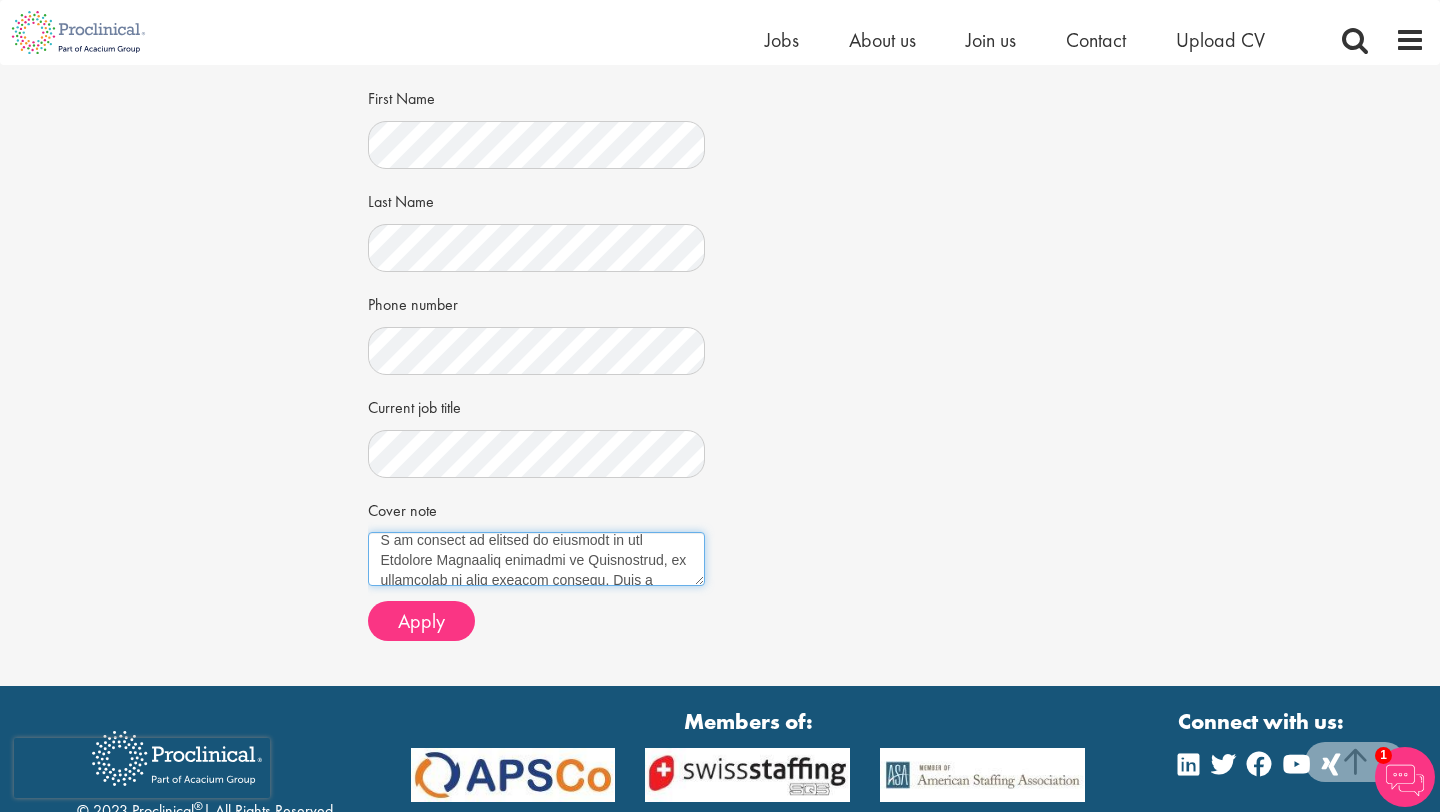 drag, startPoint x: 381, startPoint y: 558, endPoint x: 502, endPoint y: 557, distance: 121.004135 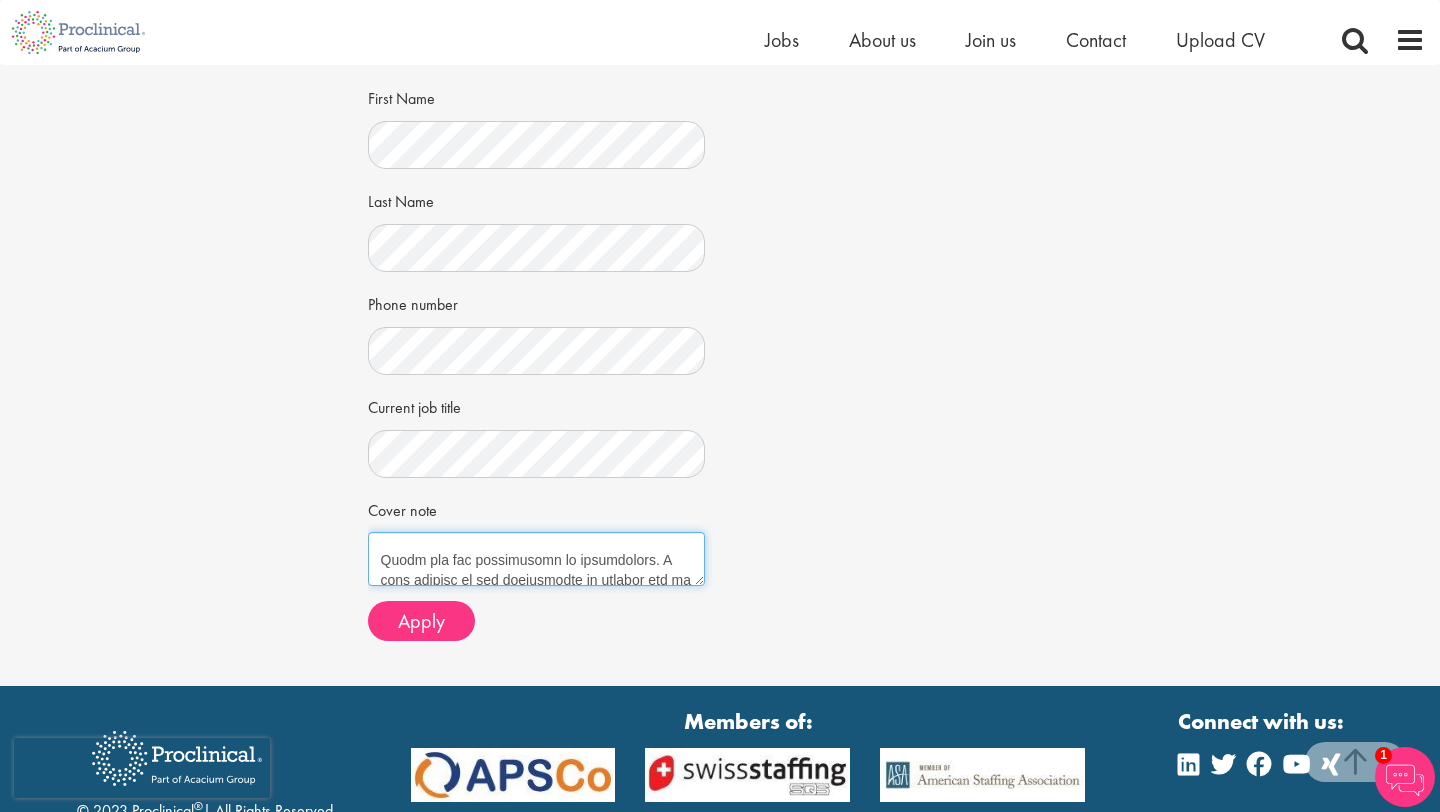 scroll, scrollTop: 952, scrollLeft: 0, axis: vertical 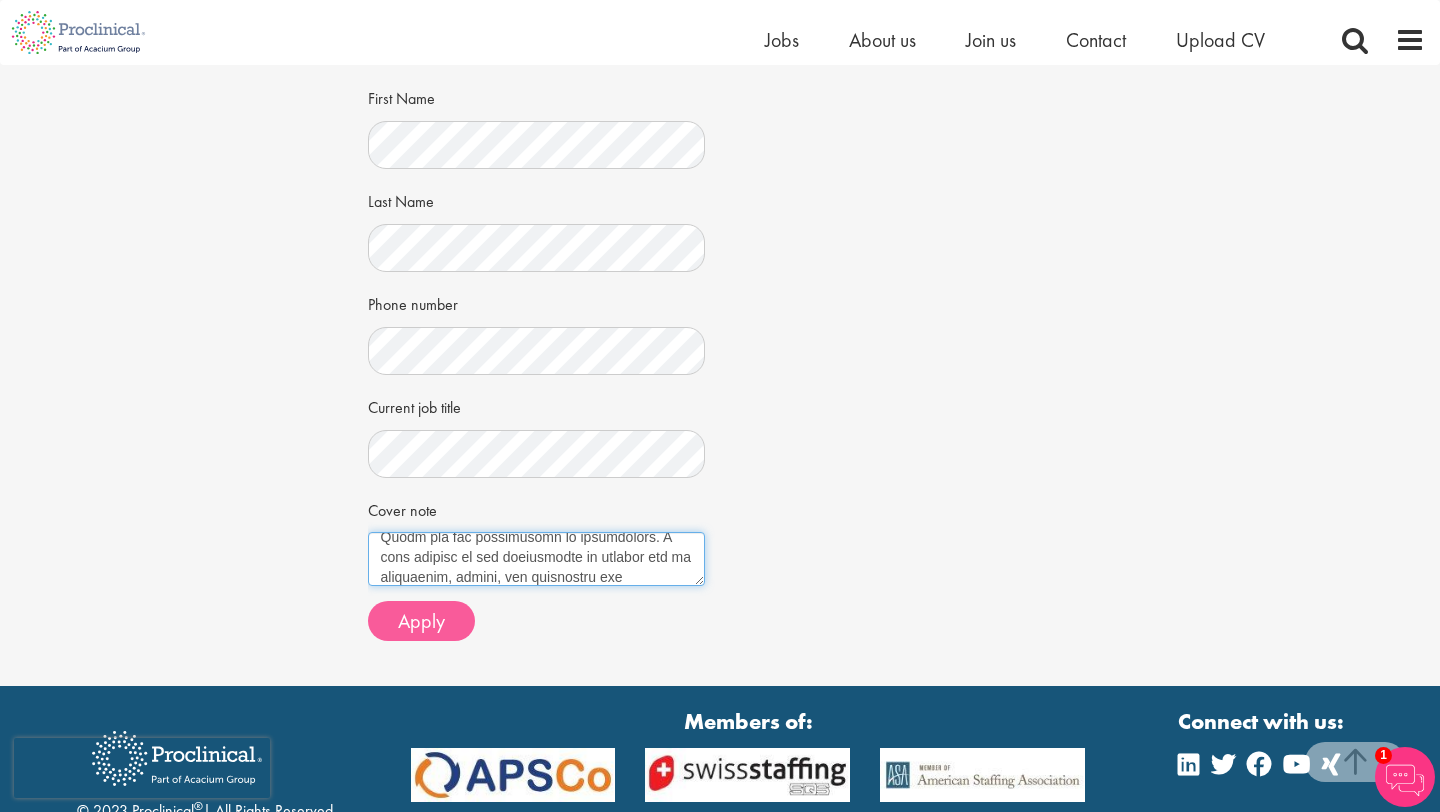 type on "Dear Shannon,
I am writing to express my interest in the GMP QC Analyst position at Proclinical, as advertised on your company website. With a Bachelor of Science in Computational Biology from the University of Pittsburgh as well as hands-on experience in immunoassay development and clinical research, I am excited about the opportunity to contribute to your team and further your mission to improve lives through research-driven health solutions.
My tenure in product development has given me a deep appreciation for investigative work. I excel at digging into the details to find innovative solutions, driven by a passion for understanding complex concepts and improving processes that create value. I have effectively engaged across different departments, utilizing my interpersonal skills to facilitate collaboration and drive project success.
During my job search, I have dedicated time to reviewing industry advancements, ensuring that my knowledge base remains current and relevant. This approach not only aids..." 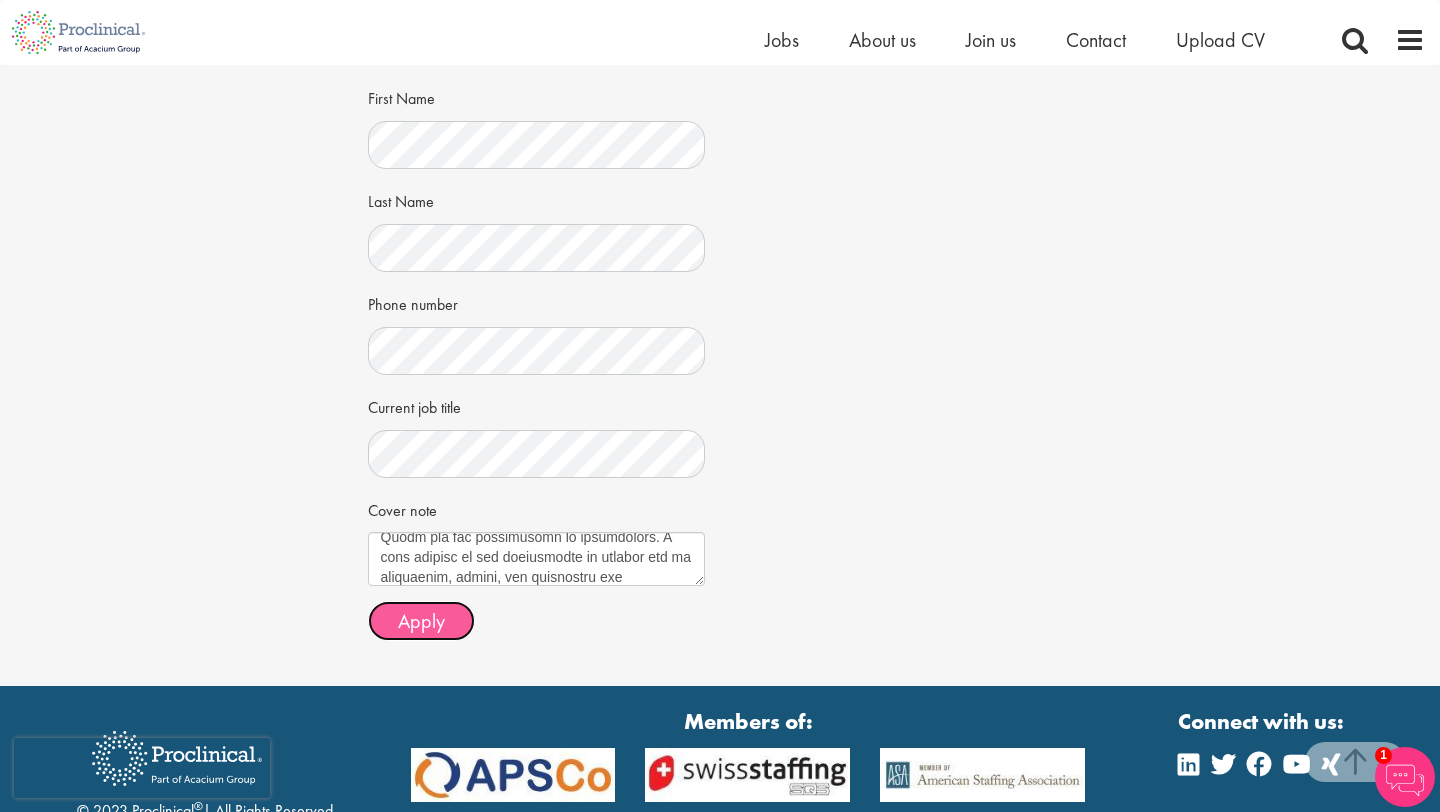 click on "Apply" at bounding box center [421, 621] 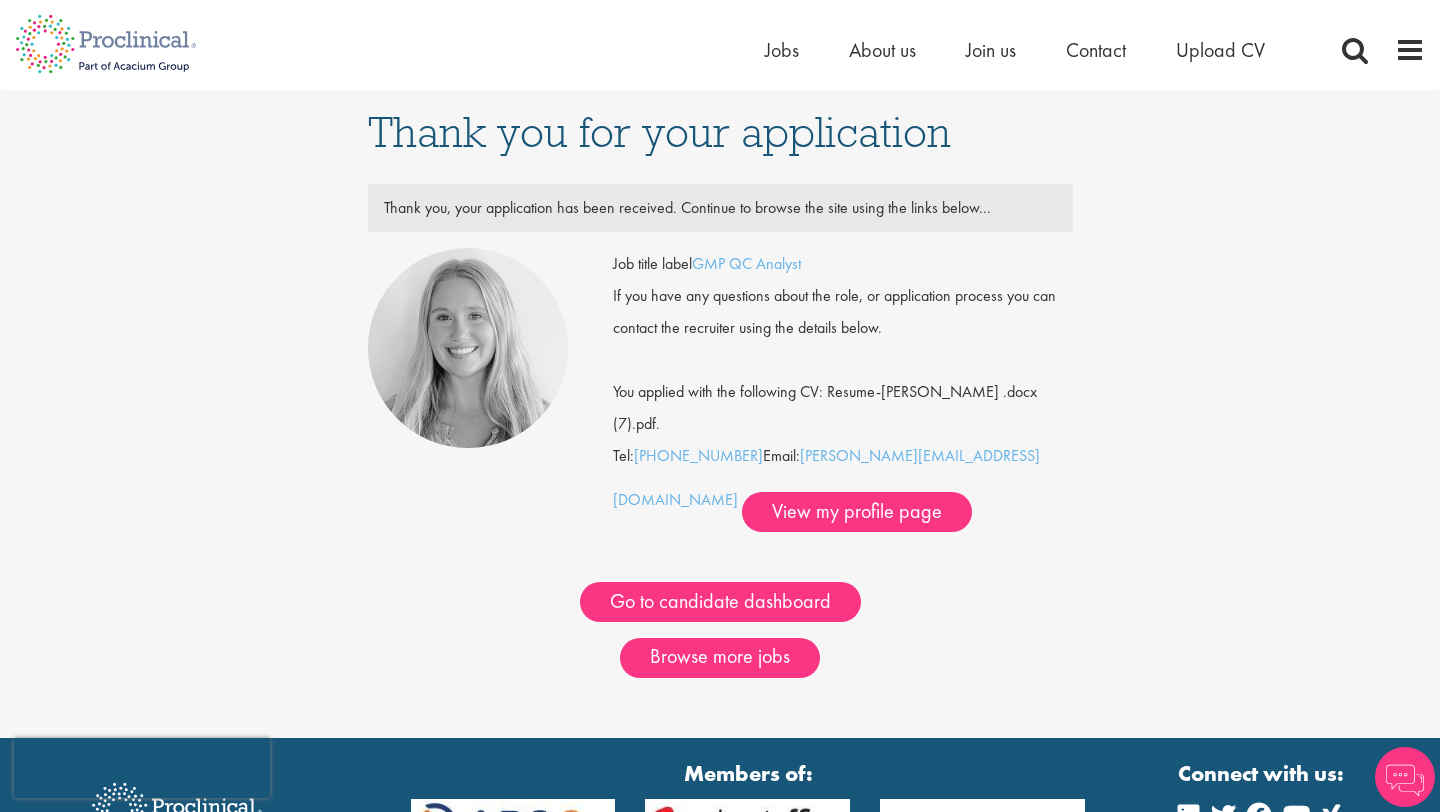 scroll, scrollTop: 0, scrollLeft: 0, axis: both 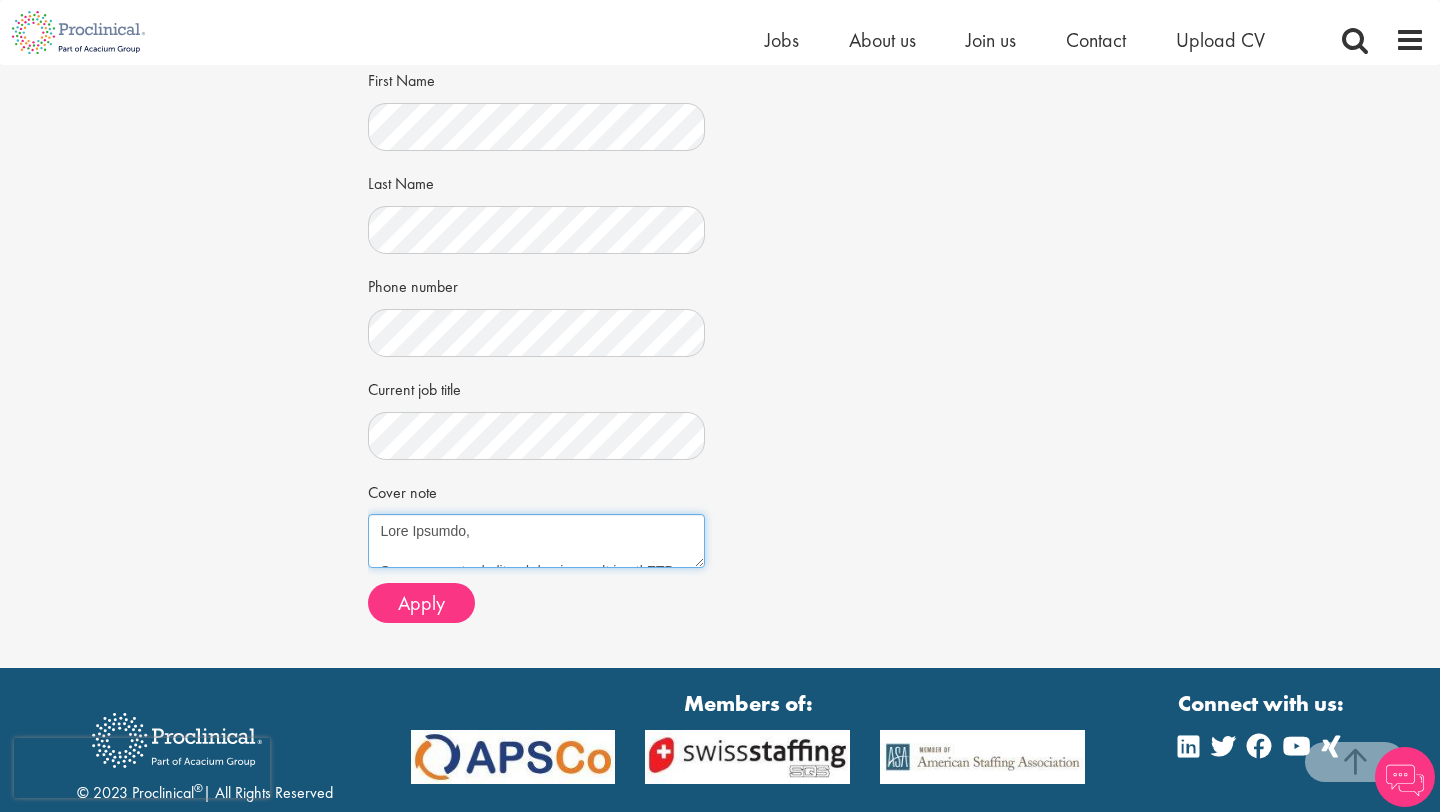 drag, startPoint x: 470, startPoint y: 527, endPoint x: 417, endPoint y: 526, distance: 53.009434 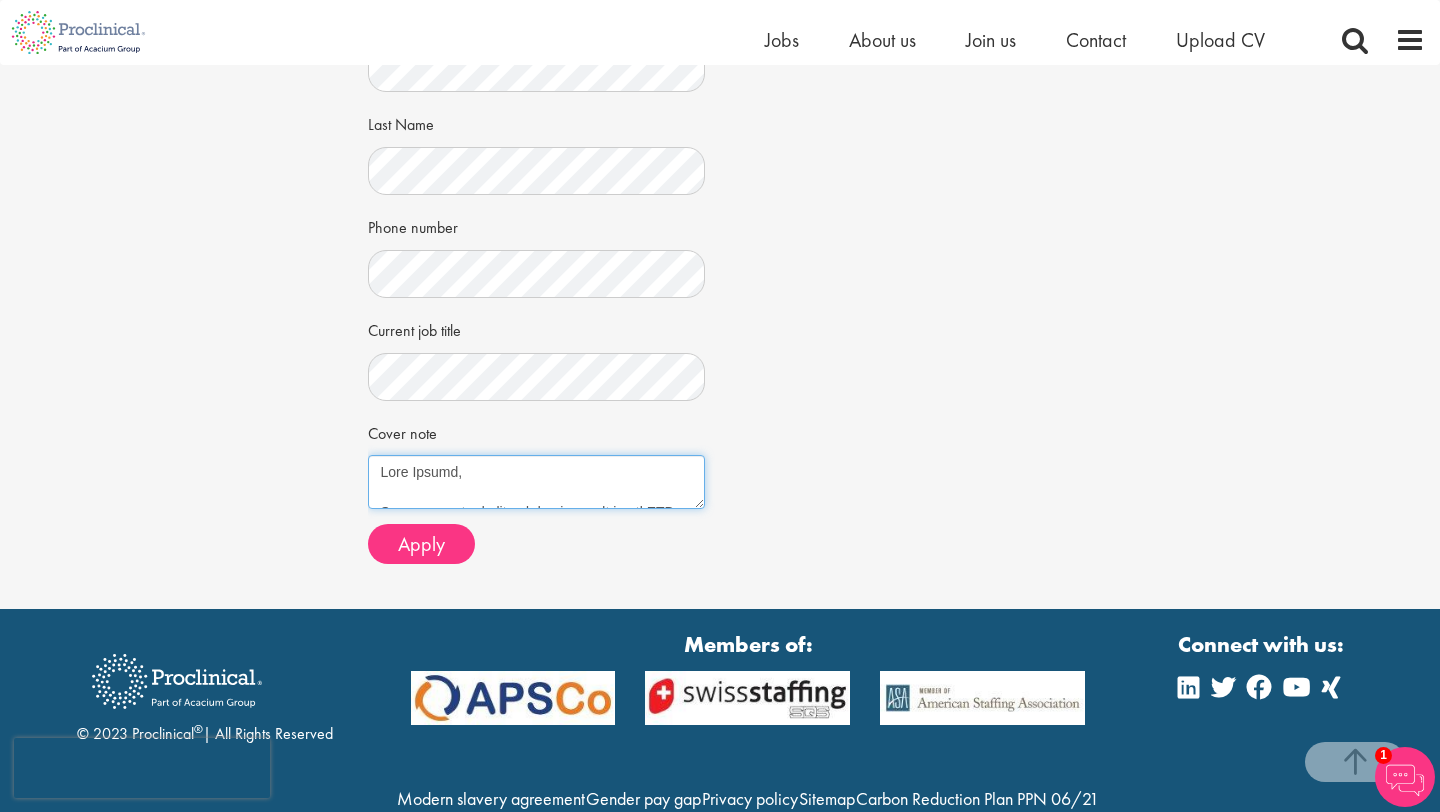 scroll, scrollTop: 513, scrollLeft: 0, axis: vertical 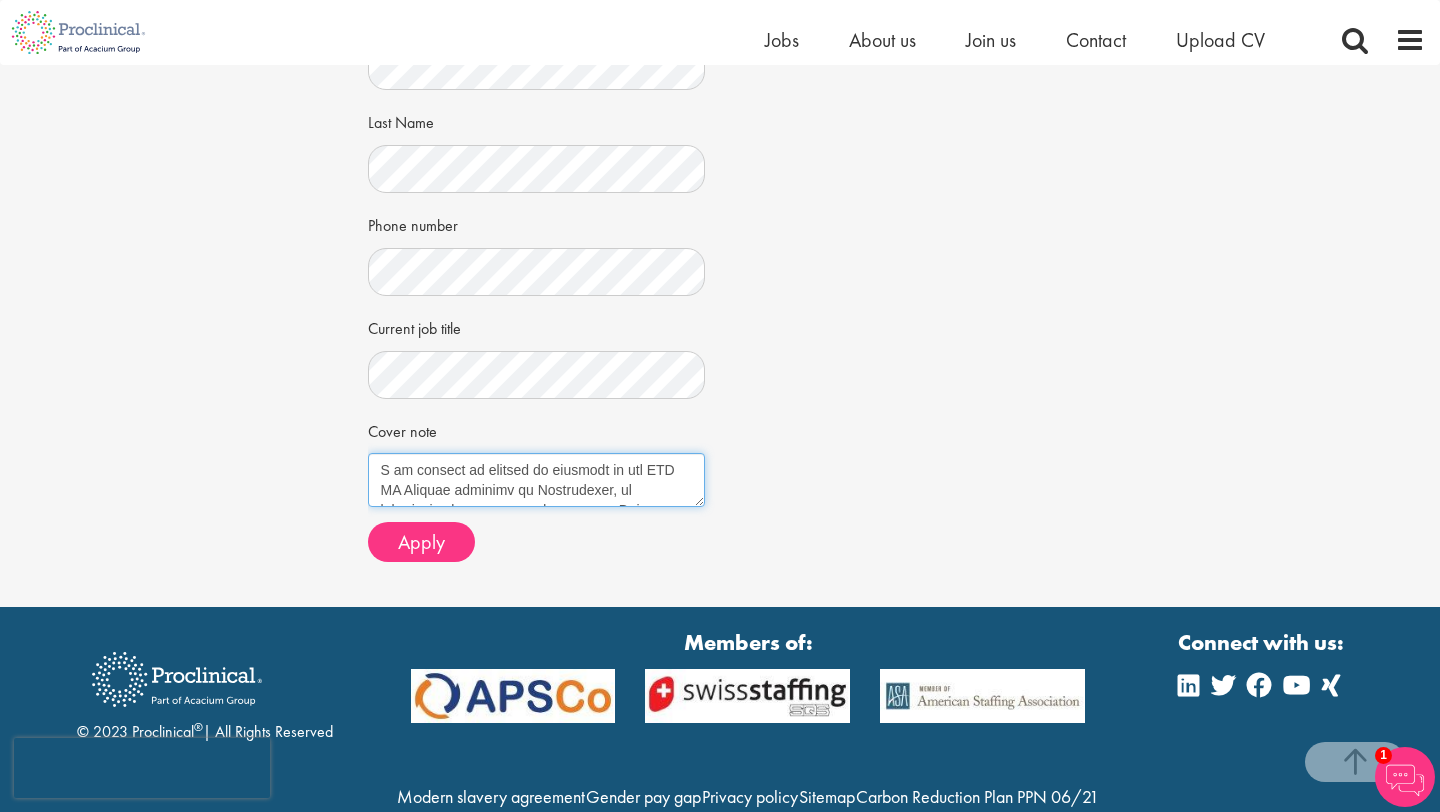 drag, startPoint x: 638, startPoint y: 471, endPoint x: 430, endPoint y: 496, distance: 209.49701 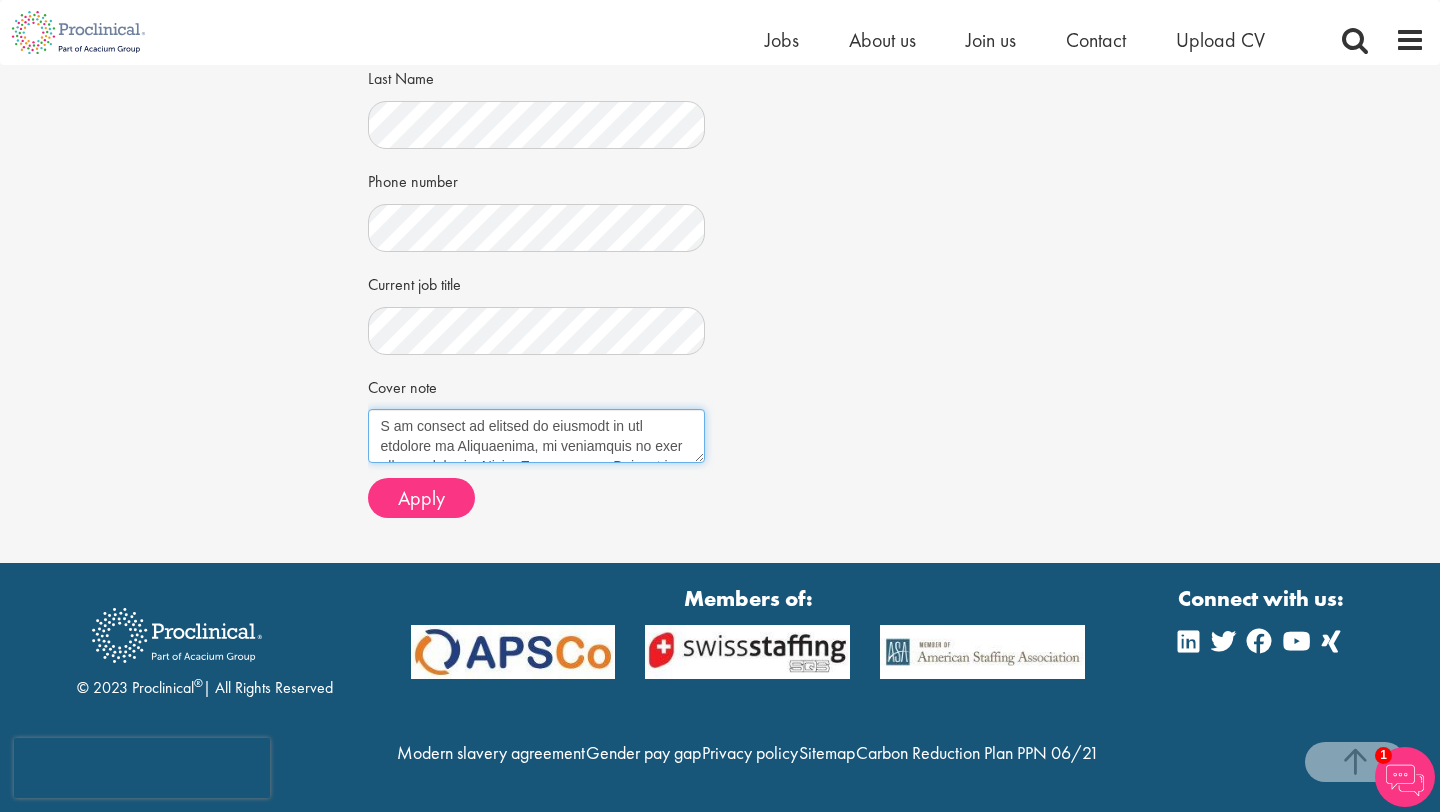 scroll, scrollTop: 582, scrollLeft: 0, axis: vertical 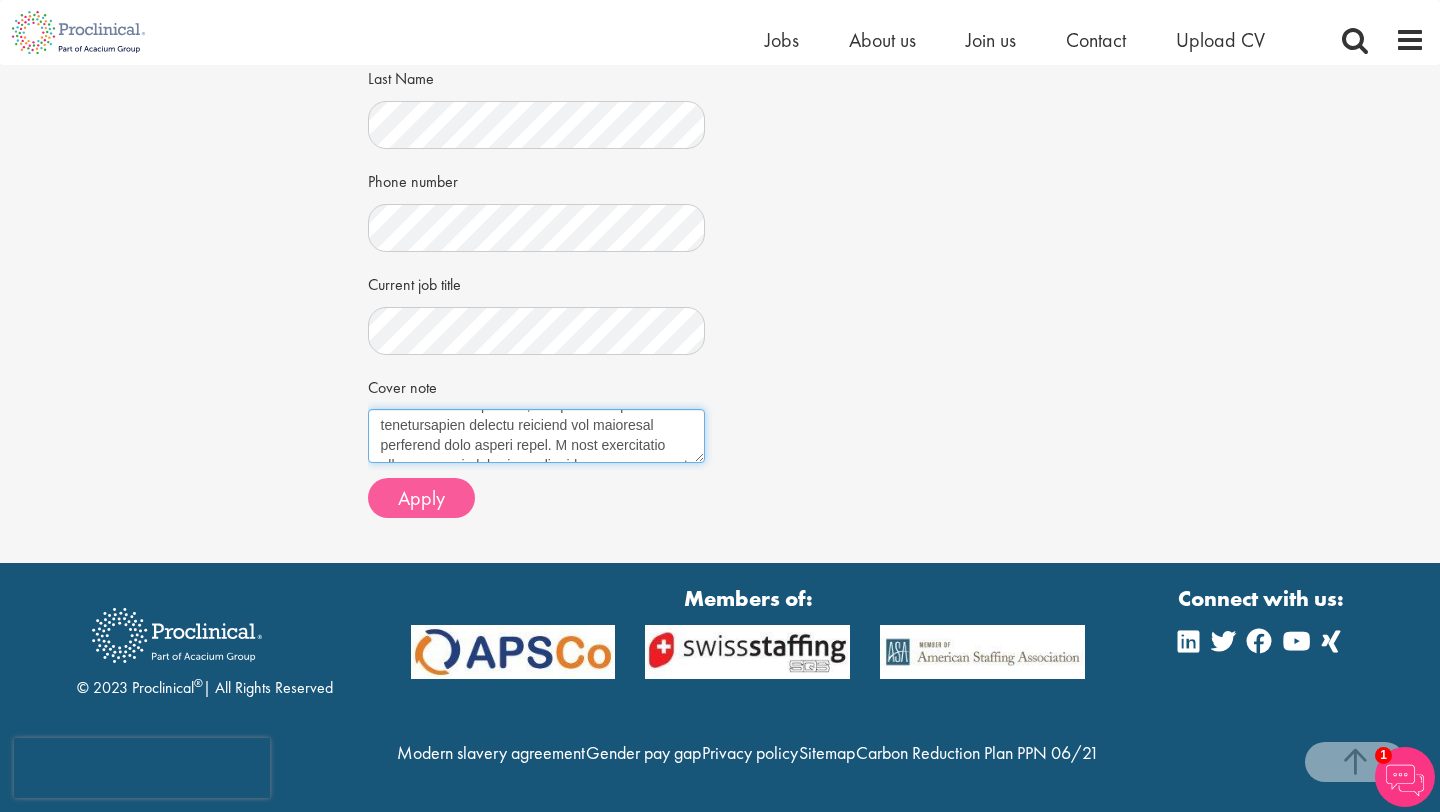 type on "Dear Jackie,
I am writing to express my interest in the Clinical Study Specialist position at Proclinical, as advertised on your company website. With a Bachelor of Science in Computational Biology from the University of Pittsburgh as well as hands-on experience in immunoassay development and clinical research, I am excited about the opportunity to contribute to your team and further your mission to improve lives through research-driven health solutions.
My tenure in product development has given me a deep appreciation for investigative work. I excel at digging into the details to find innovative solutions, driven by a passion for understanding complex concepts and improving processes that create value. I have effectively engaged across different departments, utilizing my interpersonal skills to facilitate collaboration and drive project success.
During my job search, I have dedicated time to reviewing industry advancements, ensuring that my knowledge base remains current and relevant. This approach not..." 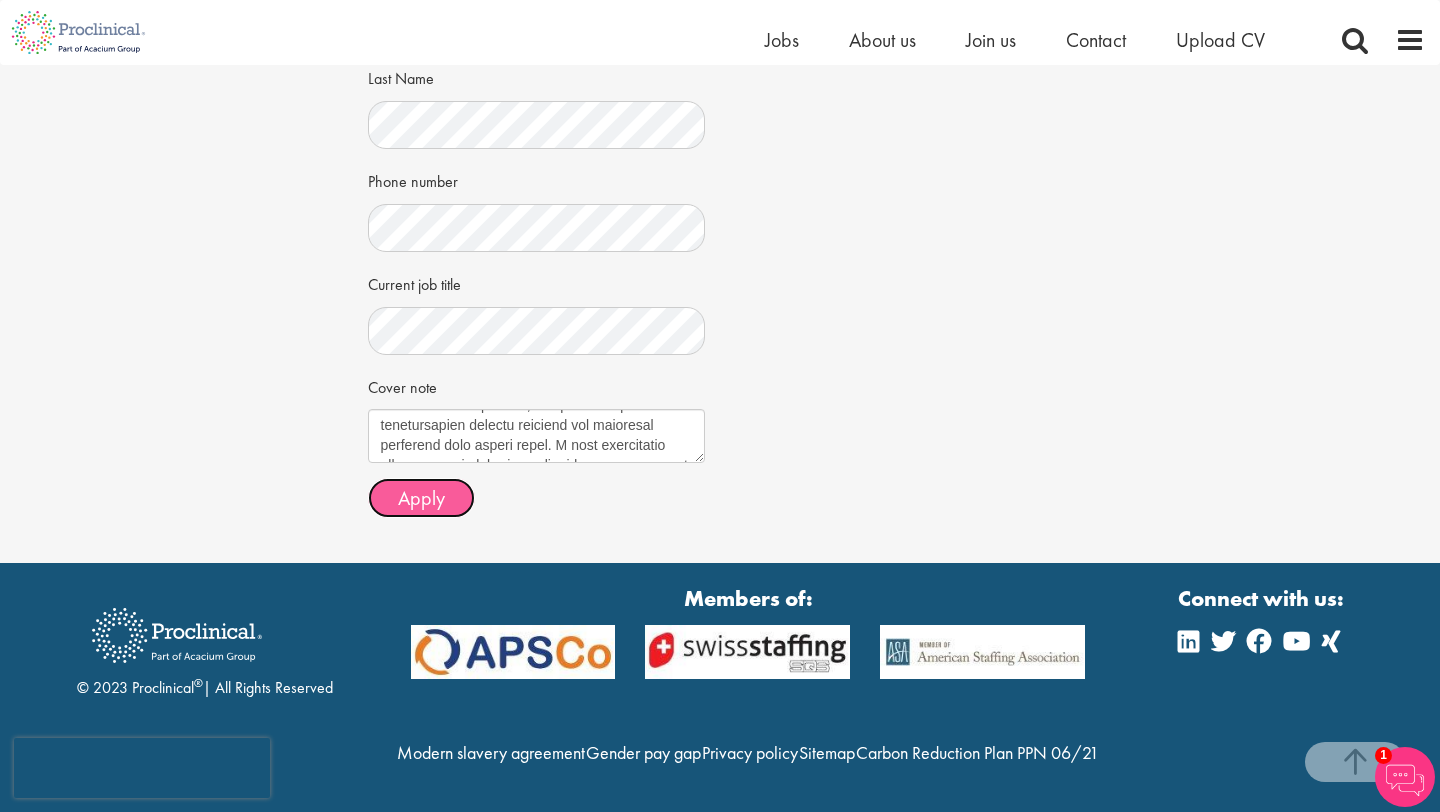 click on "Apply" at bounding box center [421, 498] 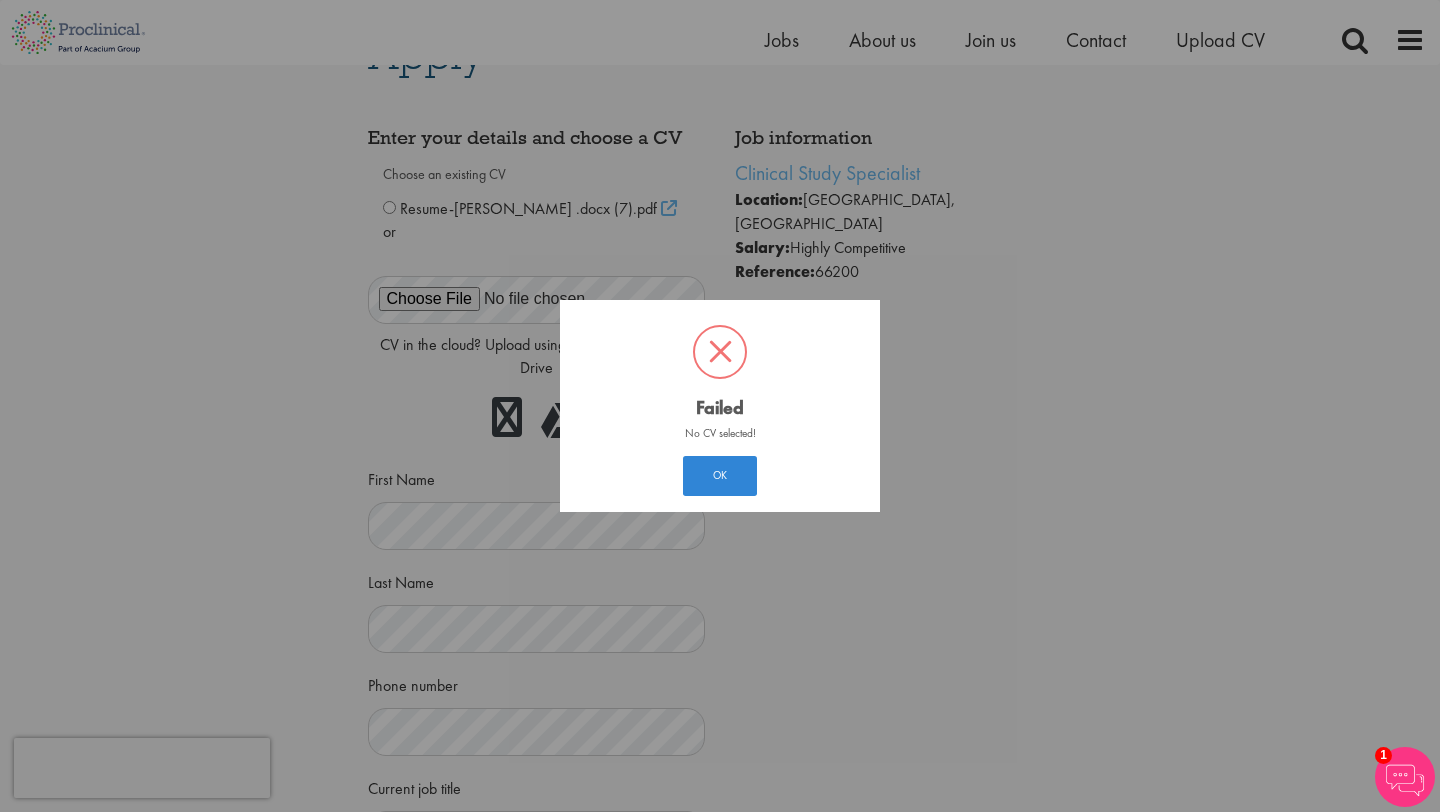 scroll, scrollTop: 11, scrollLeft: 0, axis: vertical 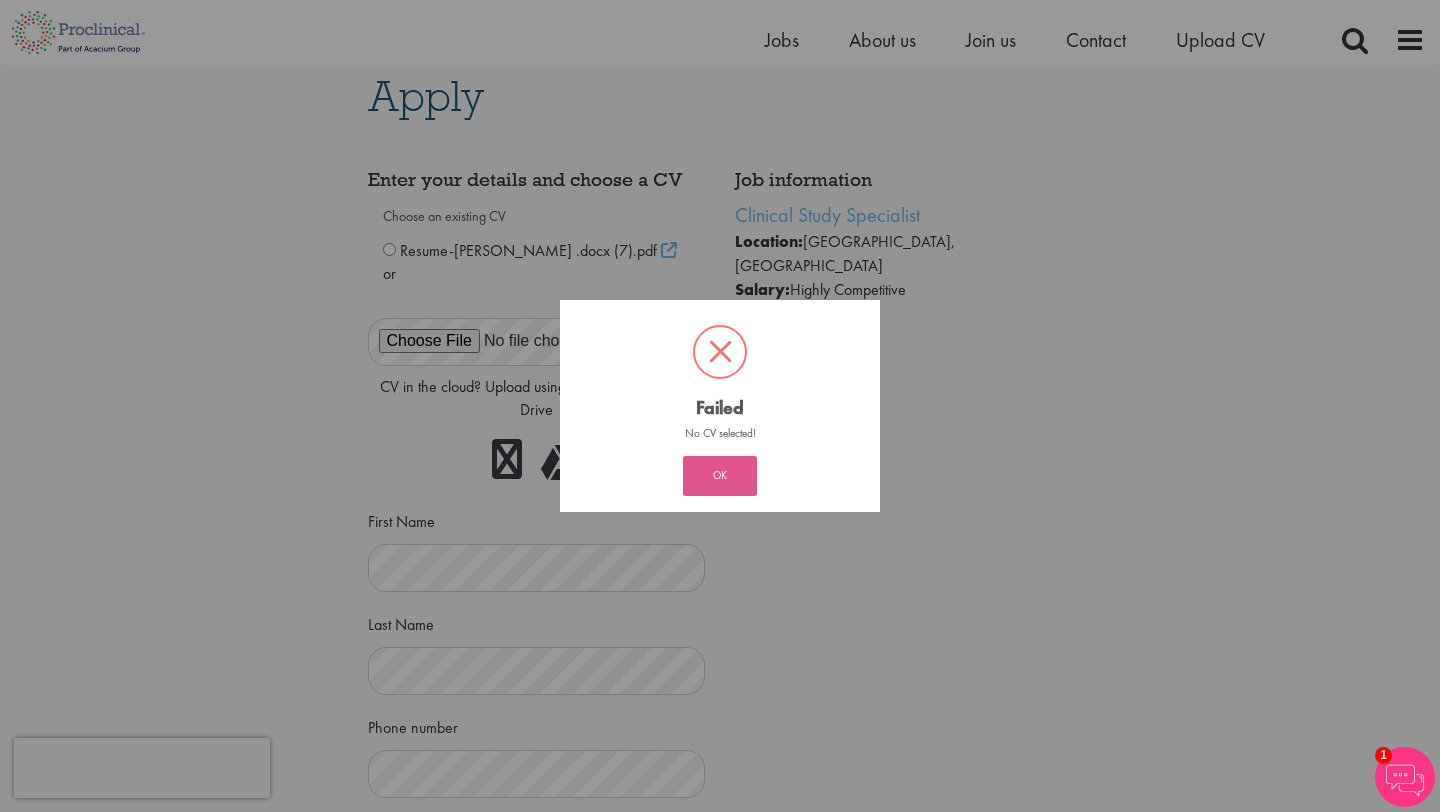 click on "OK" at bounding box center (720, 476) 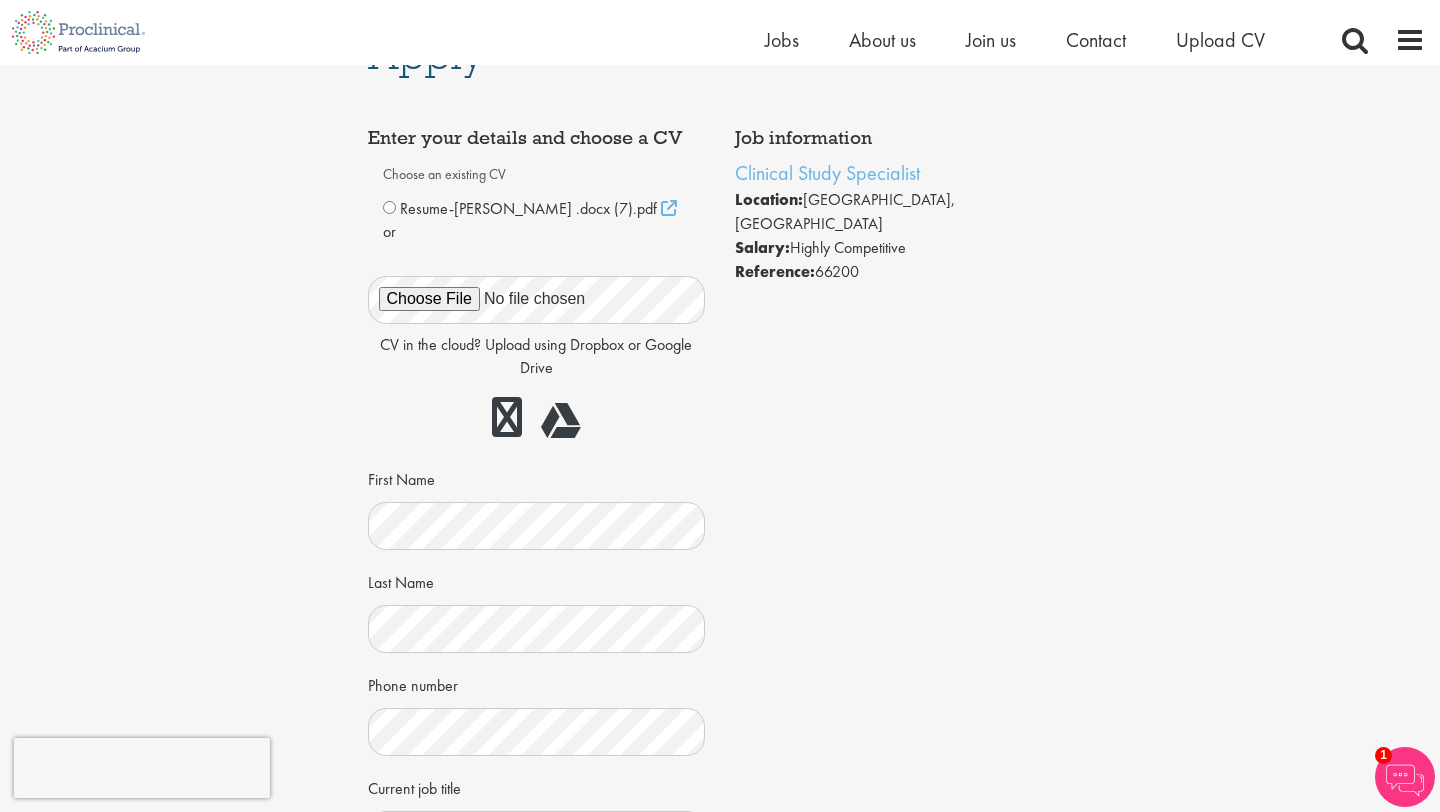 scroll, scrollTop: 34, scrollLeft: 0, axis: vertical 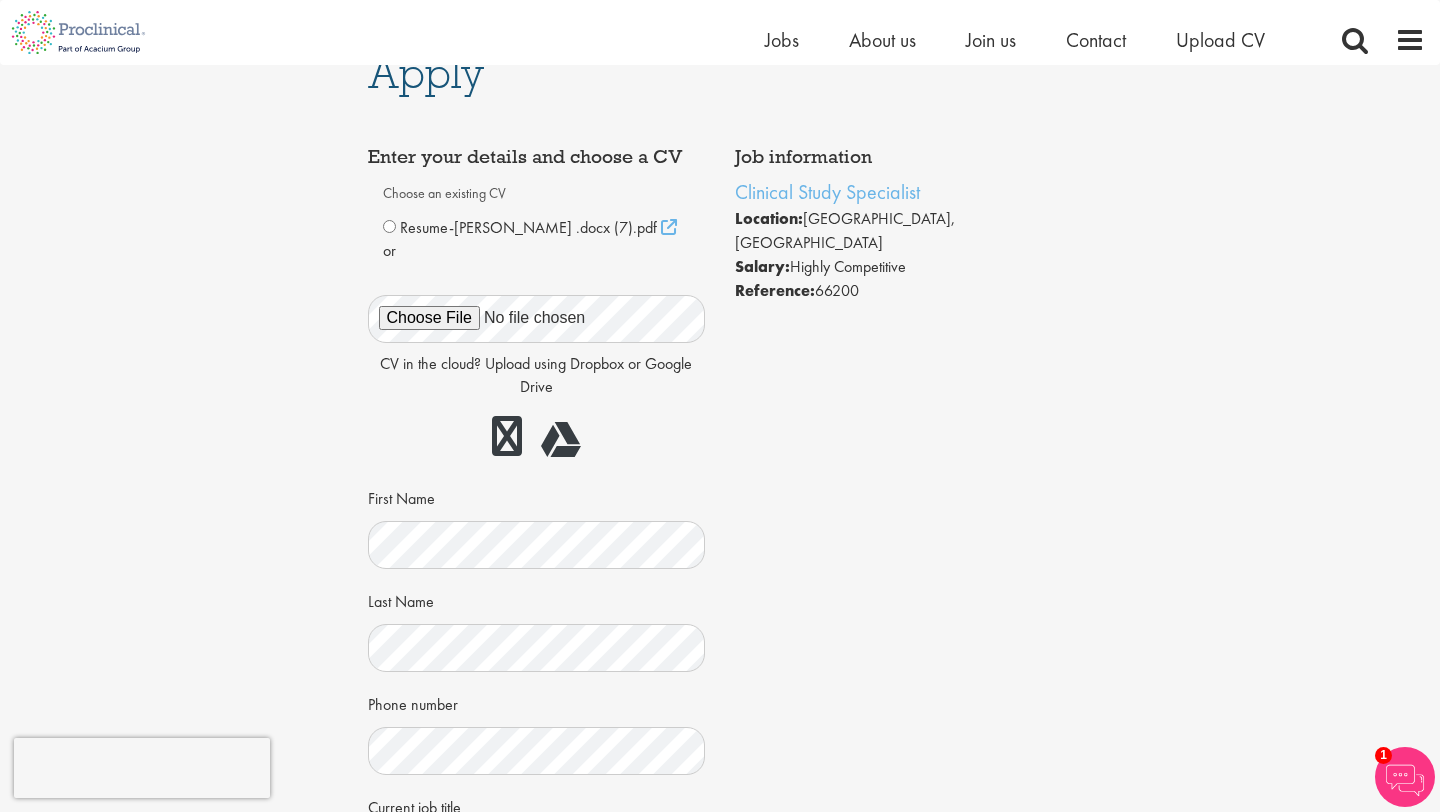 click on "Resume-Devika Nair .docx (7).pdf" at bounding box center (537, 228) 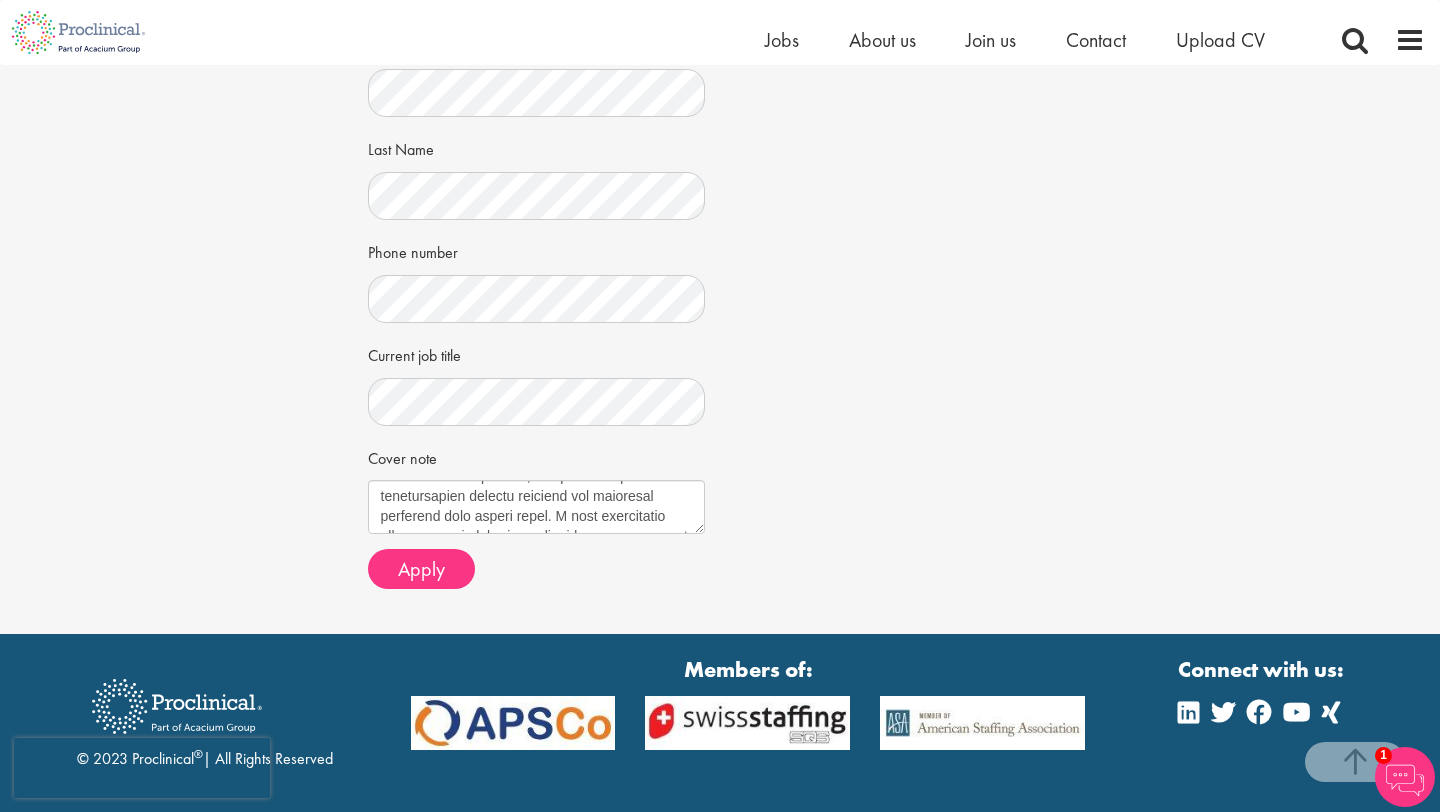 scroll, scrollTop: 496, scrollLeft: 0, axis: vertical 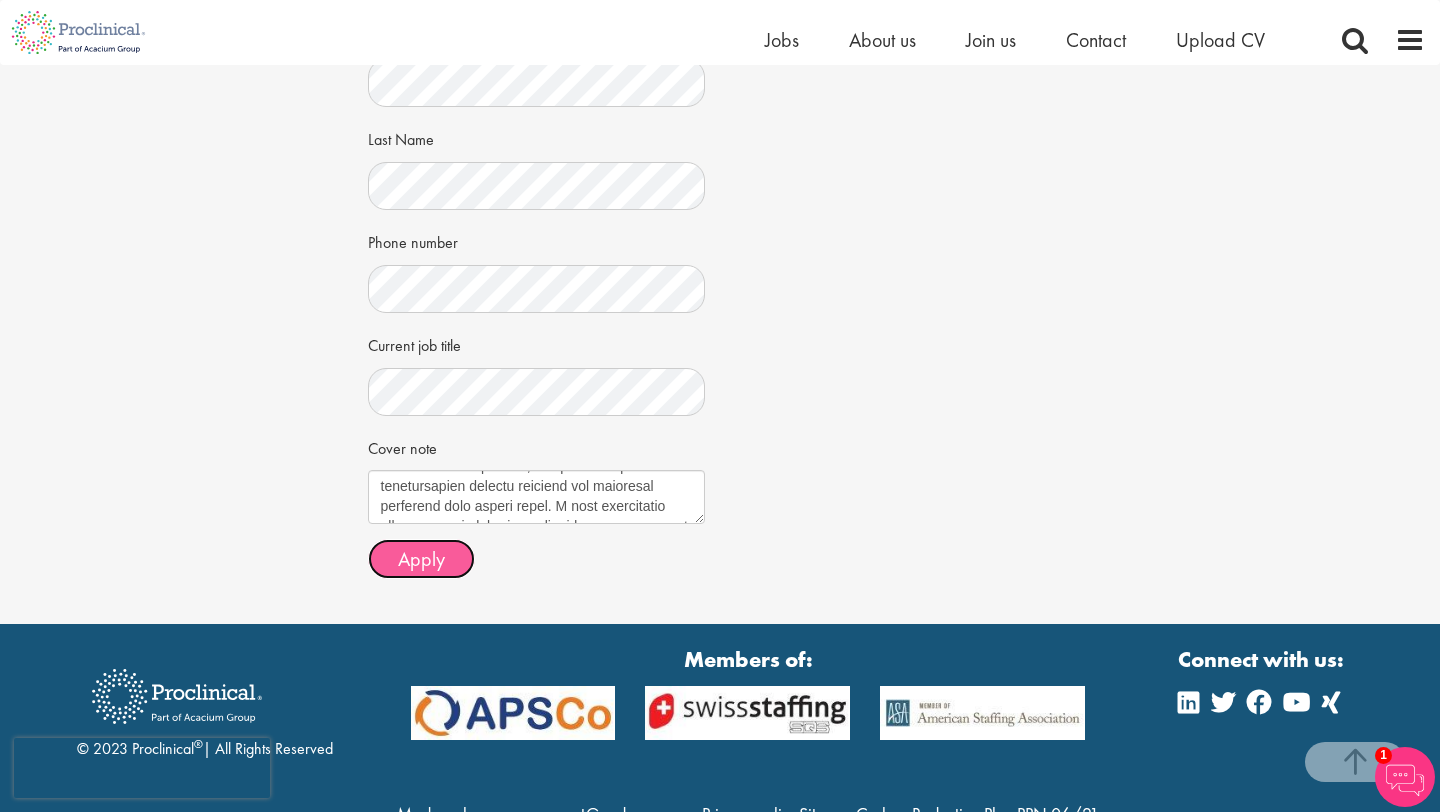 click on "Apply" at bounding box center [421, 559] 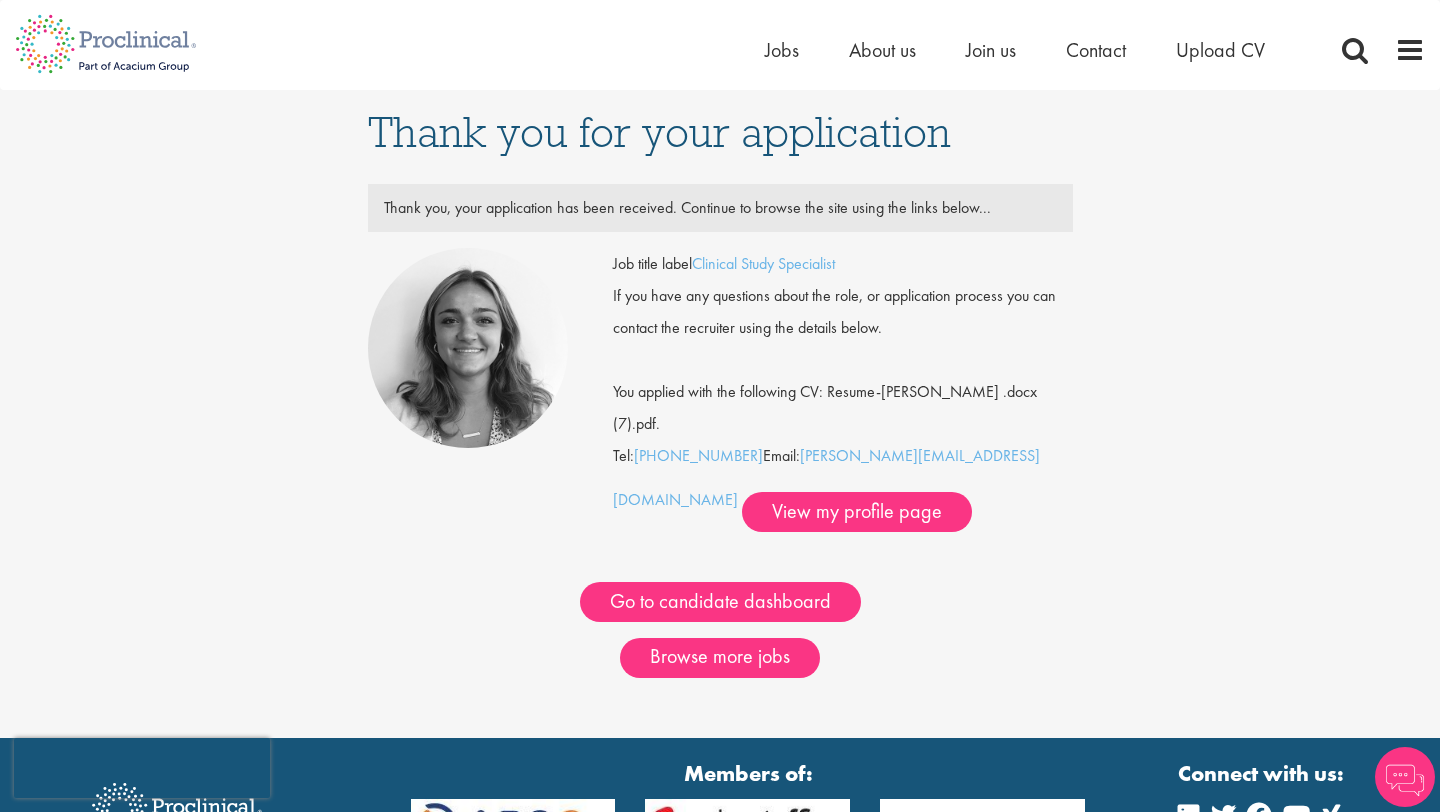 scroll, scrollTop: 0, scrollLeft: 0, axis: both 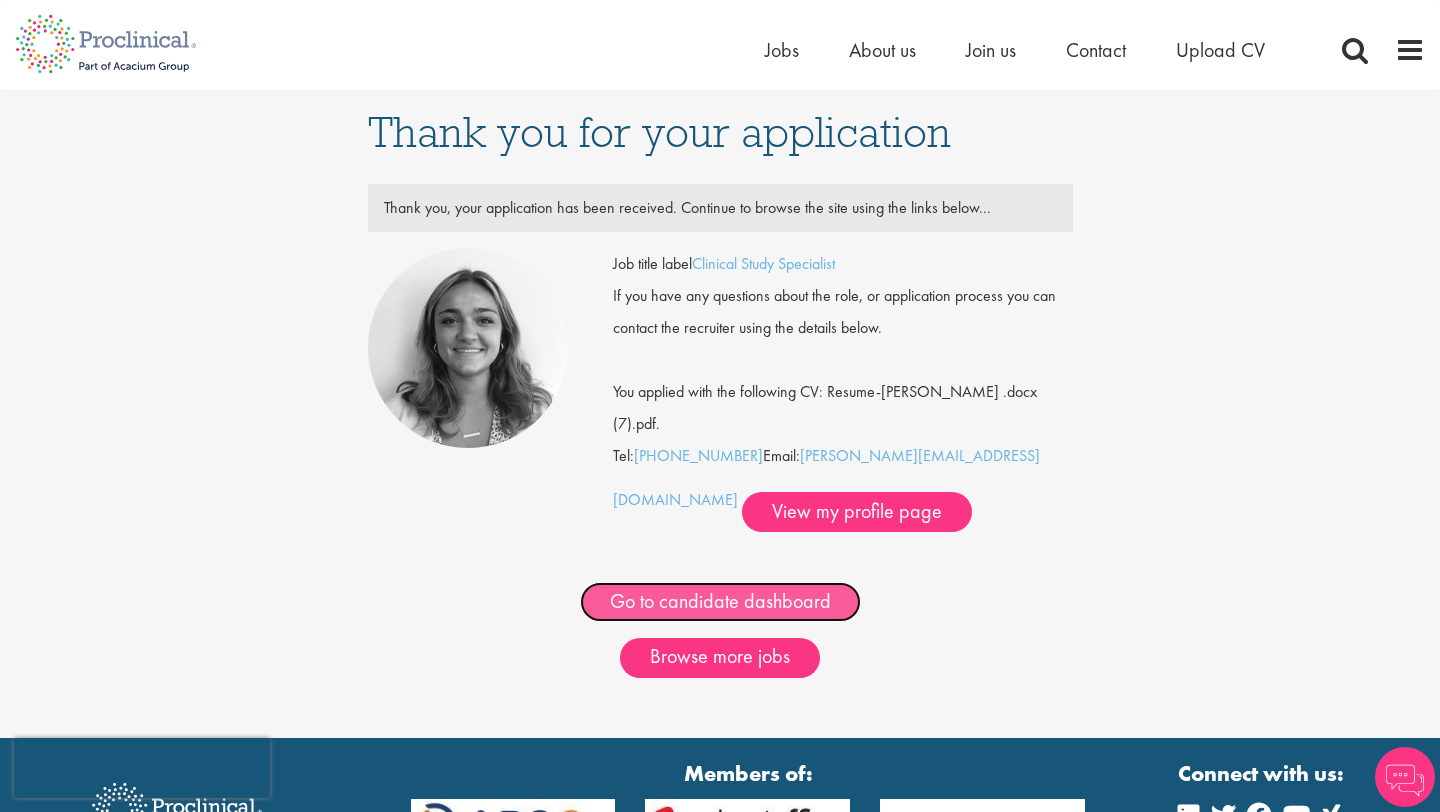 click on "Go to candidate dashboard" at bounding box center (720, 602) 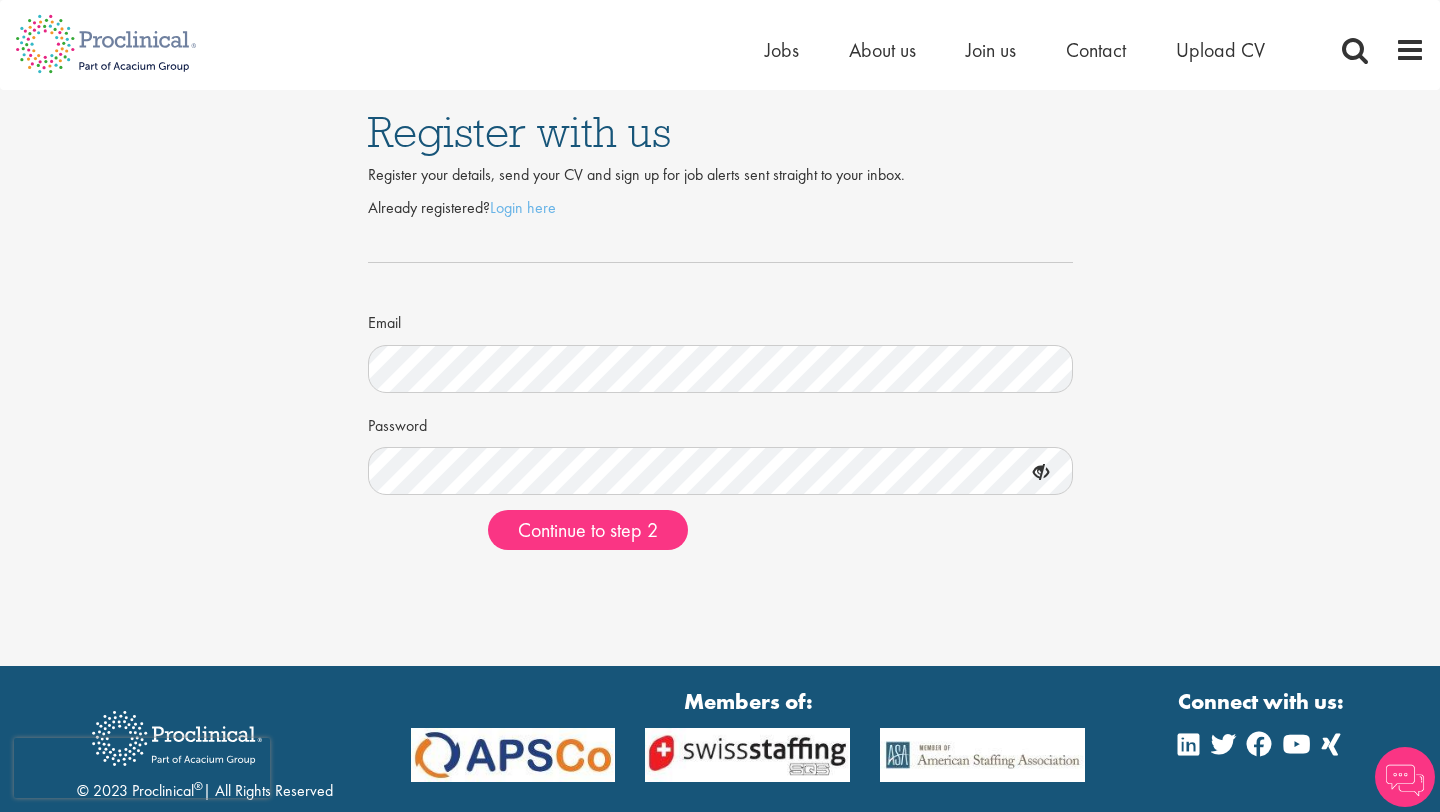 scroll, scrollTop: 0, scrollLeft: 0, axis: both 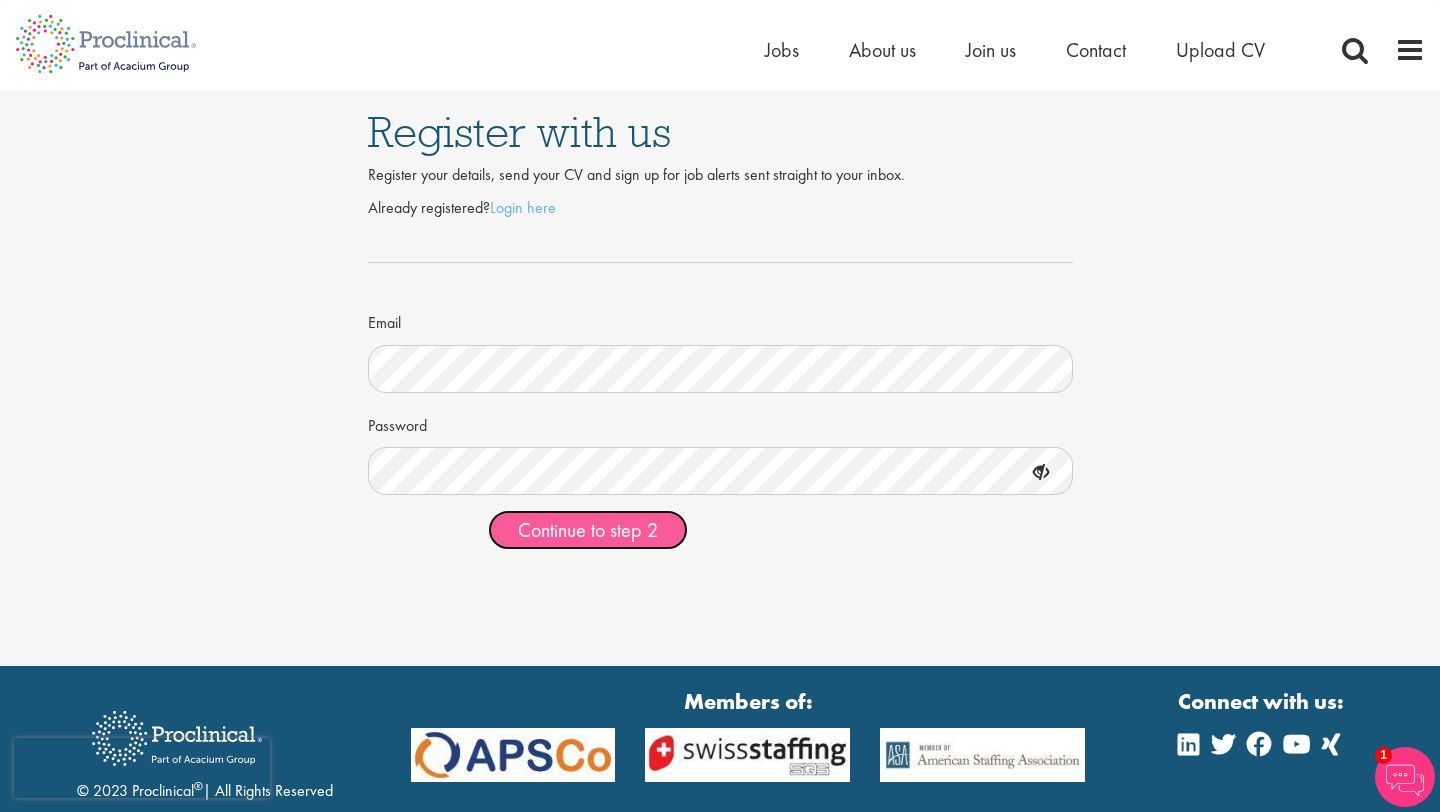 click on "Continue to step 2" at bounding box center (588, 530) 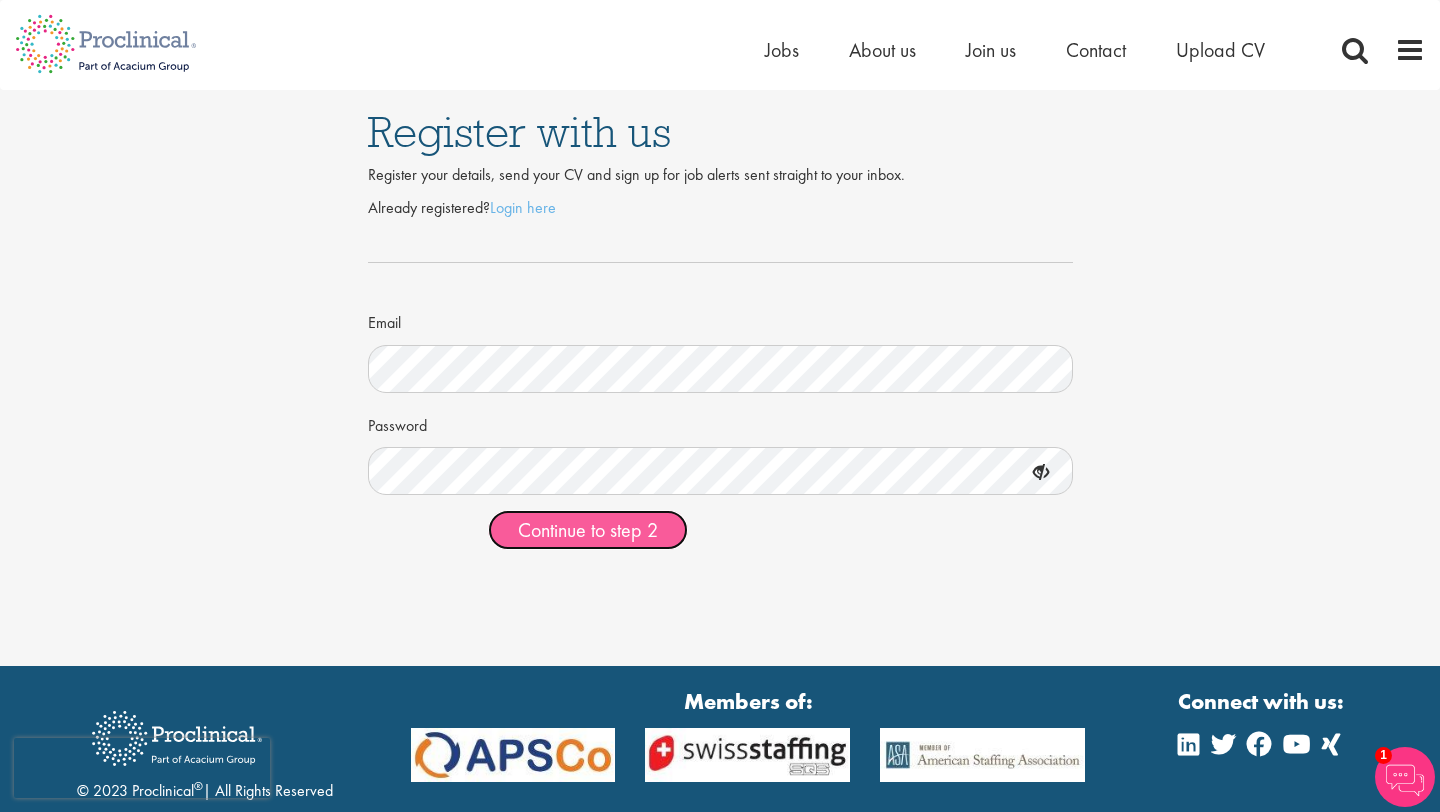 click on "Continue to step 2" at bounding box center (588, 530) 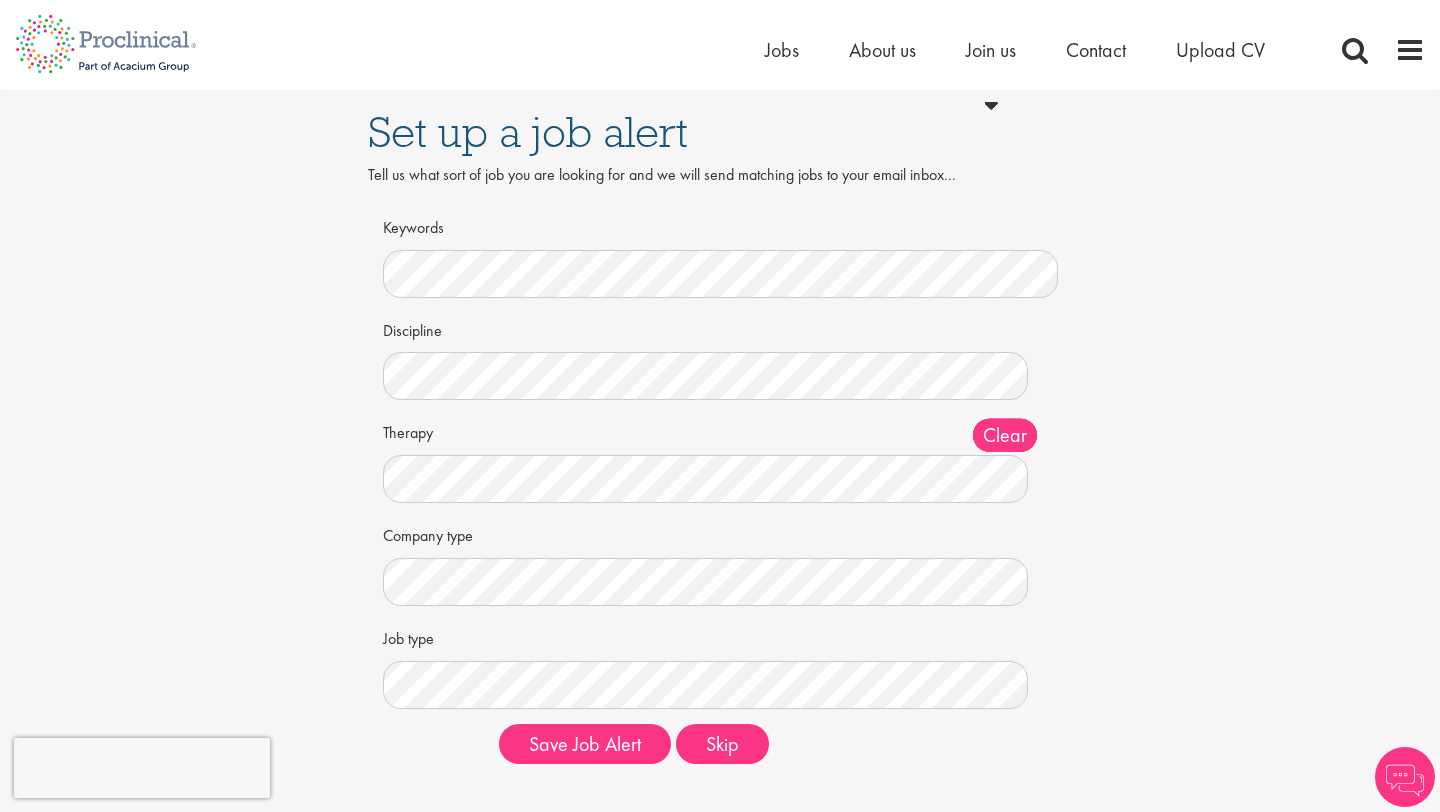 scroll, scrollTop: 0, scrollLeft: 0, axis: both 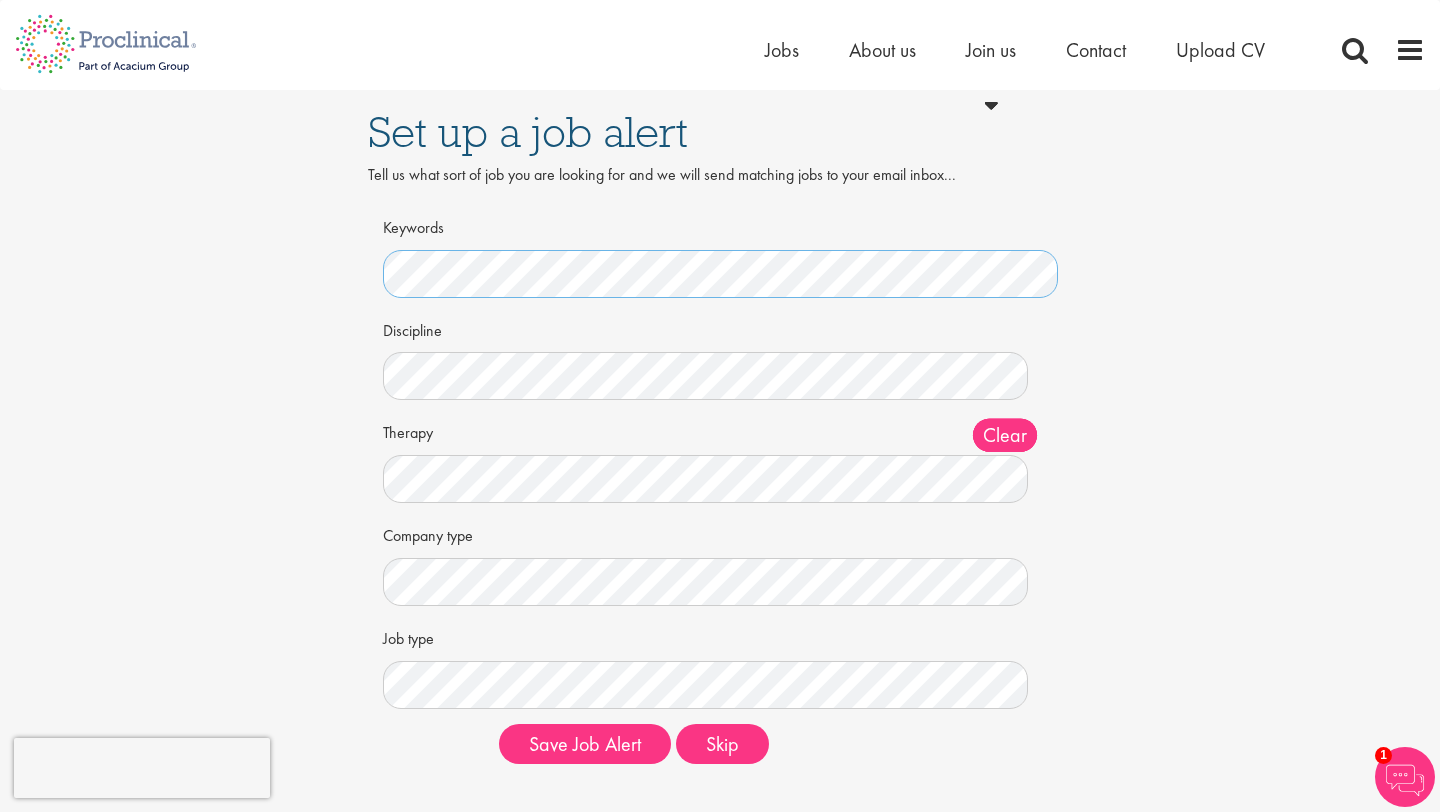 click on "Save Job Alert" at bounding box center [585, 744] 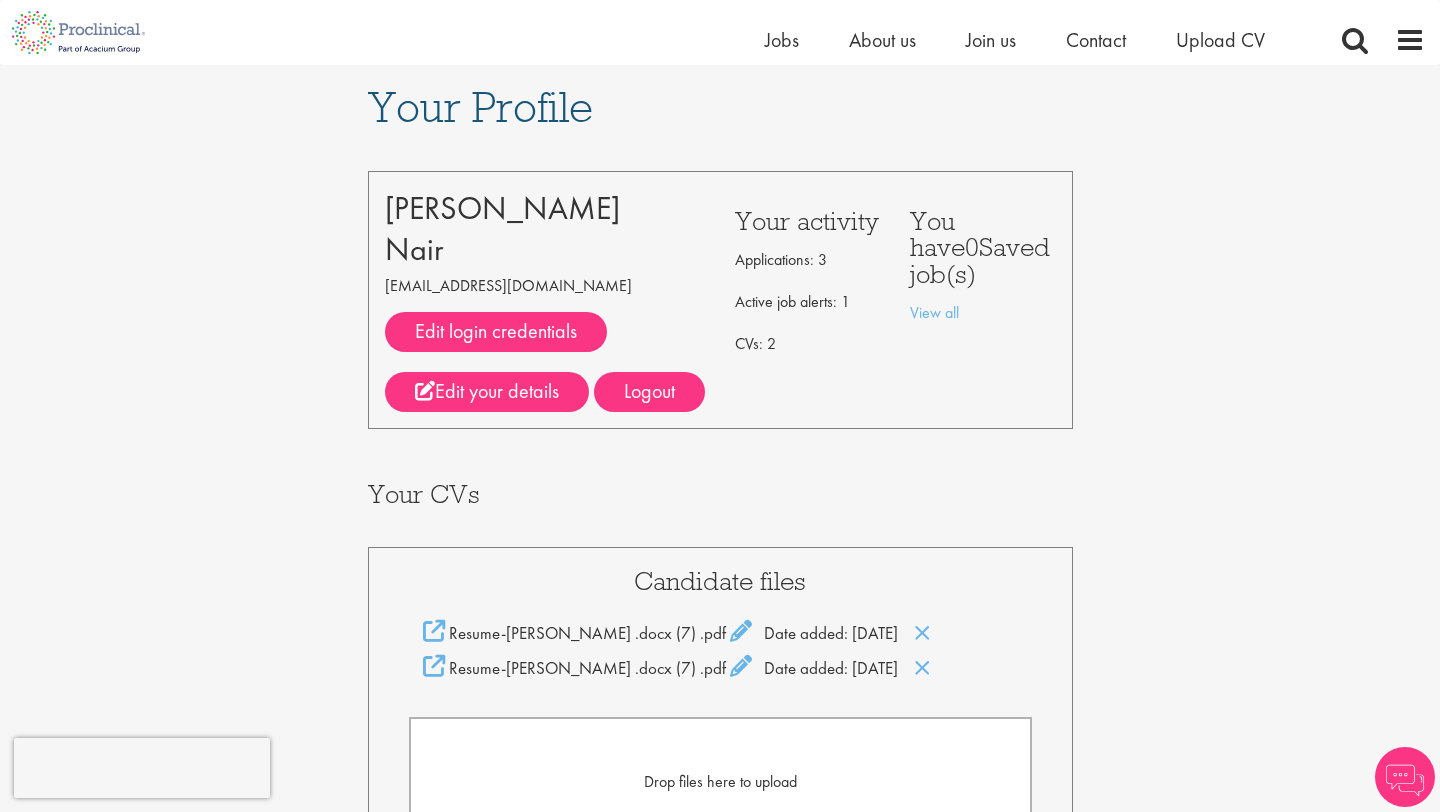 scroll, scrollTop: 122, scrollLeft: 0, axis: vertical 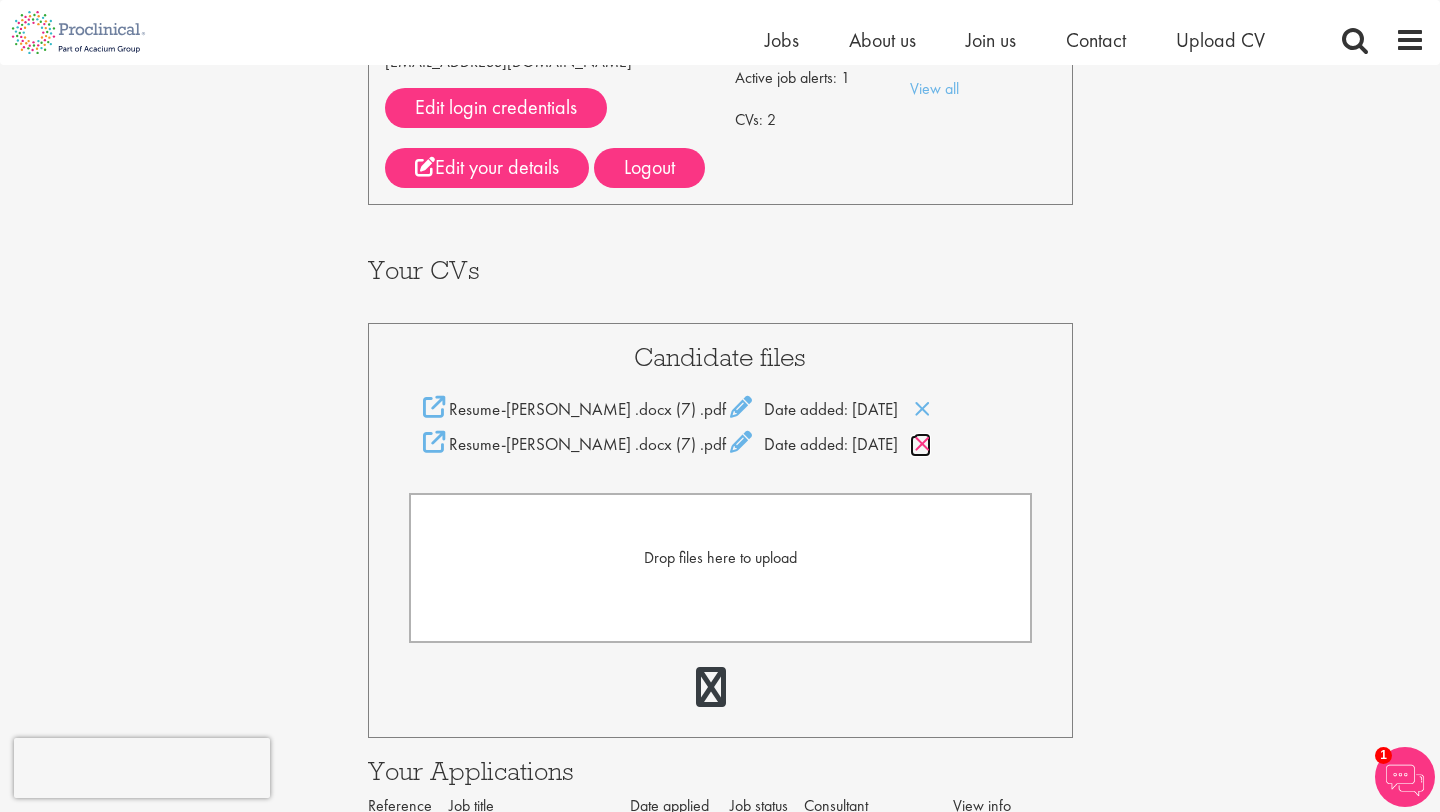 click at bounding box center [922, 444] 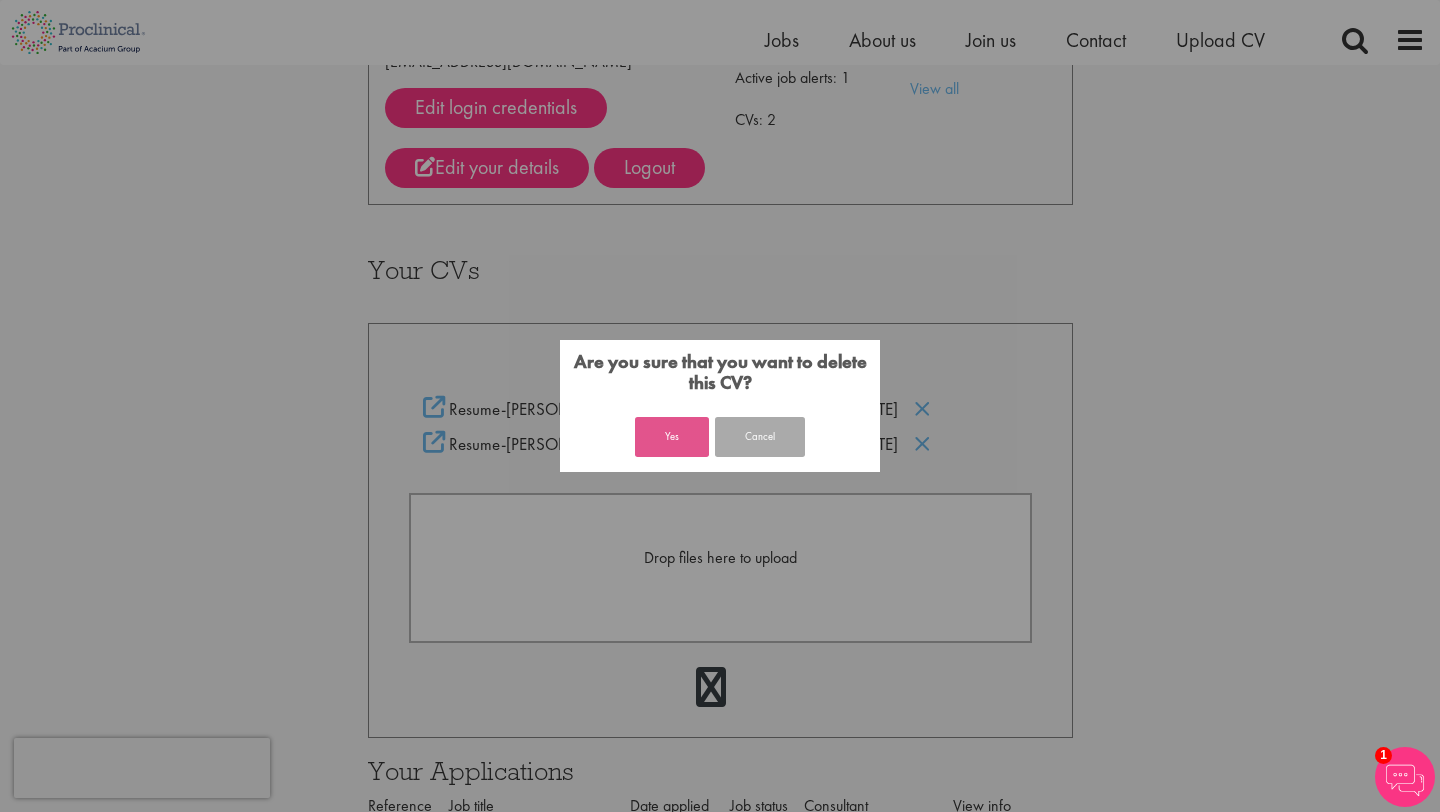 click on "Yes" at bounding box center [672, 437] 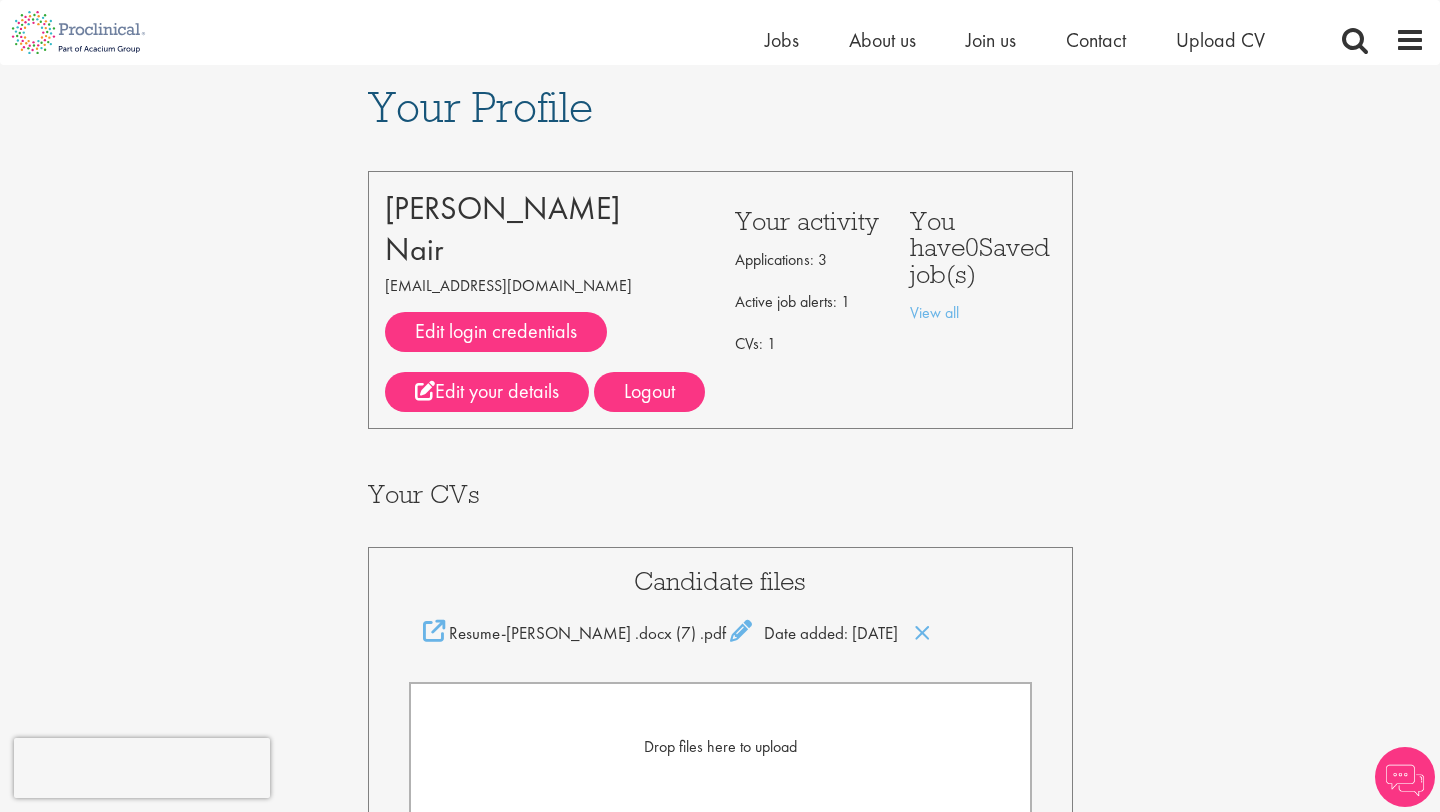 scroll, scrollTop: 224, scrollLeft: 0, axis: vertical 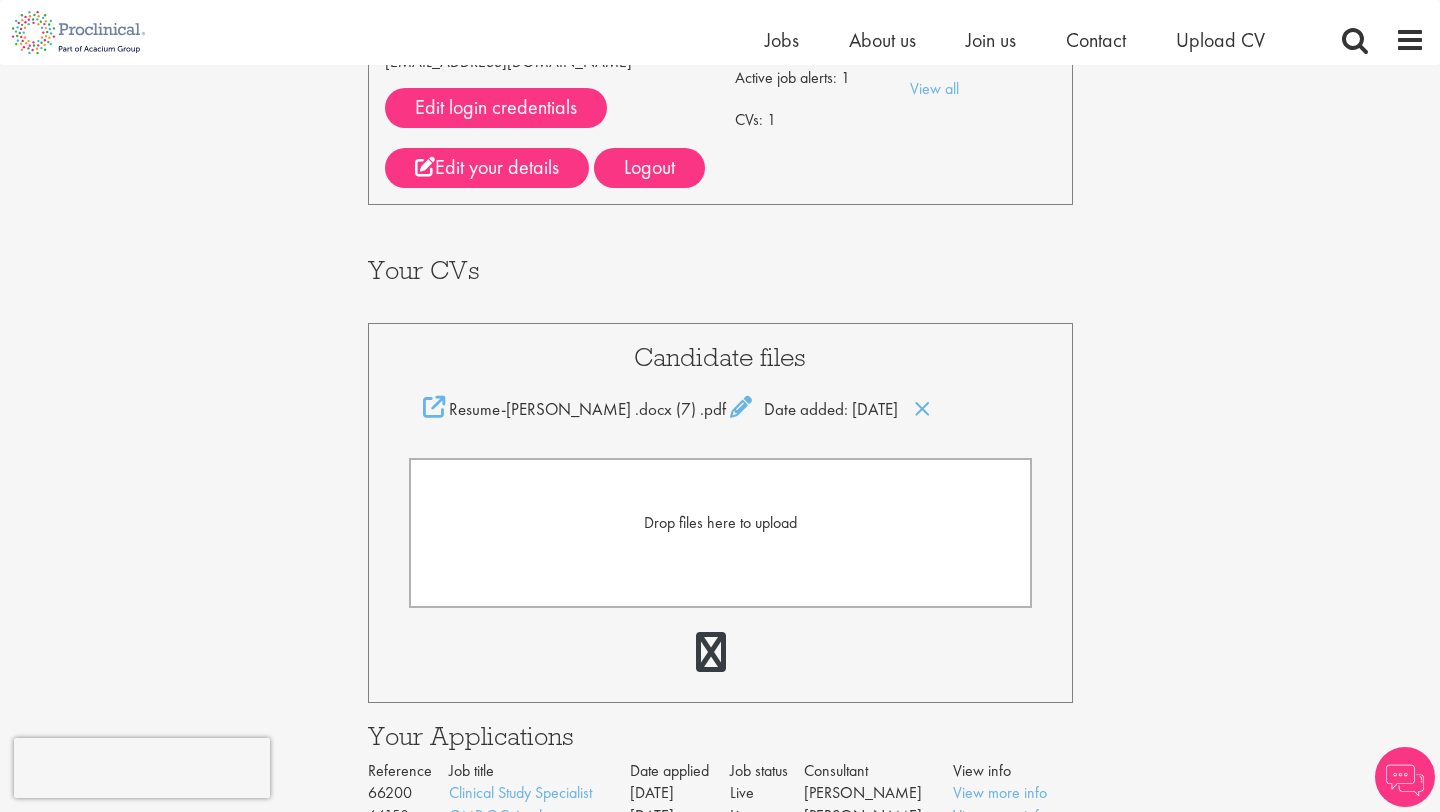 click on "Drop files here to upload" at bounding box center (720, 533) 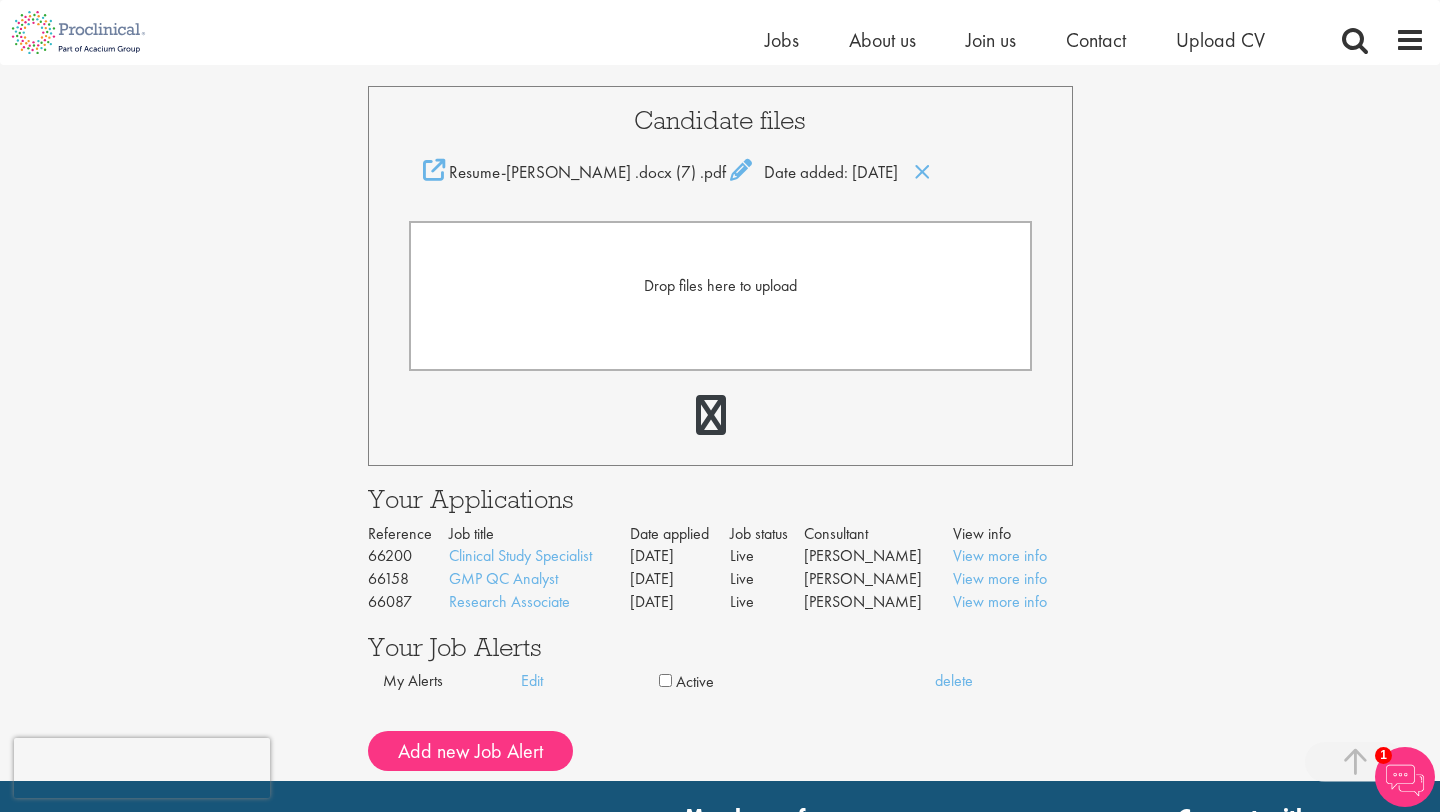scroll, scrollTop: 470, scrollLeft: 0, axis: vertical 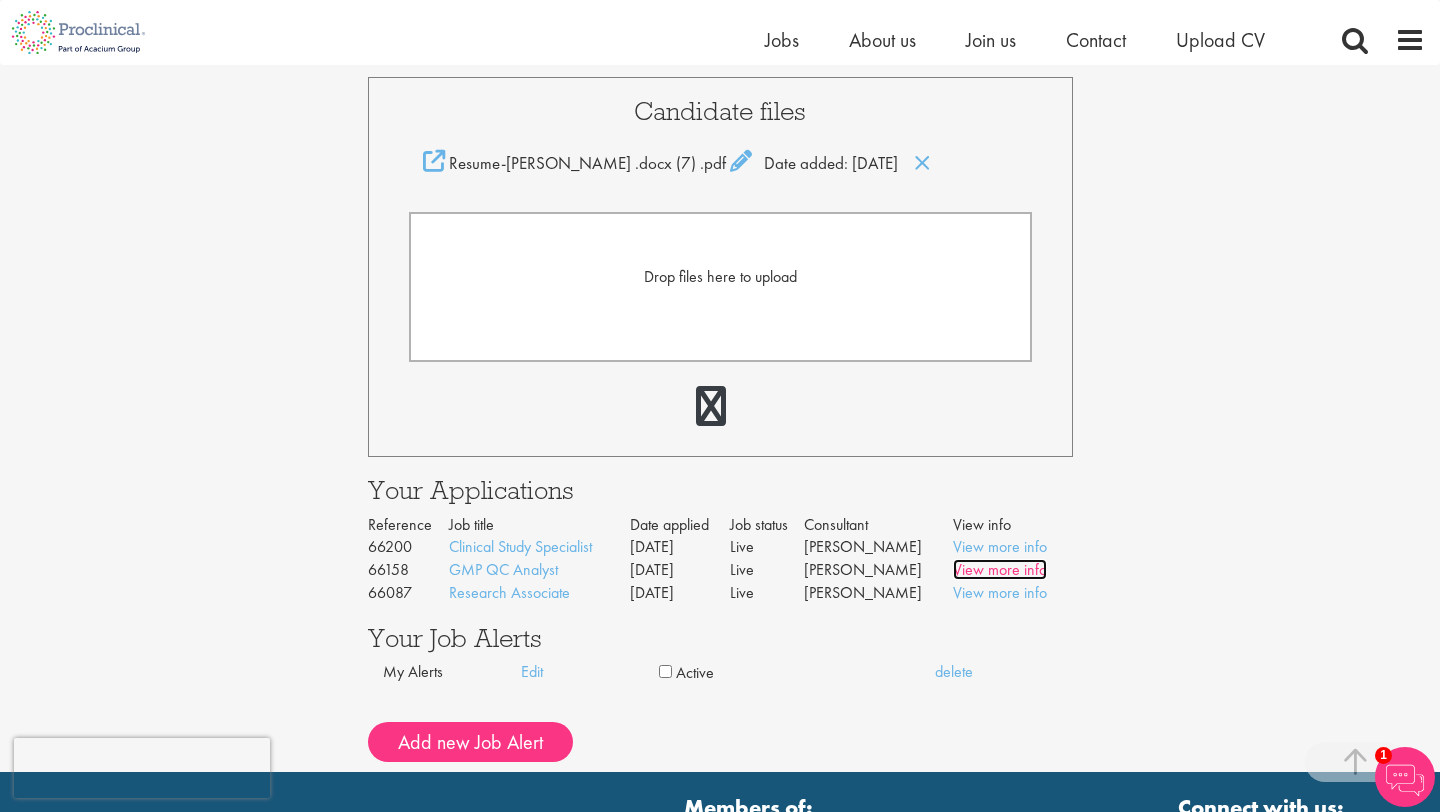 click on "View more info" at bounding box center (1000, 569) 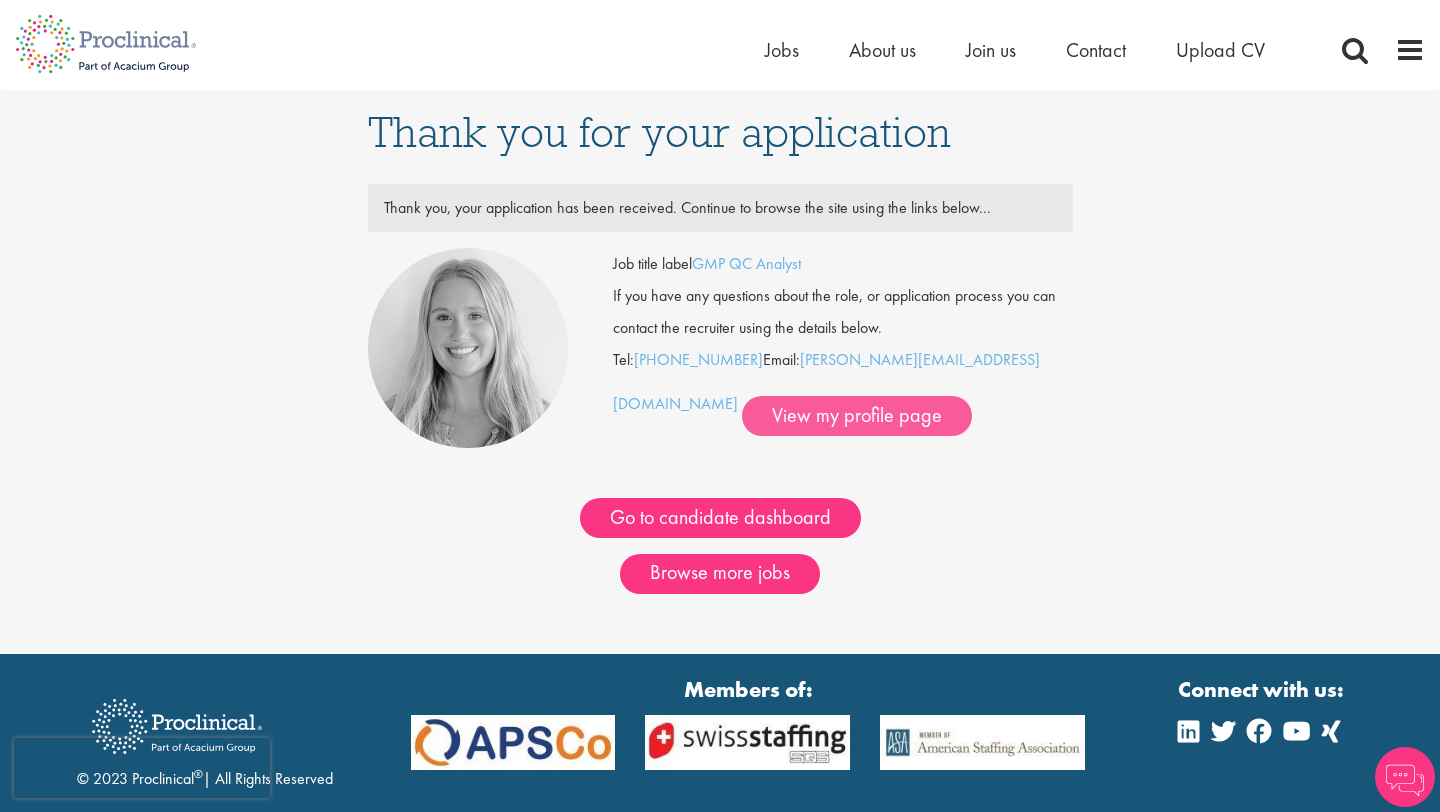 scroll, scrollTop: 0, scrollLeft: 0, axis: both 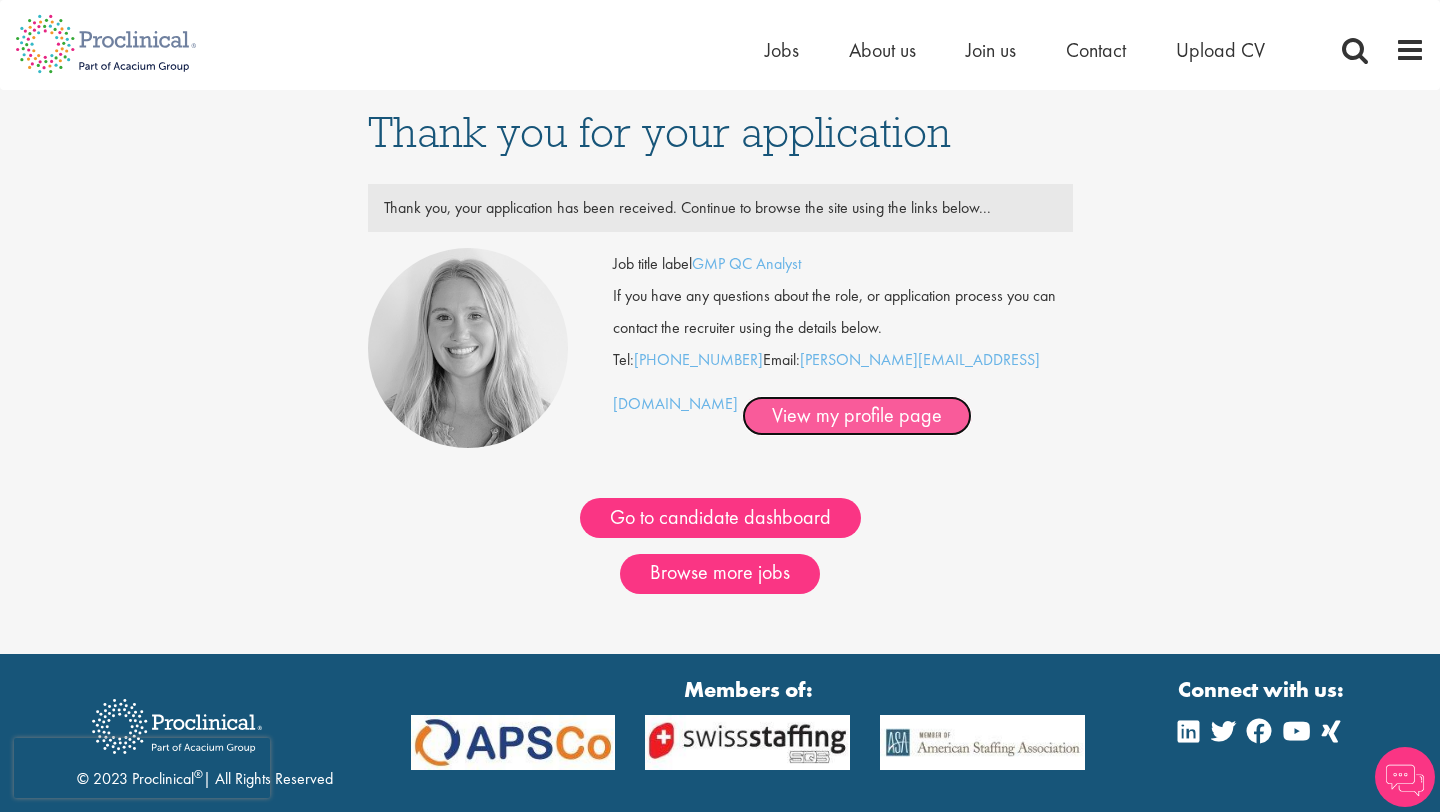 click on "View my profile page" at bounding box center [857, 416] 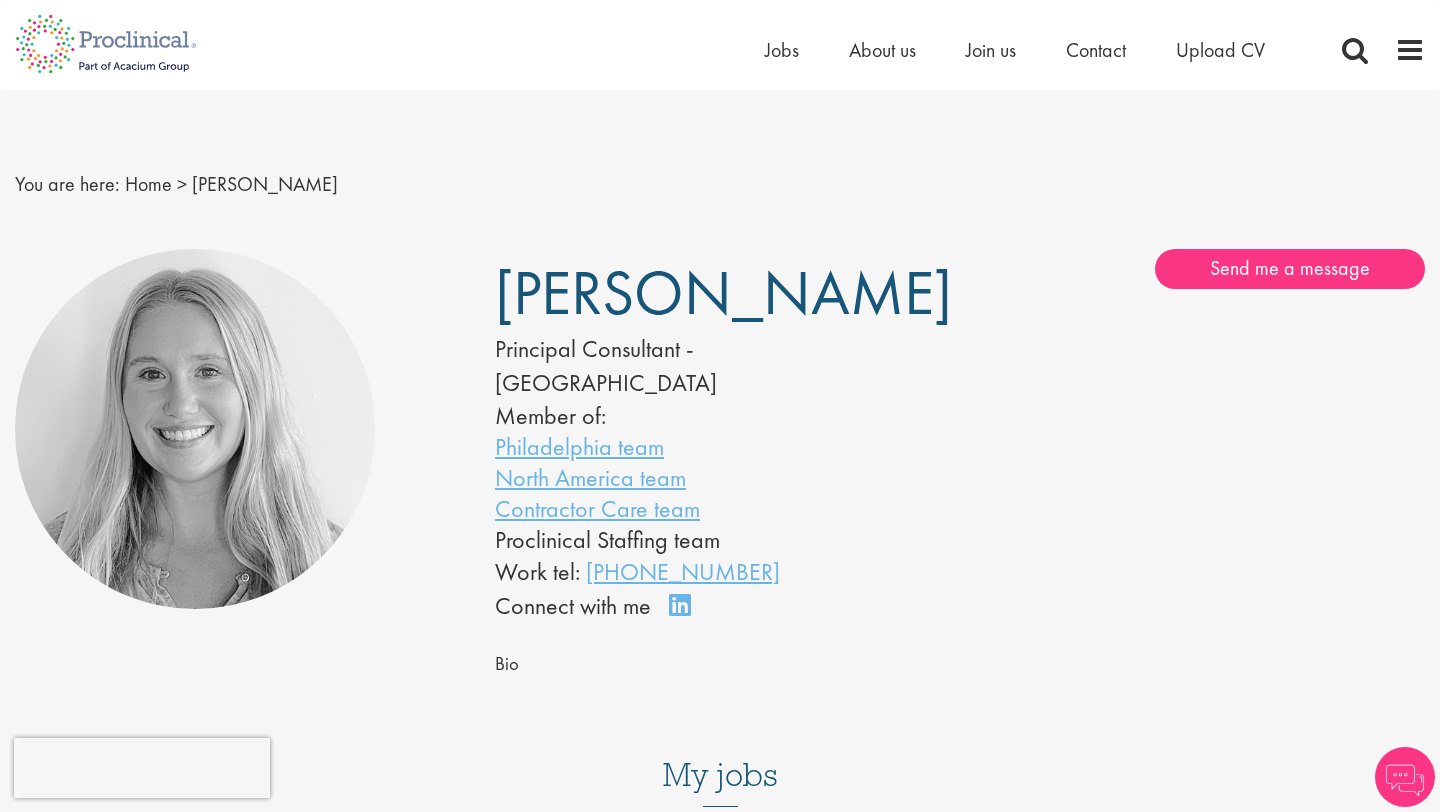 scroll, scrollTop: 0, scrollLeft: 0, axis: both 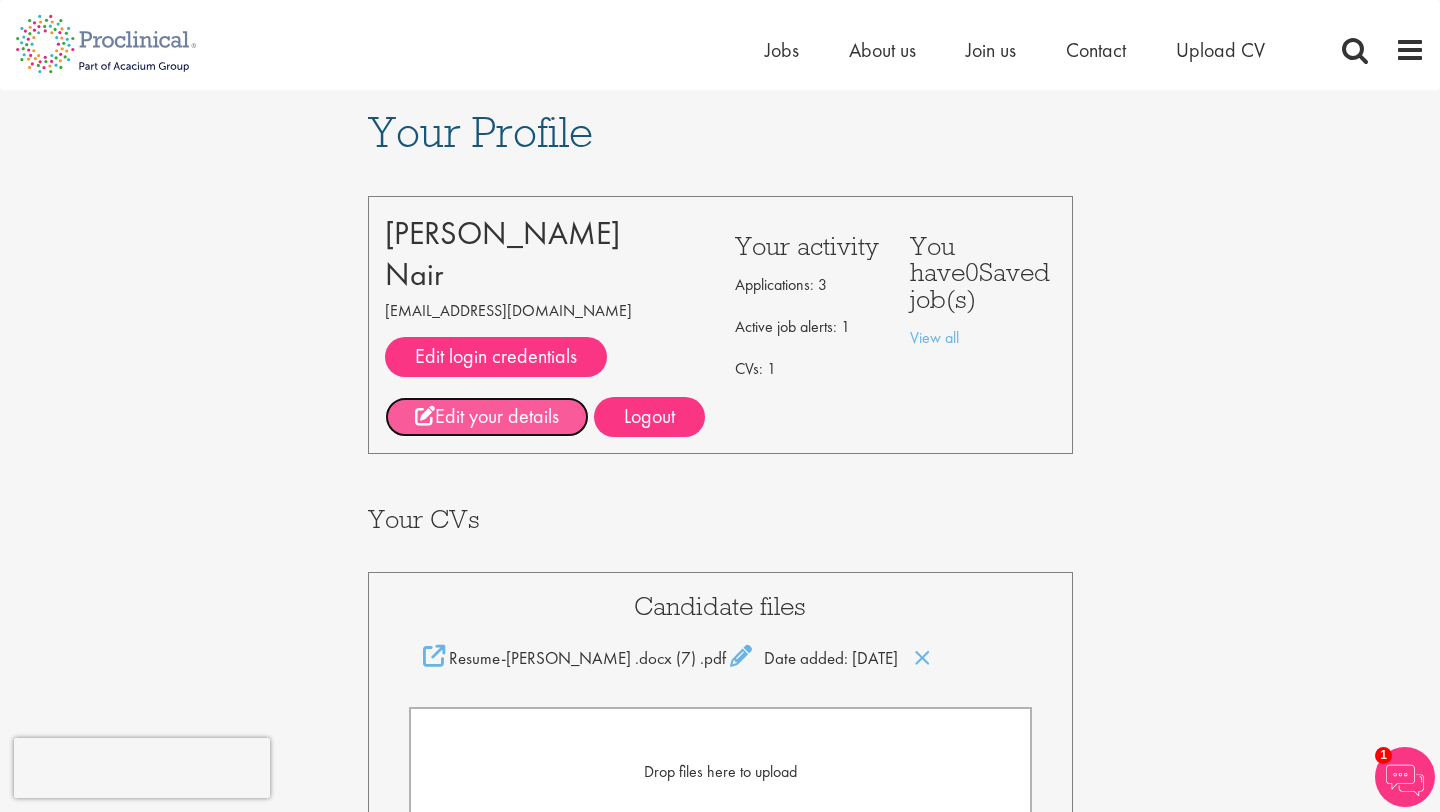 click on "Edit your details" at bounding box center [487, 417] 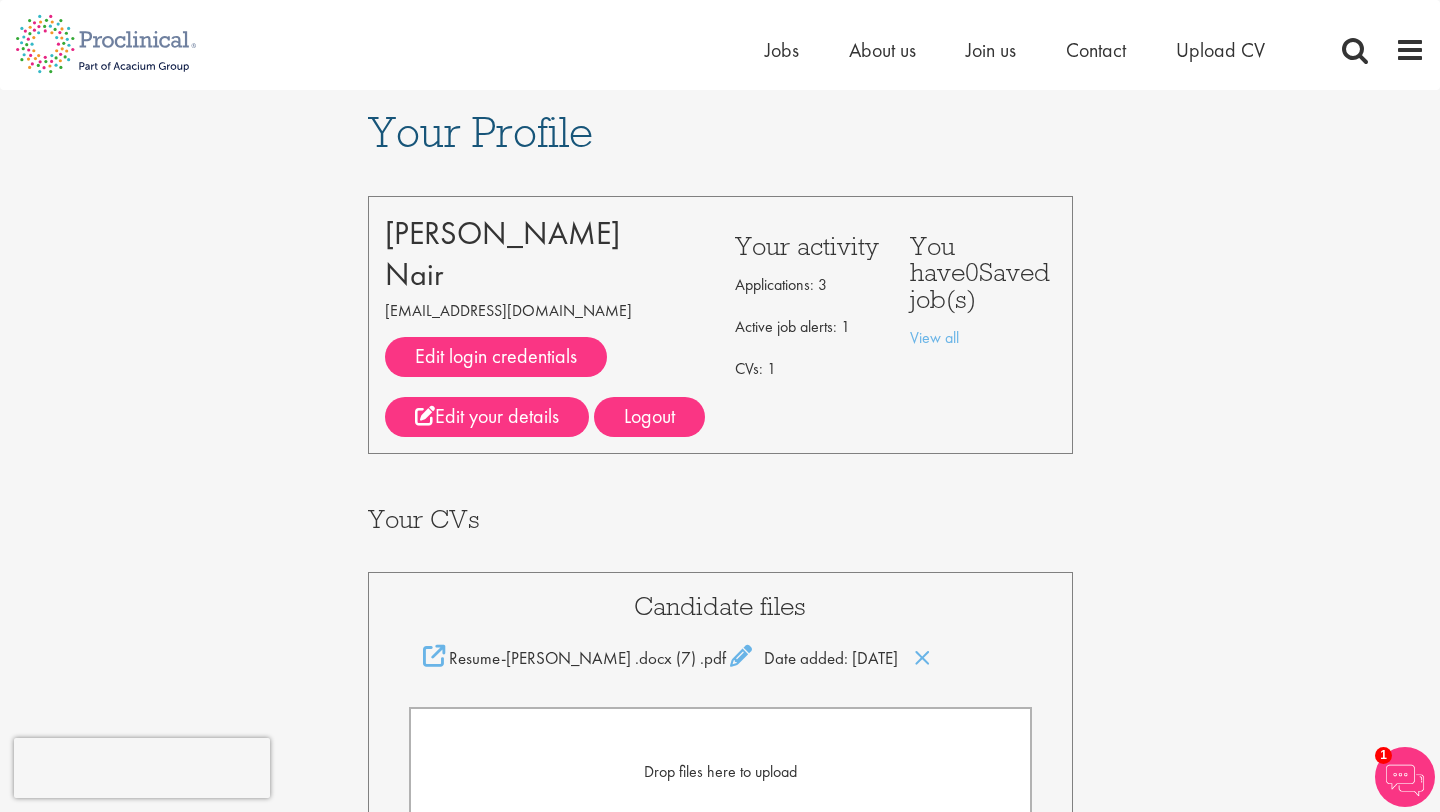 type on "Dear [PERSON_NAME],
I am writing to express my interest in the Clinical Study Specialist position at Proclinical, as advertised on your company website. With a Bachelor of Science in Computational Biology from the [GEOGRAPHIC_DATA] as well as hands-on experience in [MEDICAL_DATA] development and clinical research, I am excited about the opportunity to contribute to your team and further your mission to improve lives through research-driven health solutions.
My tenure in product development has given me a deep appreciation for investigative work. I excel at digging into the details to find innovative solutions, driven by a passion for understanding complex concepts and improving processes that create value. I have effectively engaged across different departments, utilizing my interpersonal skills to facilitate collaboration and drive project success.
During my job search, I have dedicated time to reviewing industry advancements, ensuring that my knowledge base remains current and relevant. This approach not..." 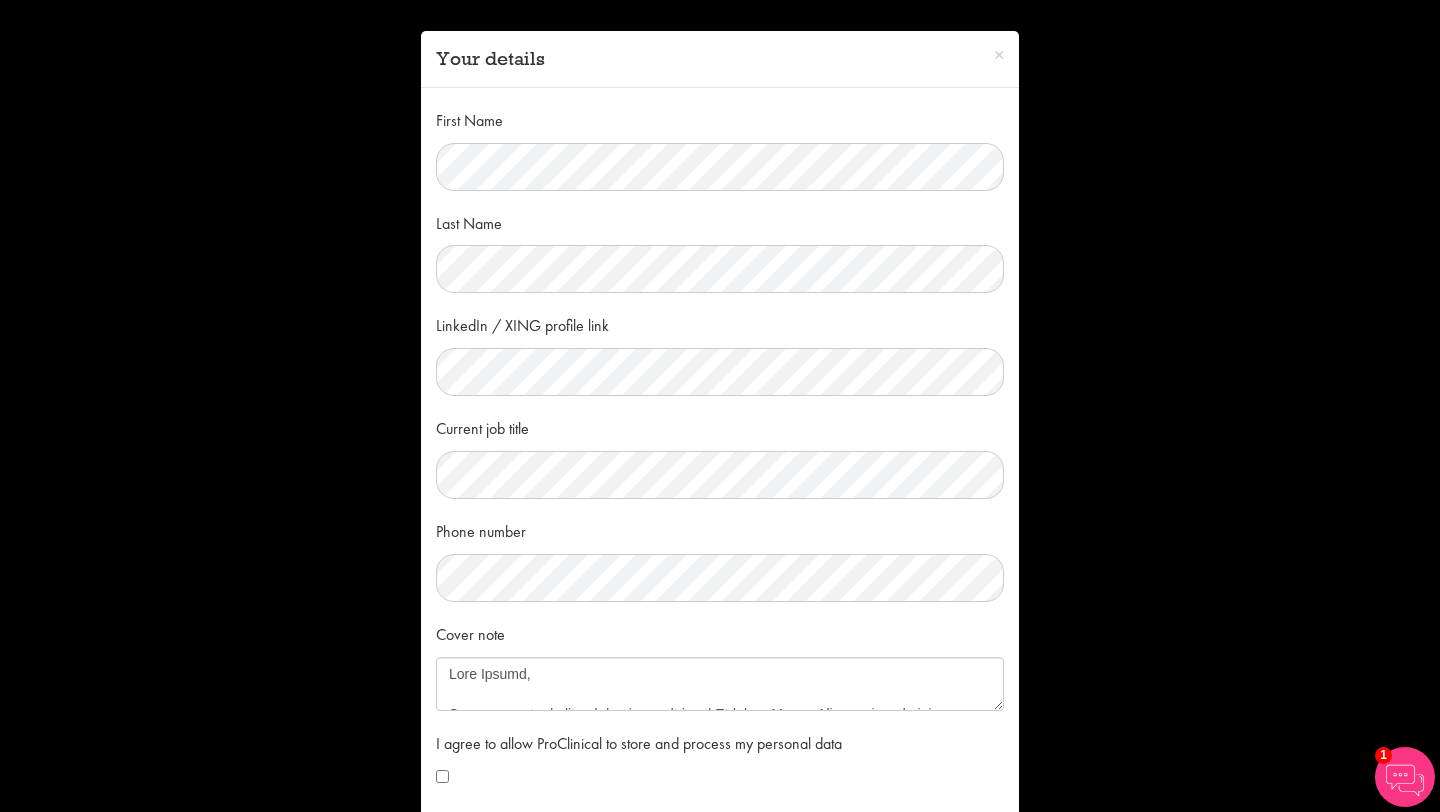 scroll, scrollTop: 109, scrollLeft: 0, axis: vertical 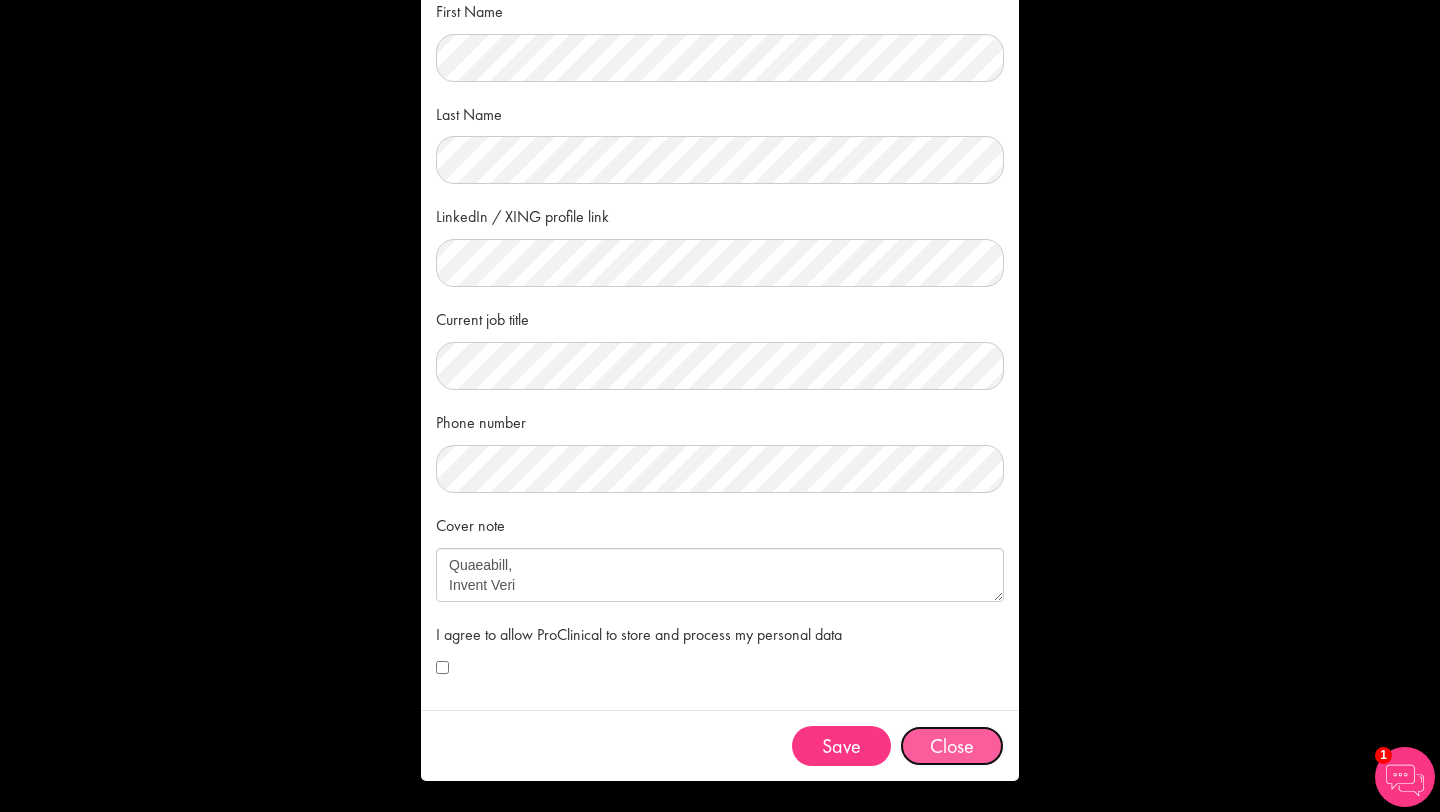 click on "Close" at bounding box center (952, 746) 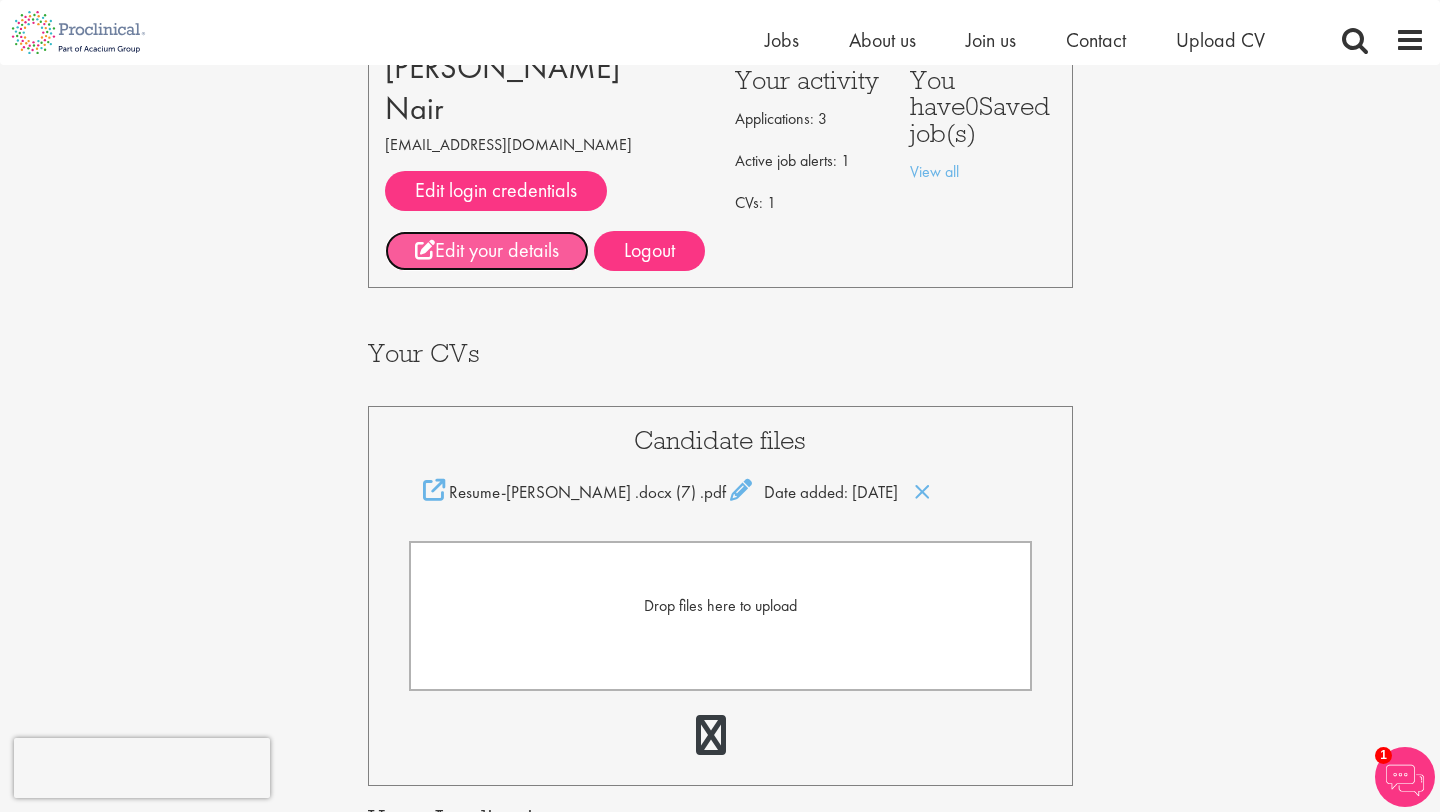 scroll, scrollTop: 50, scrollLeft: 0, axis: vertical 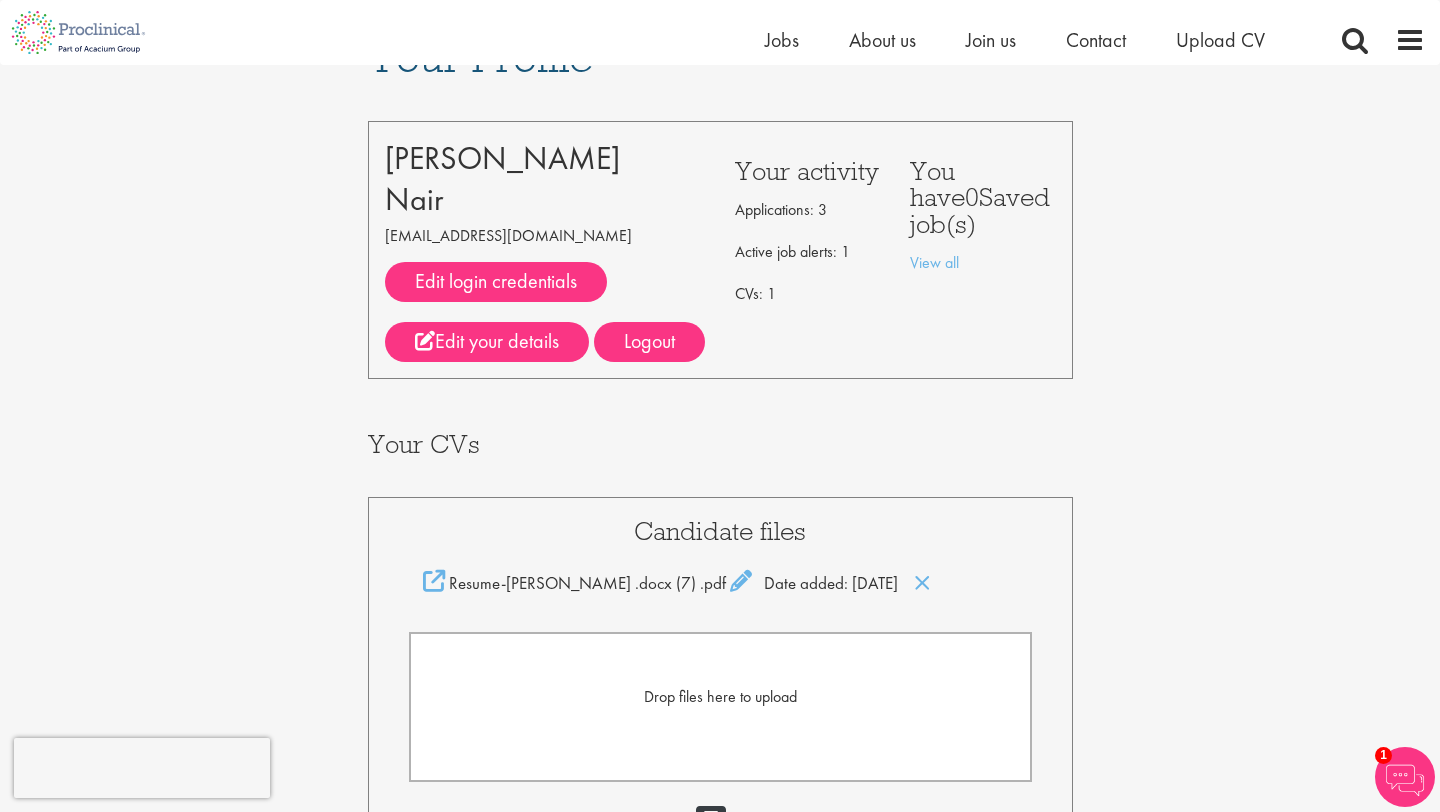click on "Active job alerts: 1" at bounding box center [807, 252] 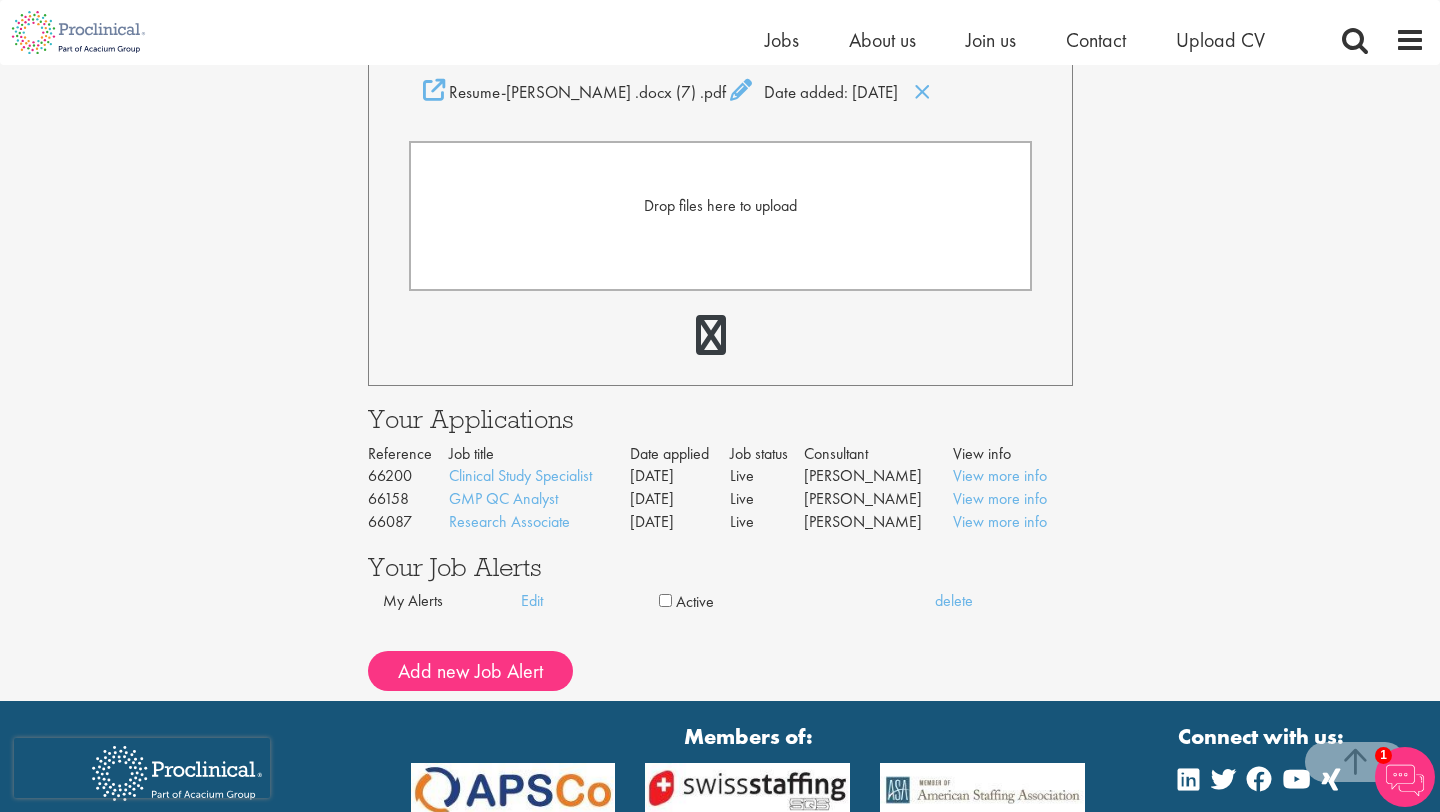 scroll, scrollTop: 546, scrollLeft: 0, axis: vertical 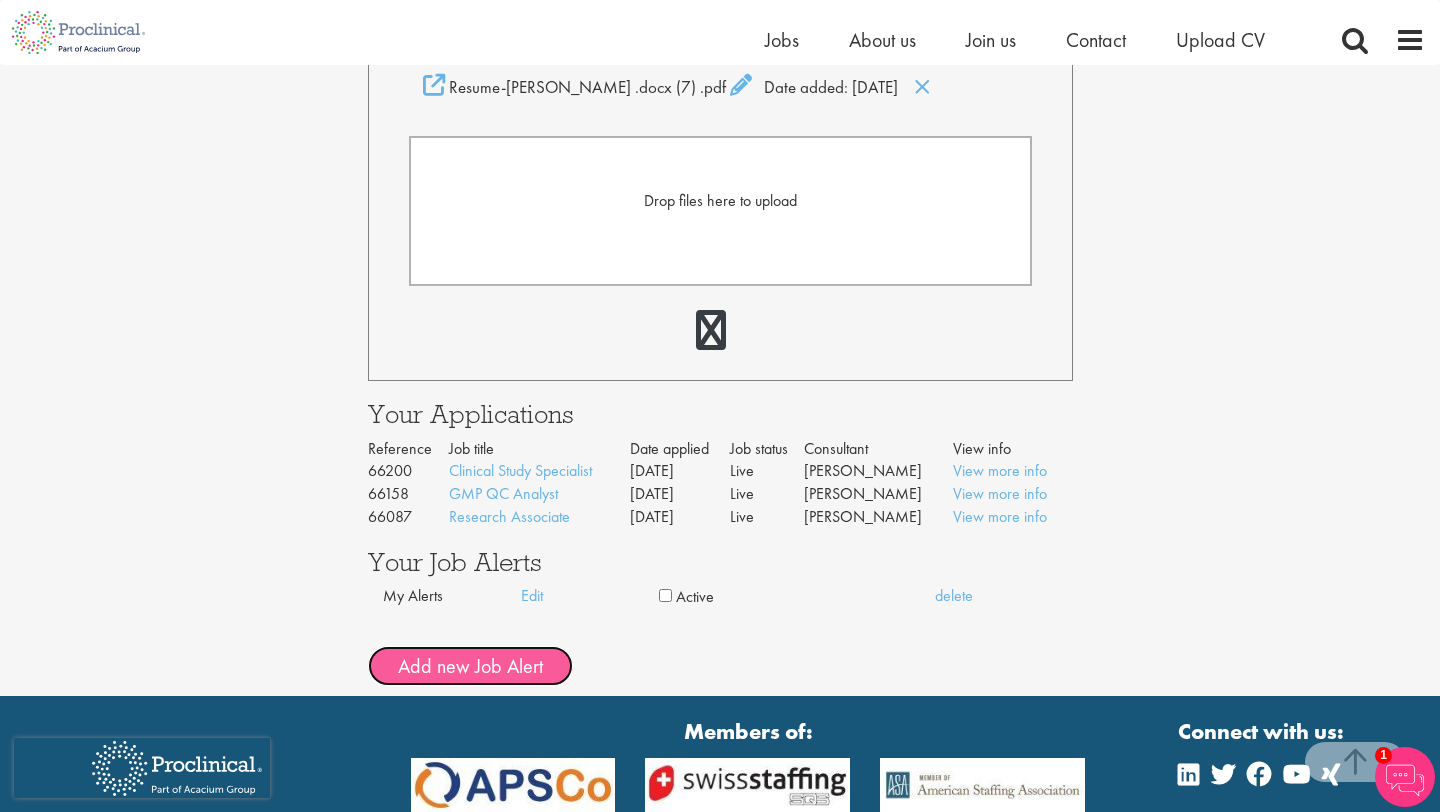 click on "Add new Job Alert" at bounding box center (470, 666) 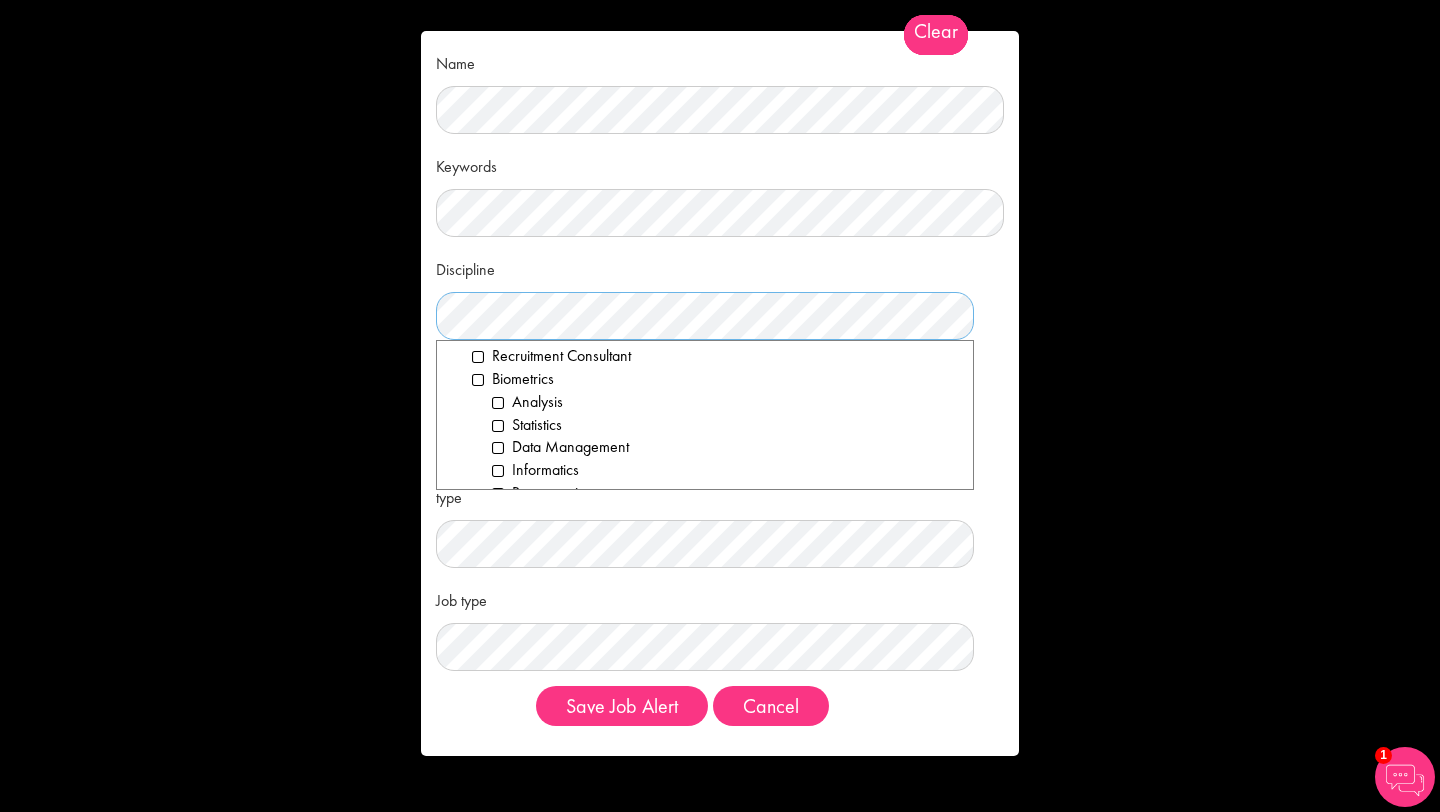 scroll, scrollTop: 73, scrollLeft: 0, axis: vertical 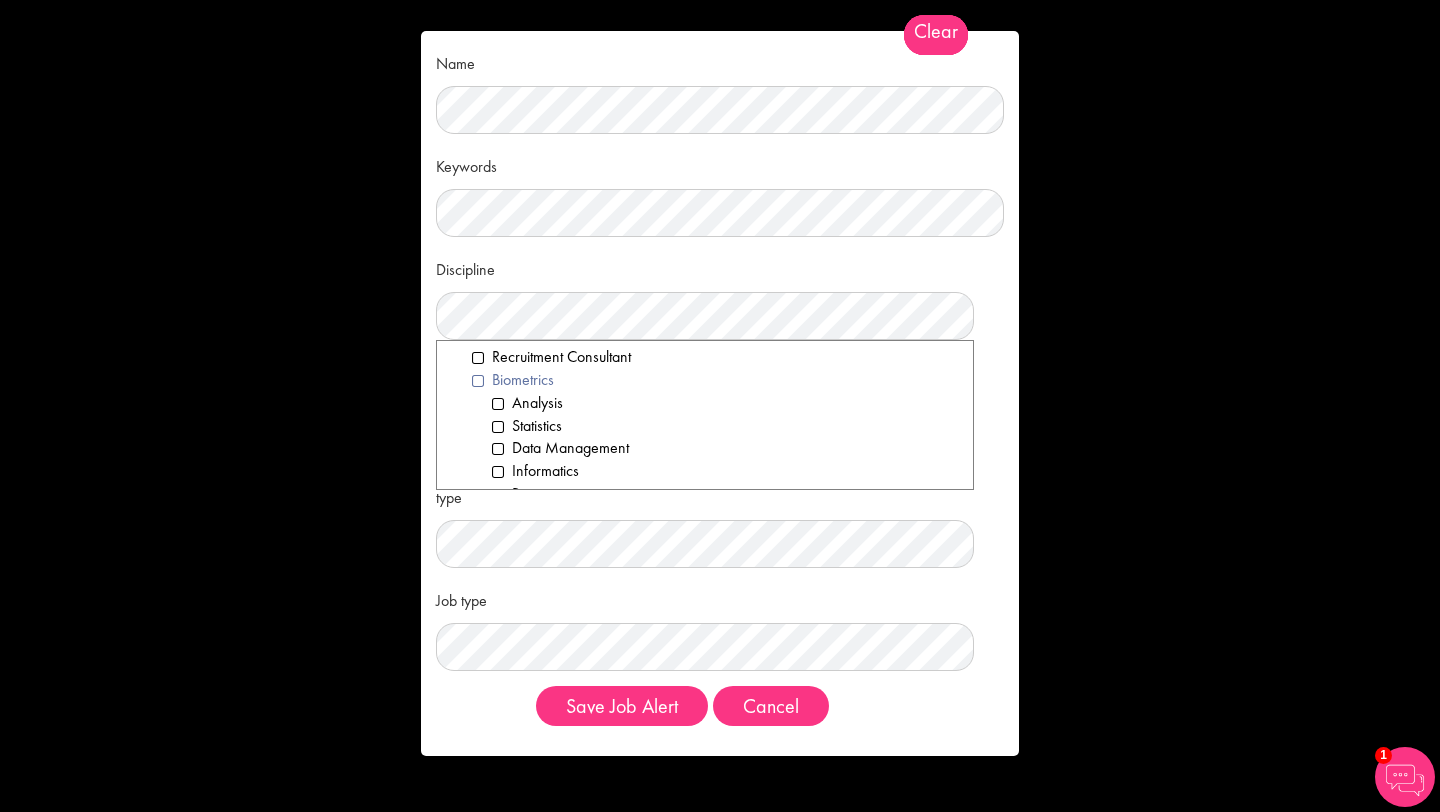 click on "Biometrics" at bounding box center [715, 380] 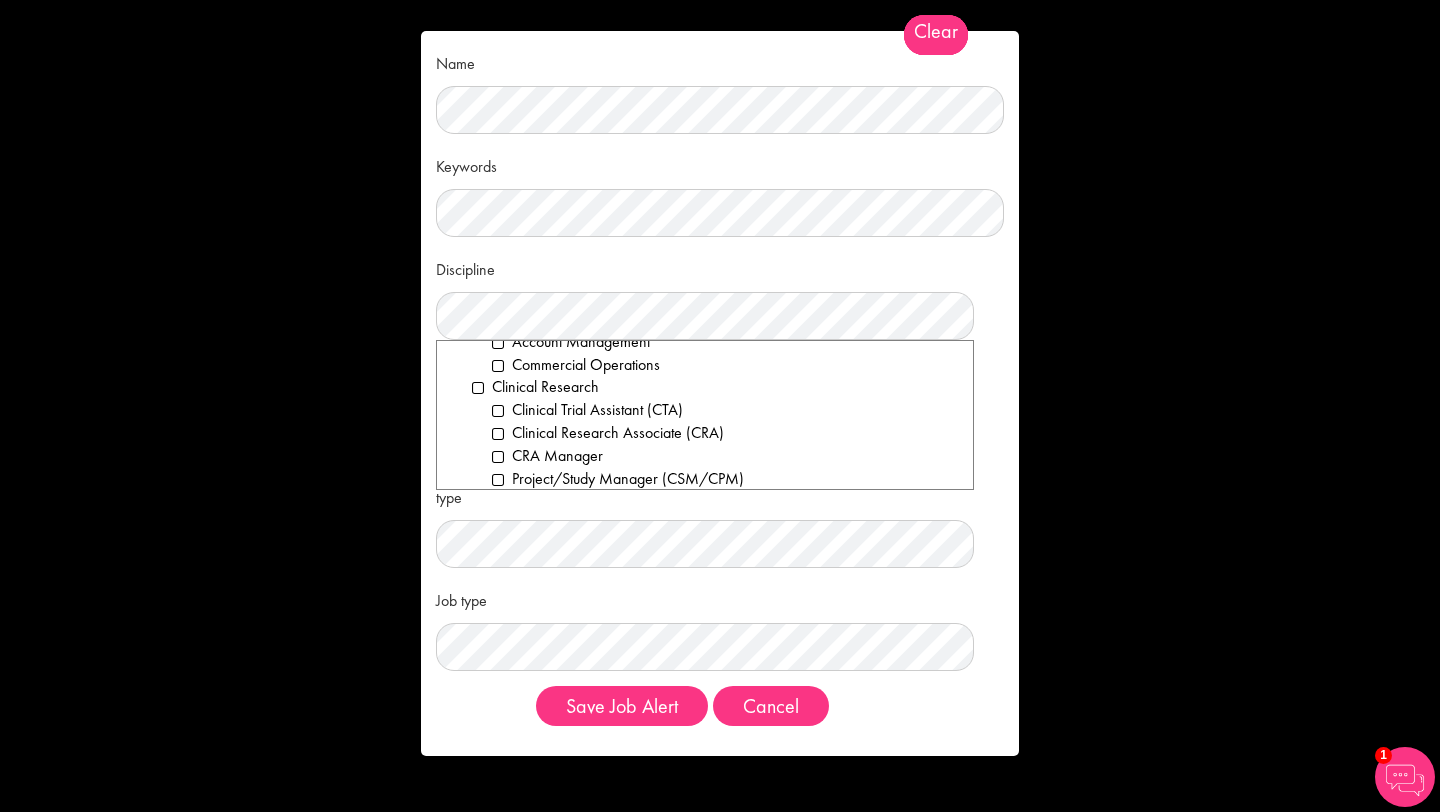 scroll, scrollTop: 435, scrollLeft: 0, axis: vertical 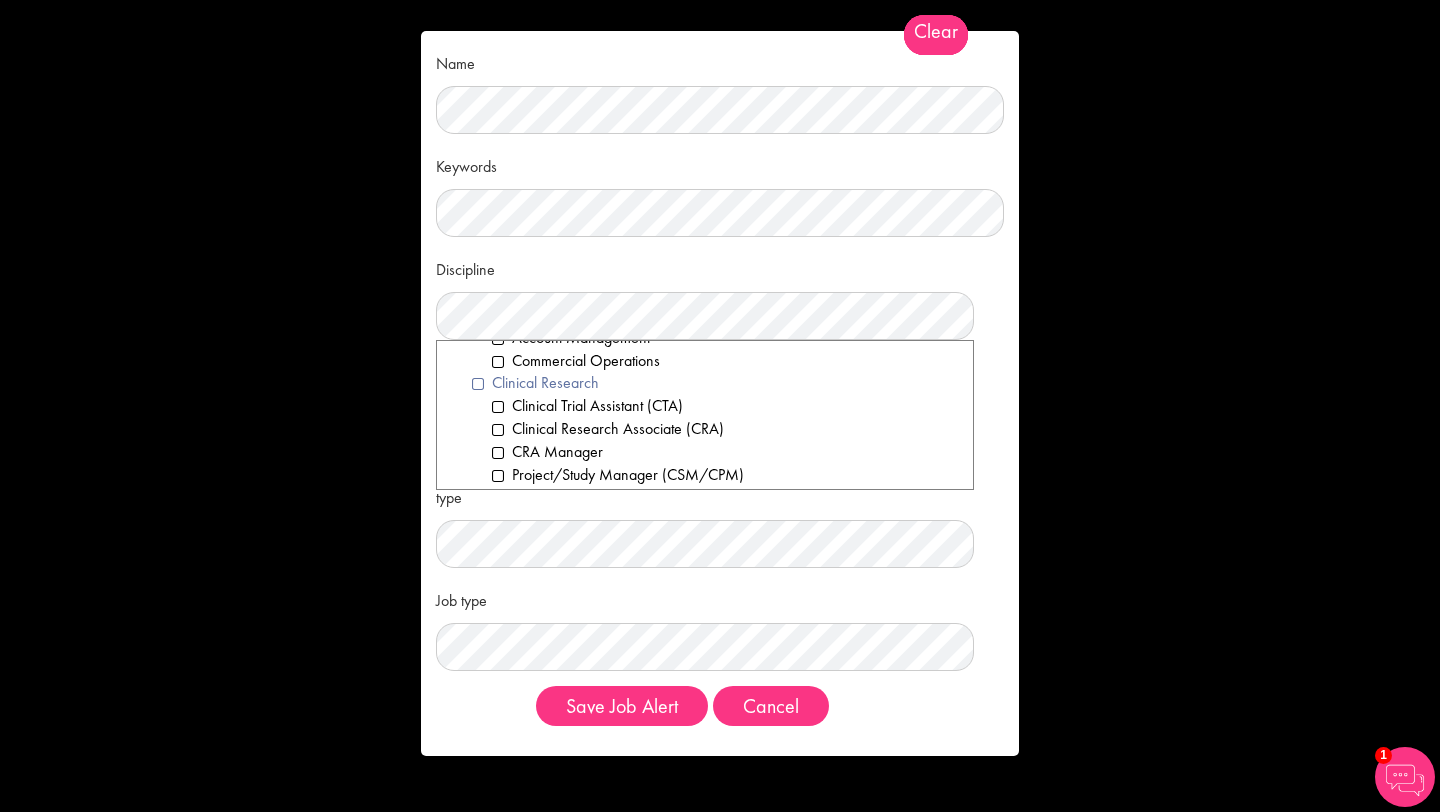 click on "Clinical Research" at bounding box center (715, 383) 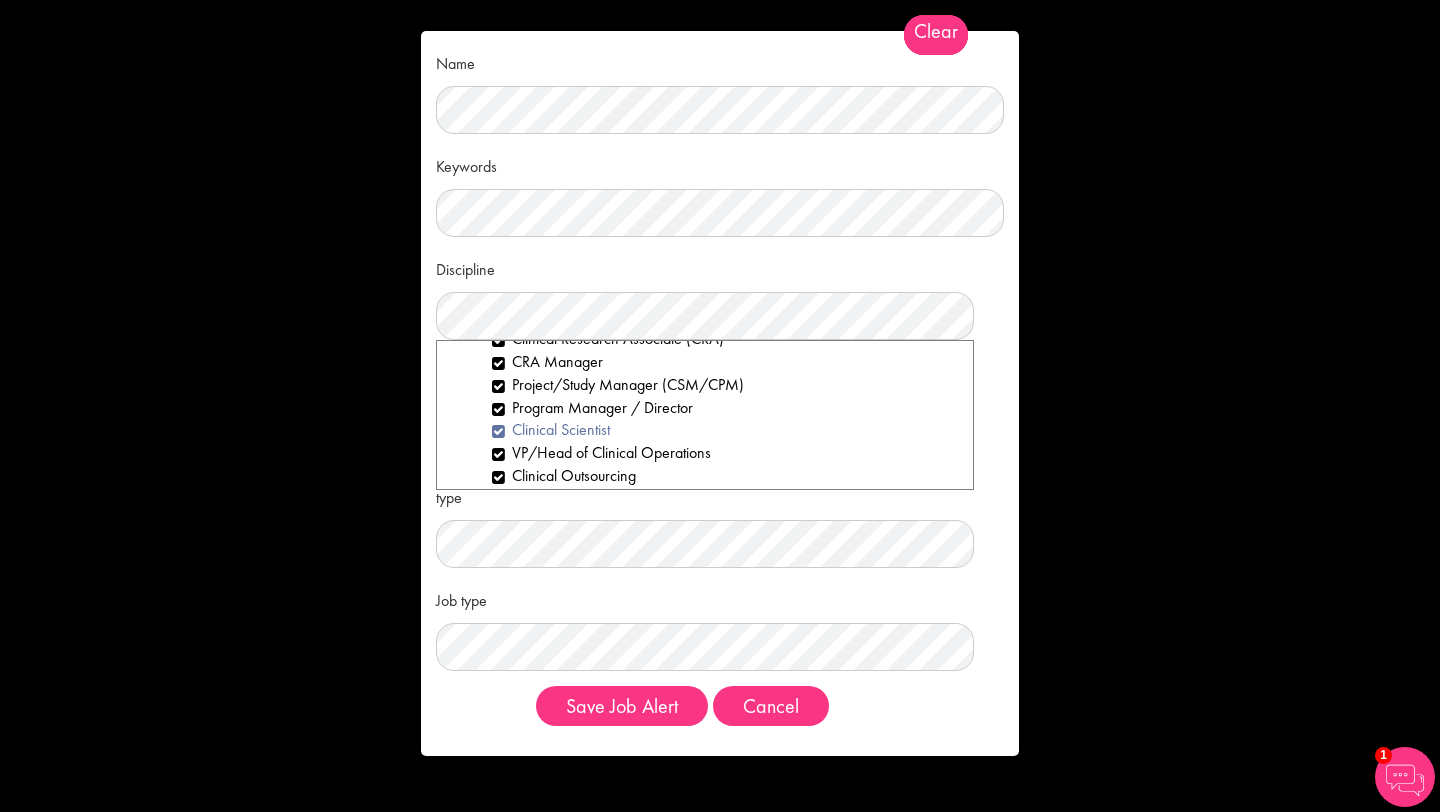 scroll, scrollTop: 524, scrollLeft: 0, axis: vertical 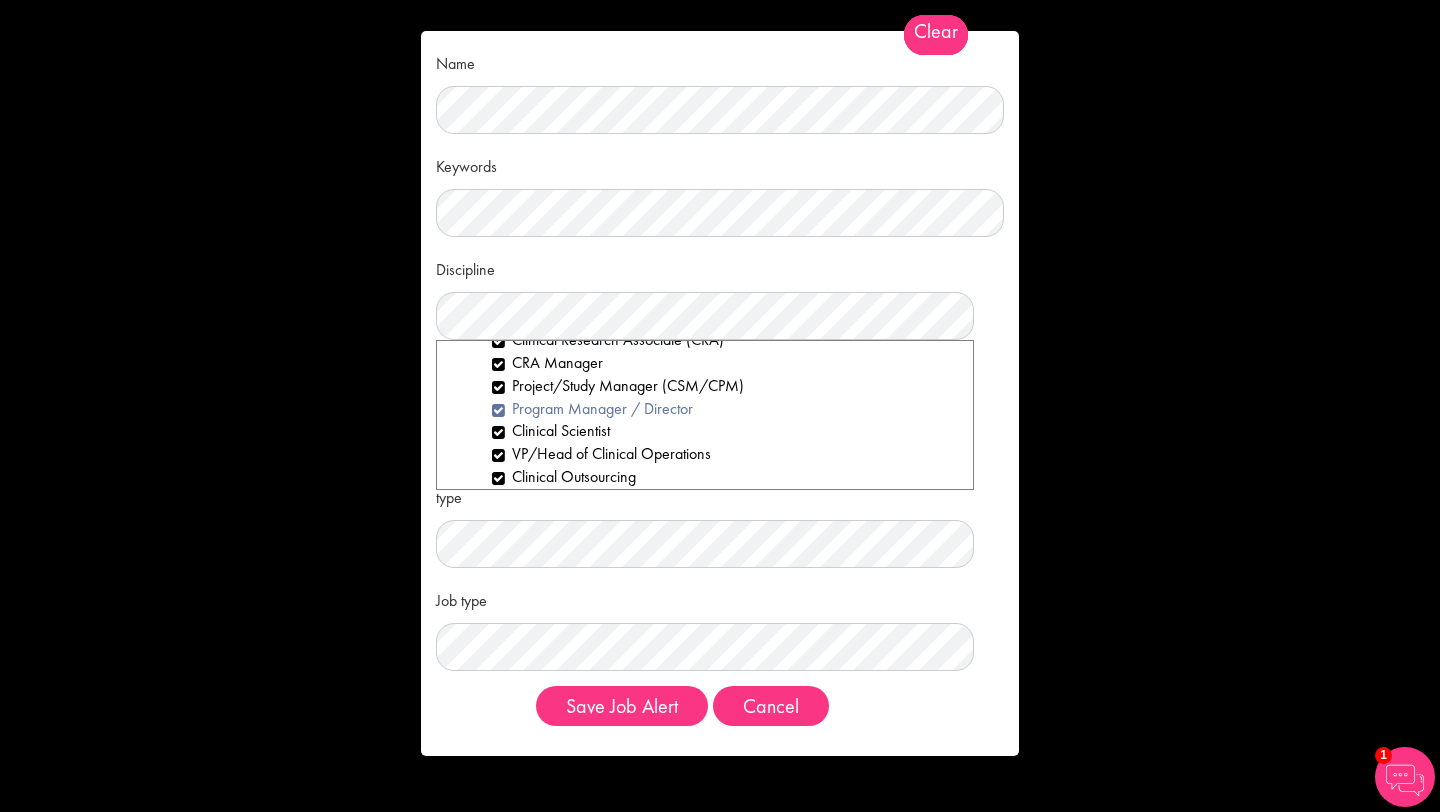 click on "Program Manager / Director" at bounding box center [725, 409] 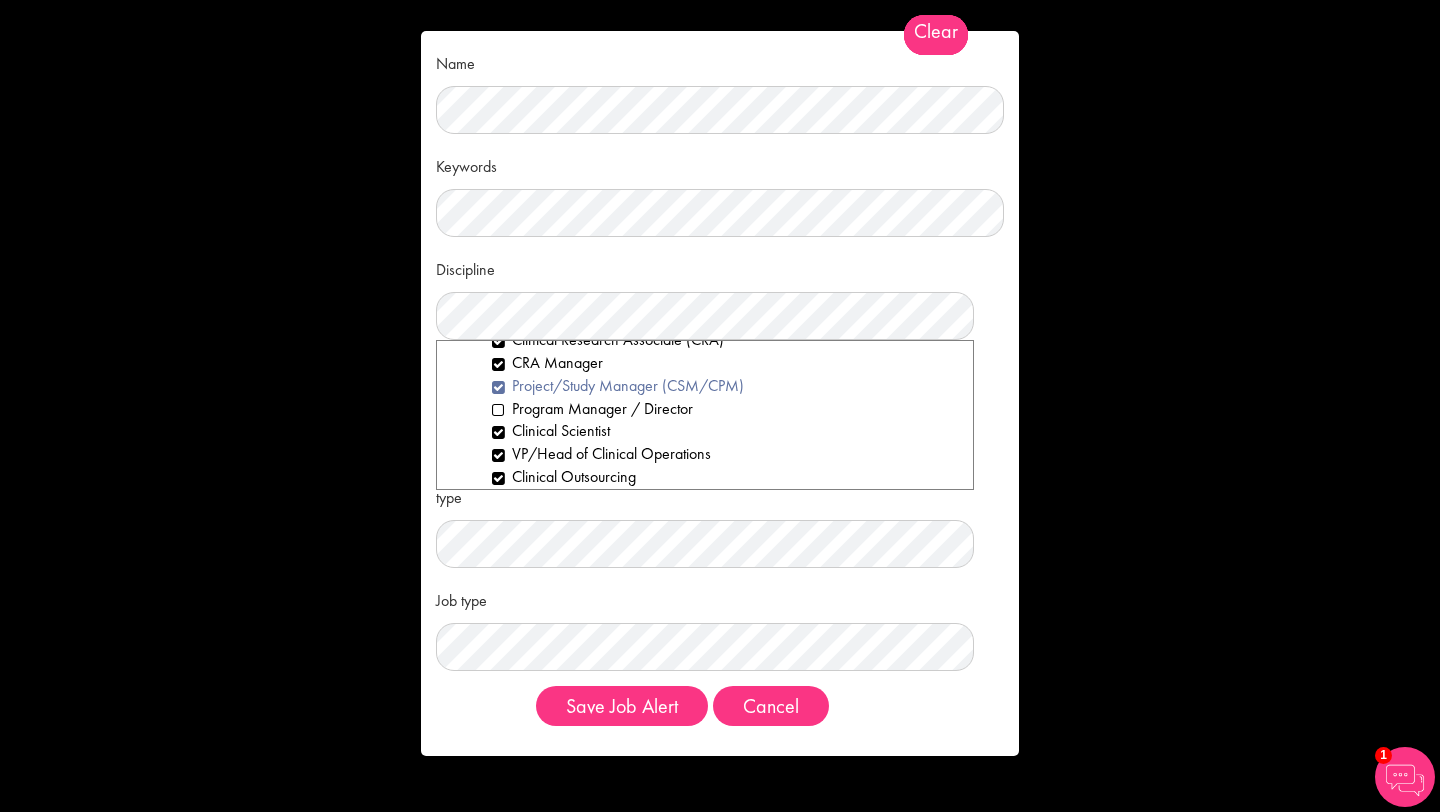 click on "Project/Study Manager (CSM/CPM)" at bounding box center (725, 386) 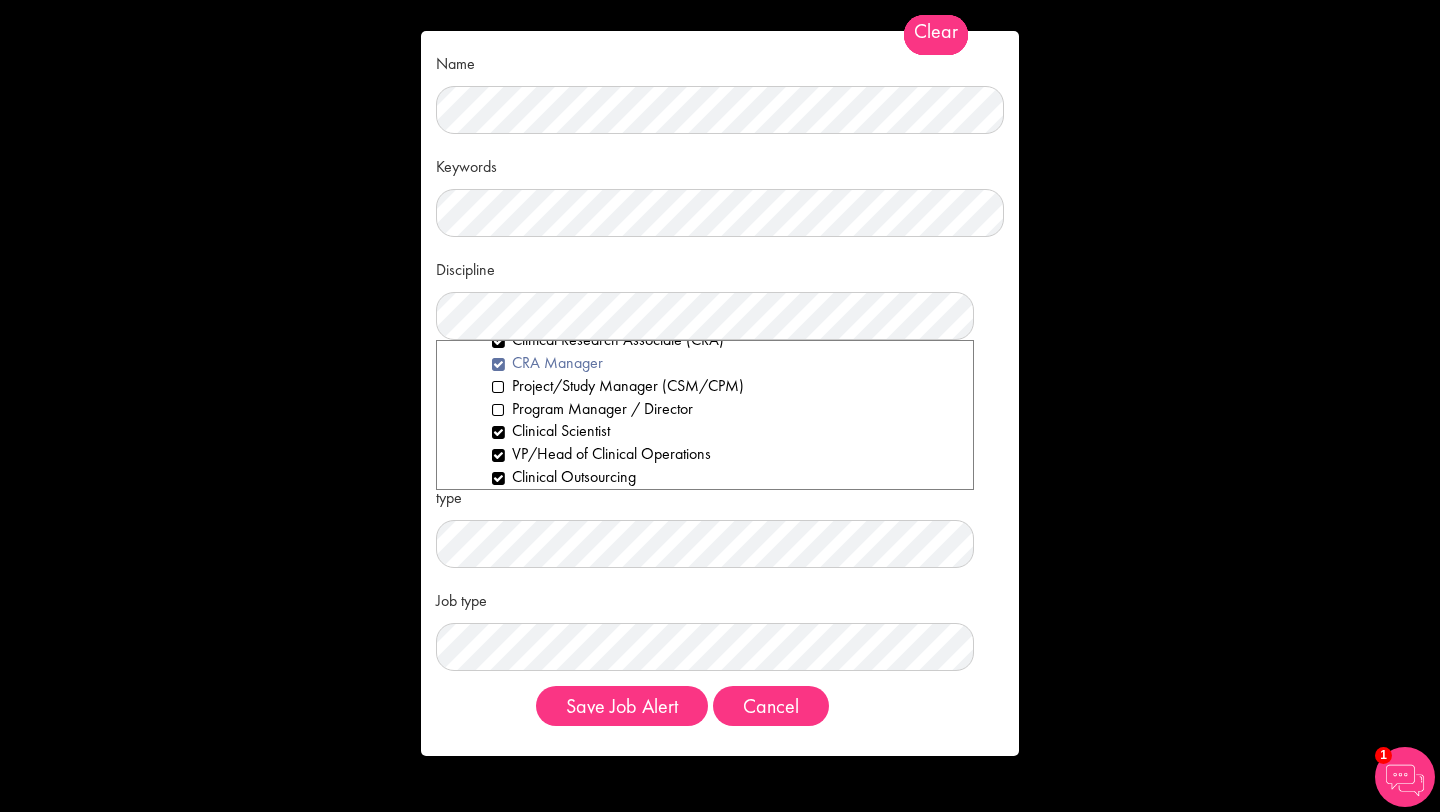 click on "CRA Manager" at bounding box center (725, 363) 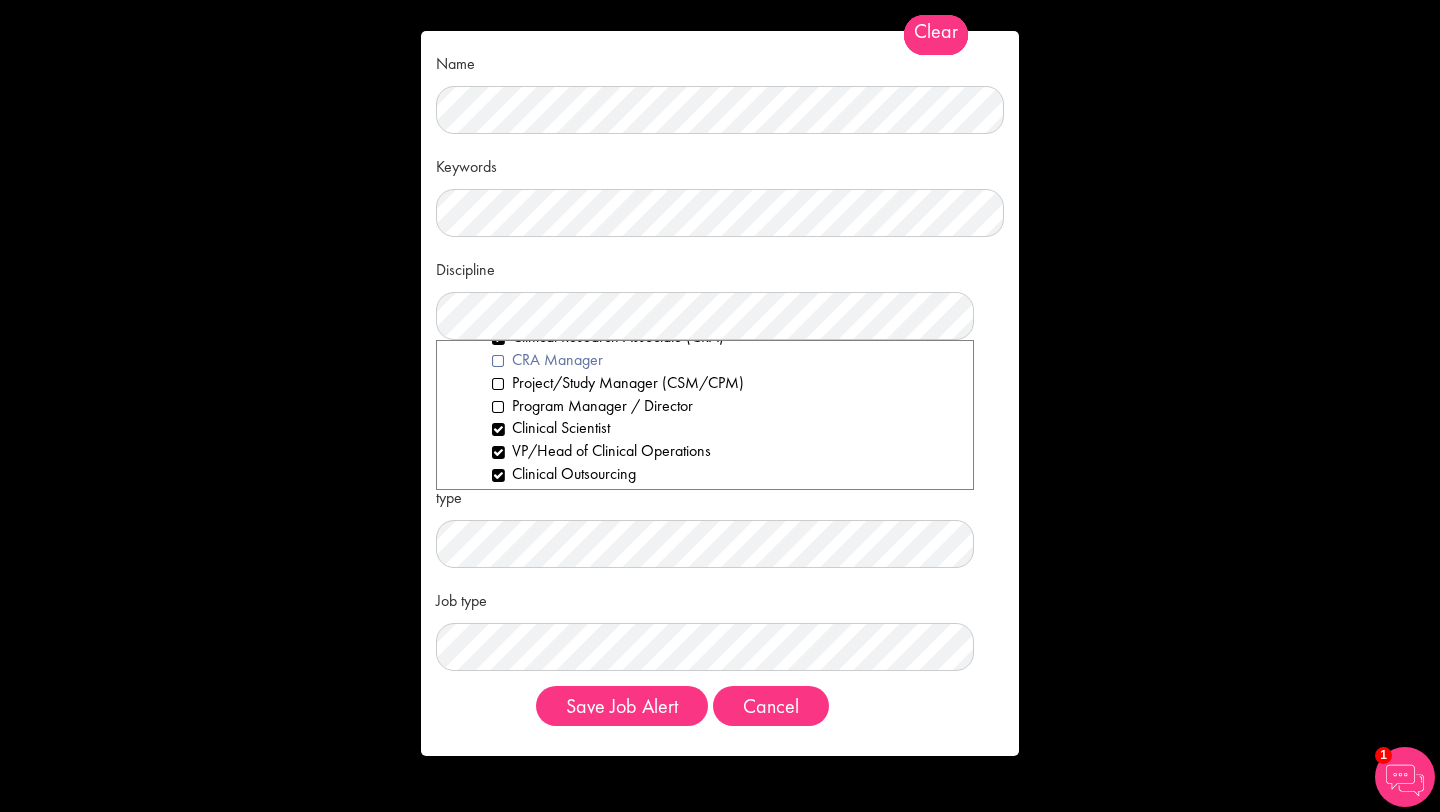 scroll, scrollTop: 571, scrollLeft: 0, axis: vertical 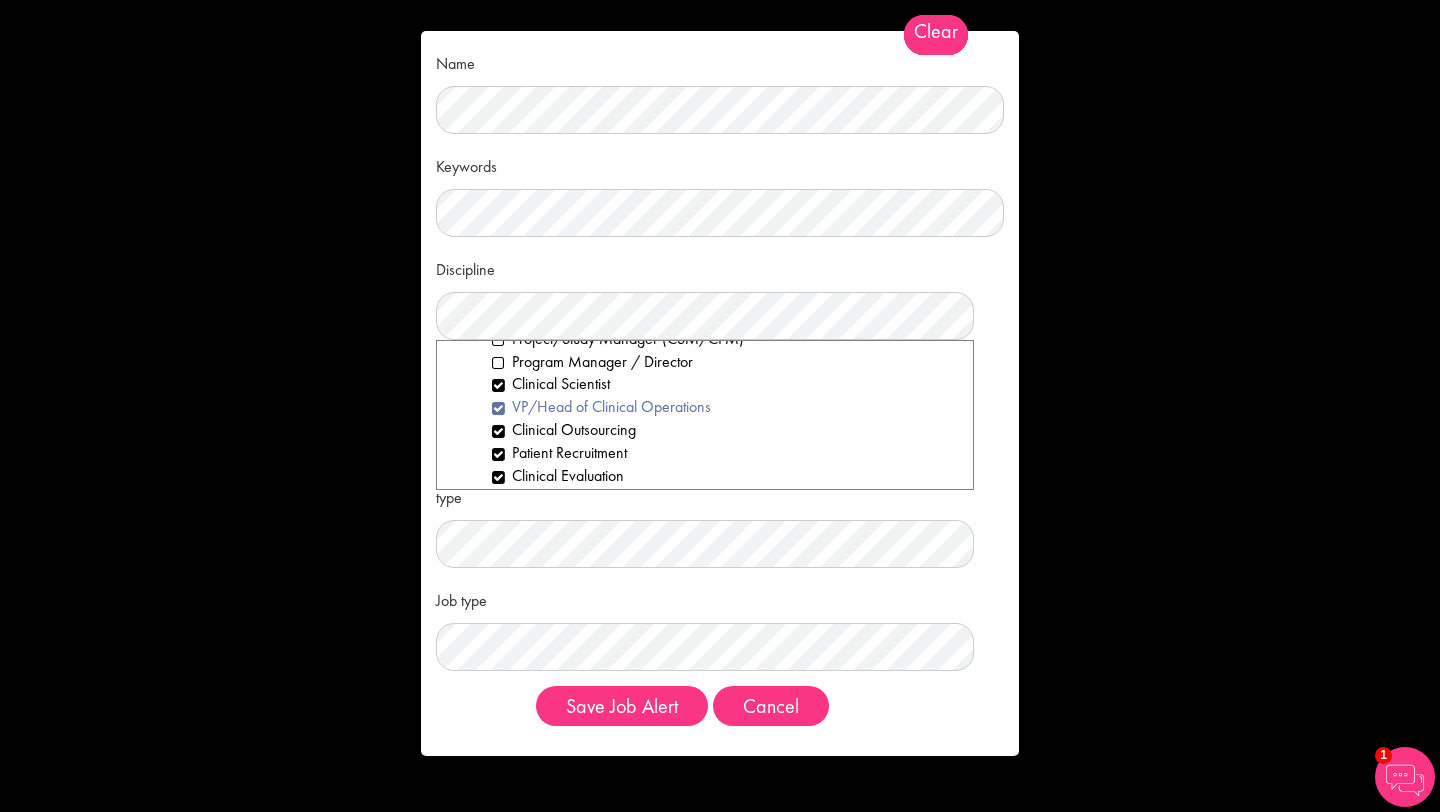 click on "VP/Head of Clinical Operations" at bounding box center [725, 407] 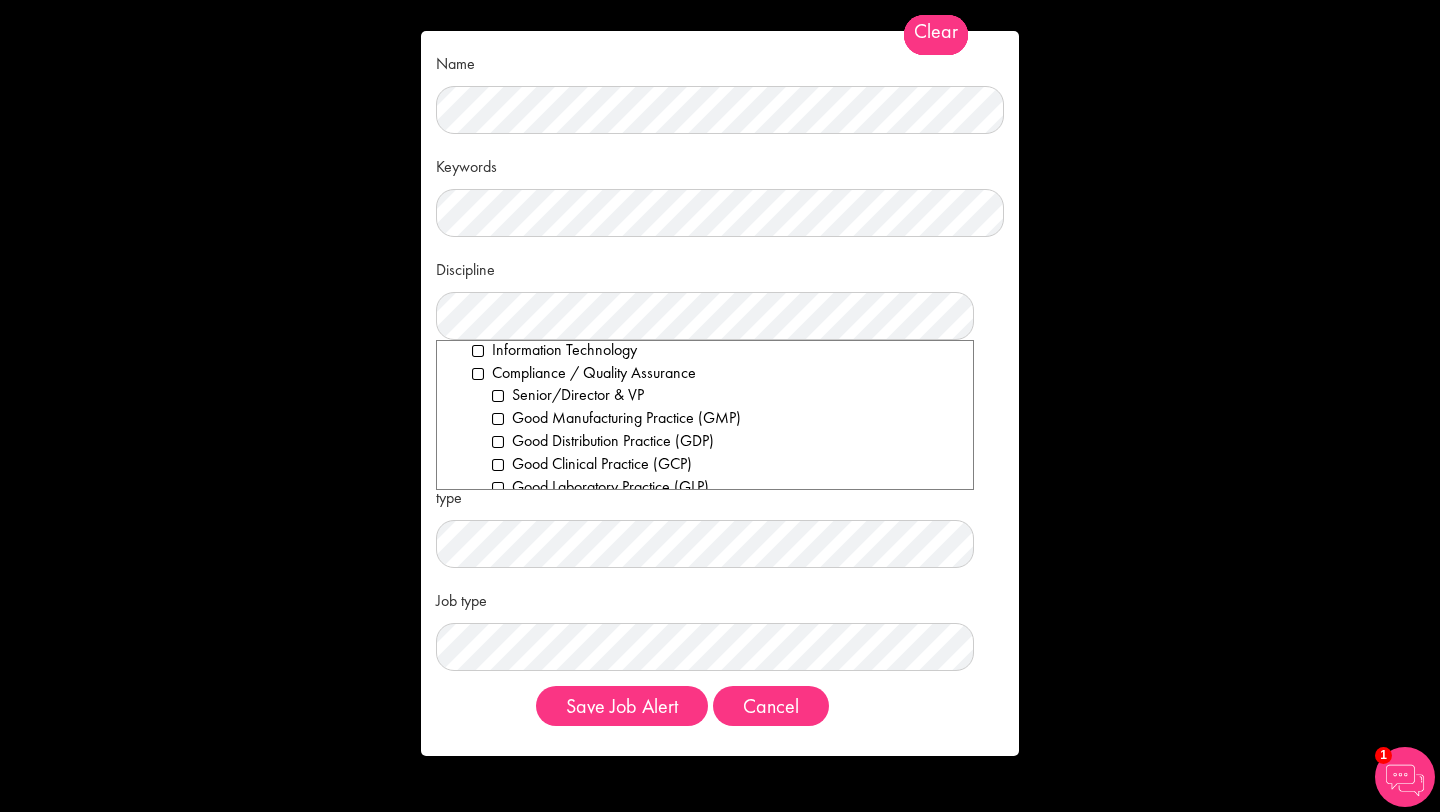 scroll, scrollTop: 733, scrollLeft: 0, axis: vertical 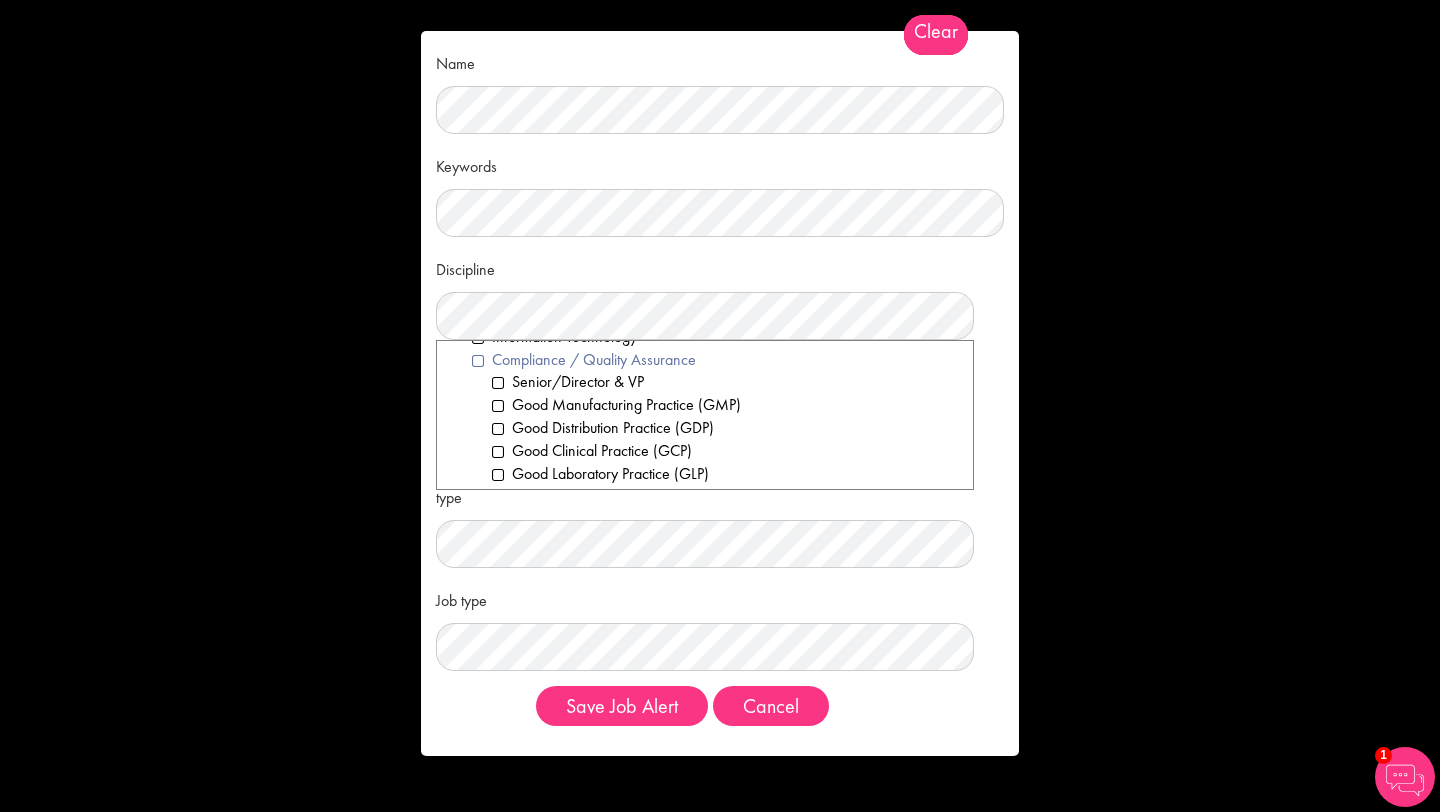click on "Compliance / Quality Assurance" at bounding box center (715, 360) 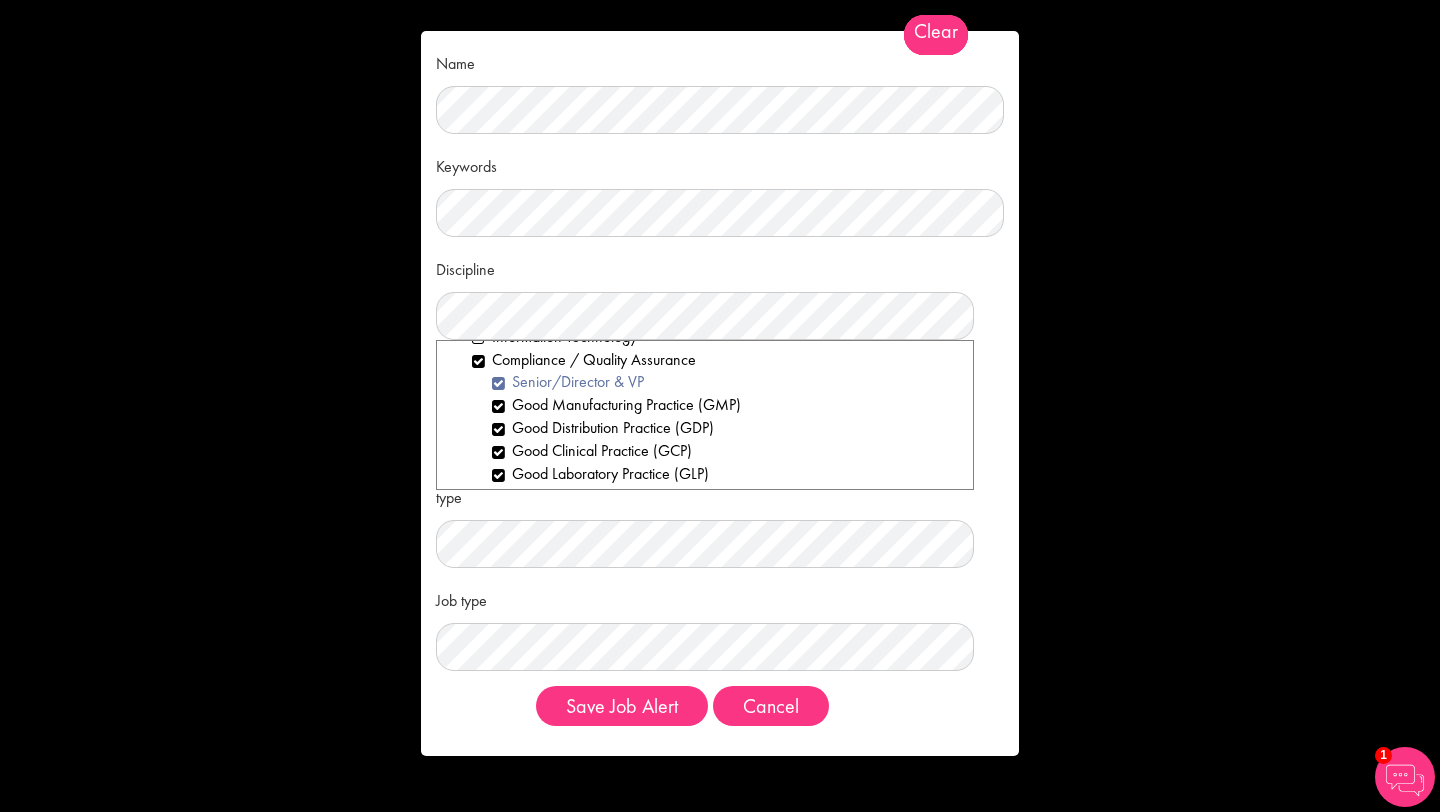 click on "Senior/Director & VP" at bounding box center (725, 382) 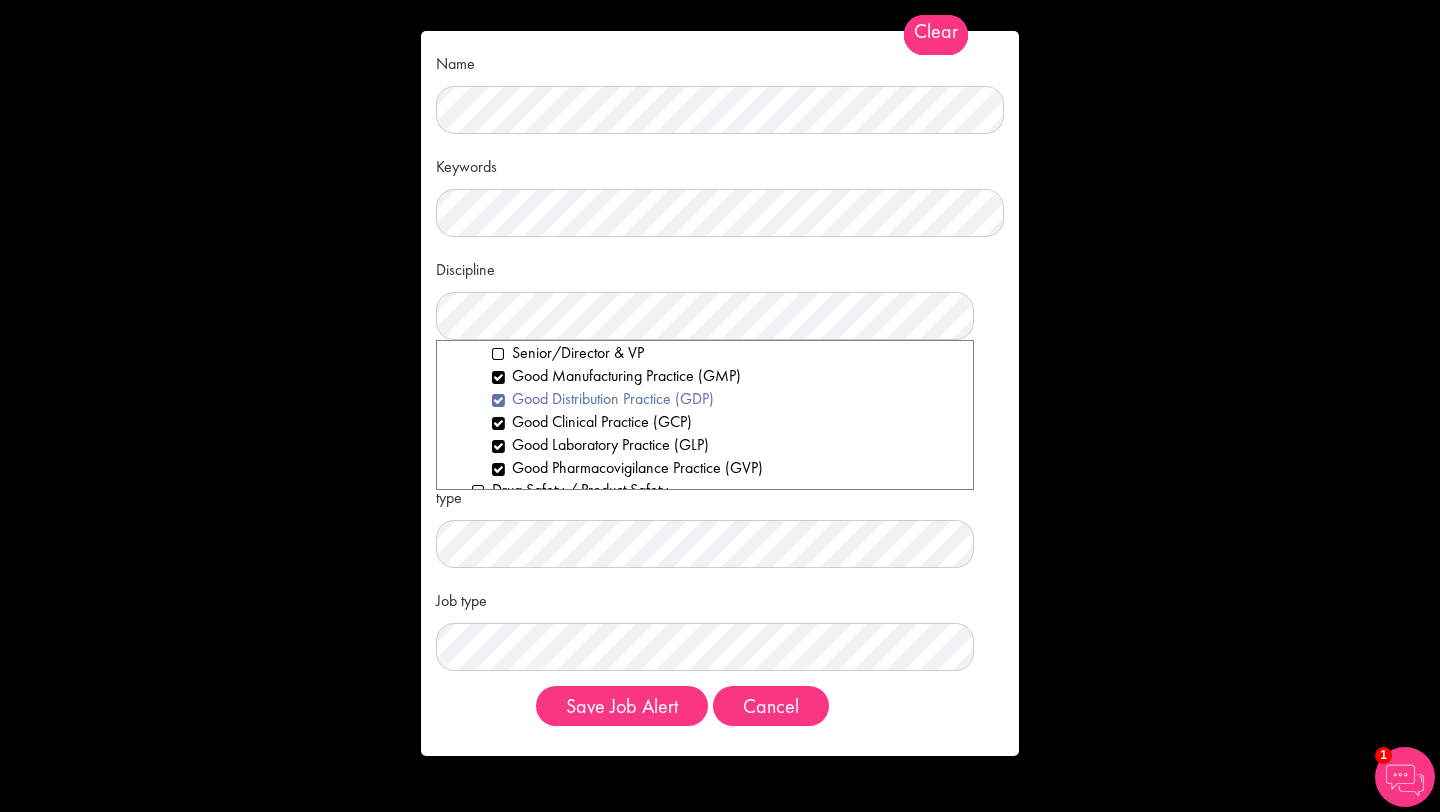 scroll, scrollTop: 771, scrollLeft: 0, axis: vertical 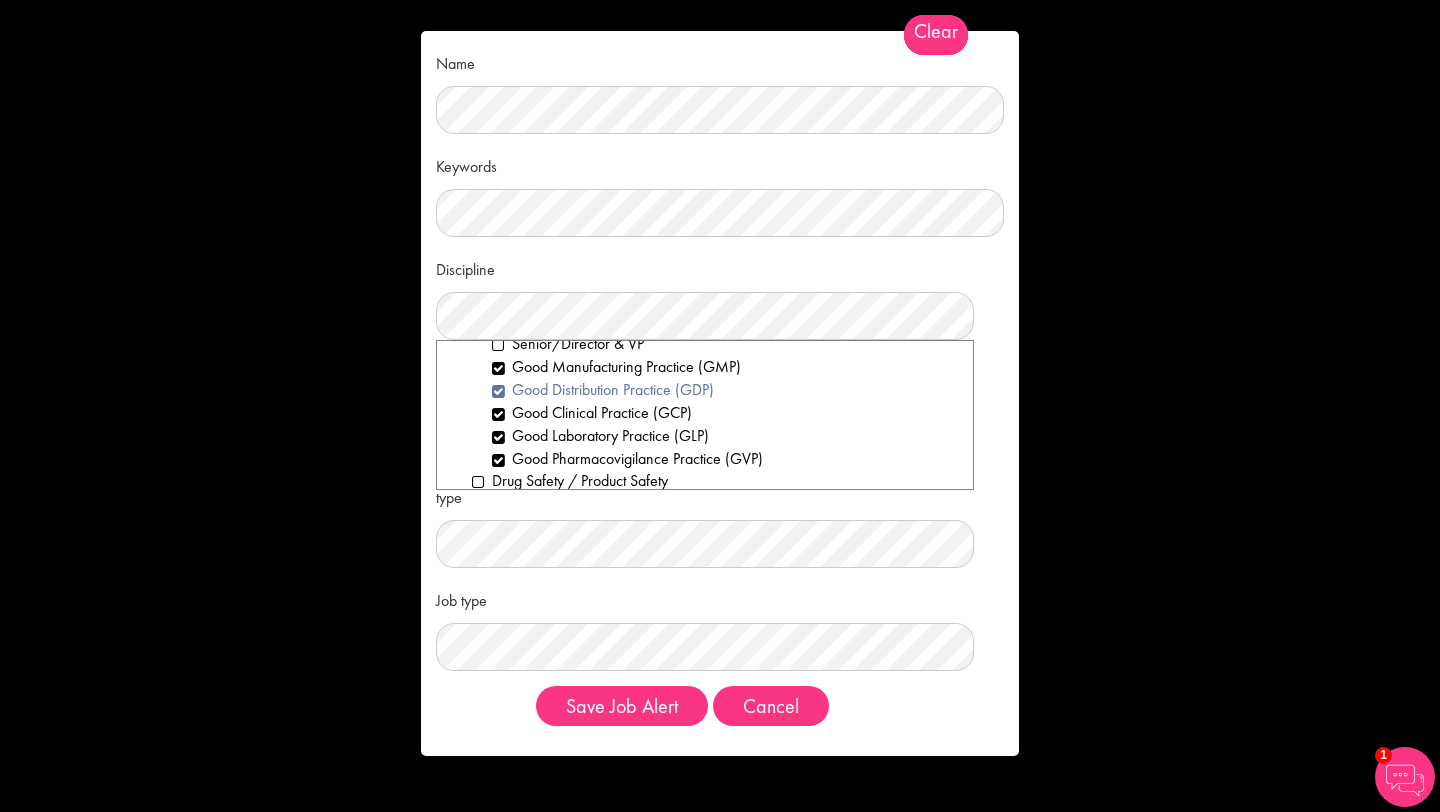 click on "Good Distribution Practice (GDP)" at bounding box center (725, 390) 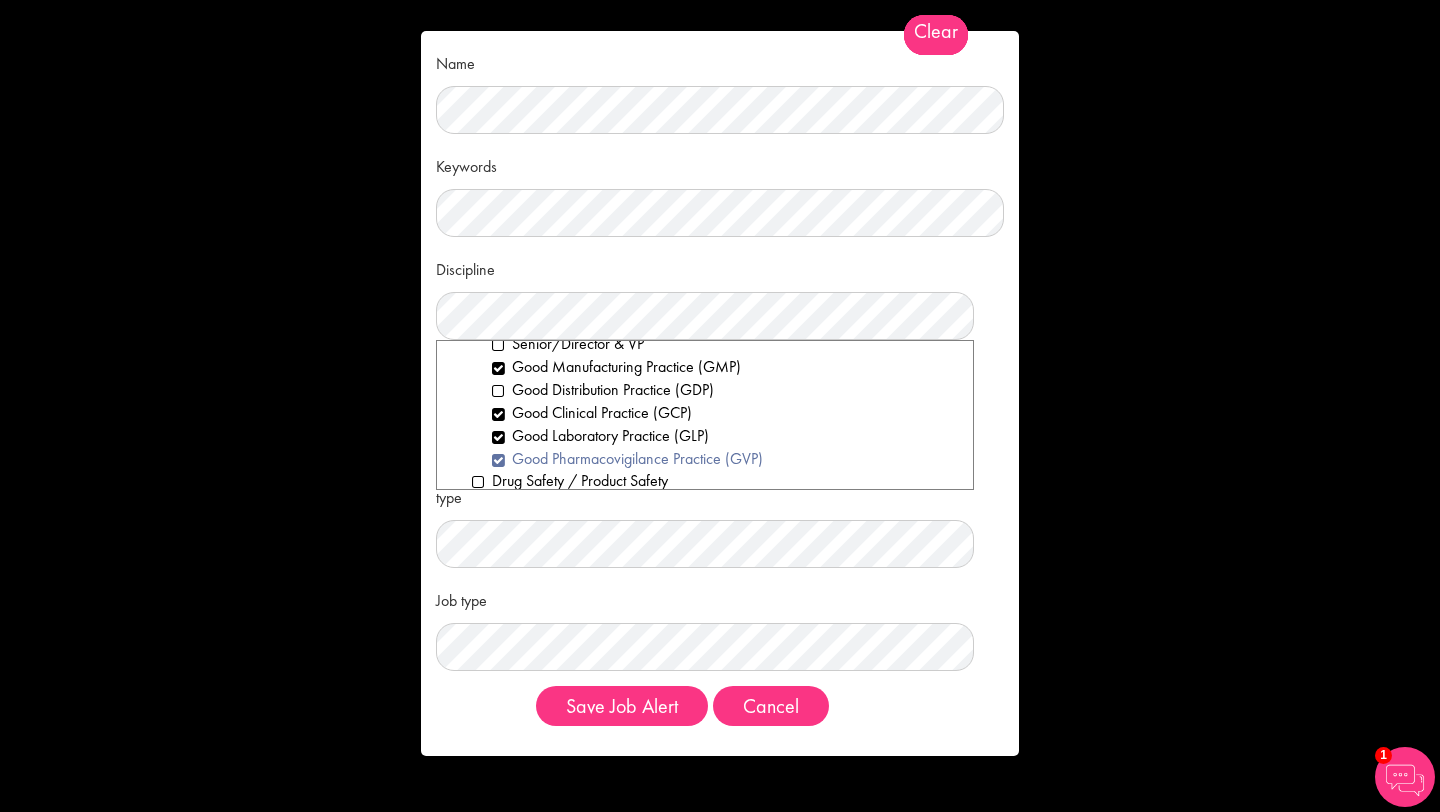 click on "Good Pharmacovigilance Practice (GVP)" at bounding box center (725, 459) 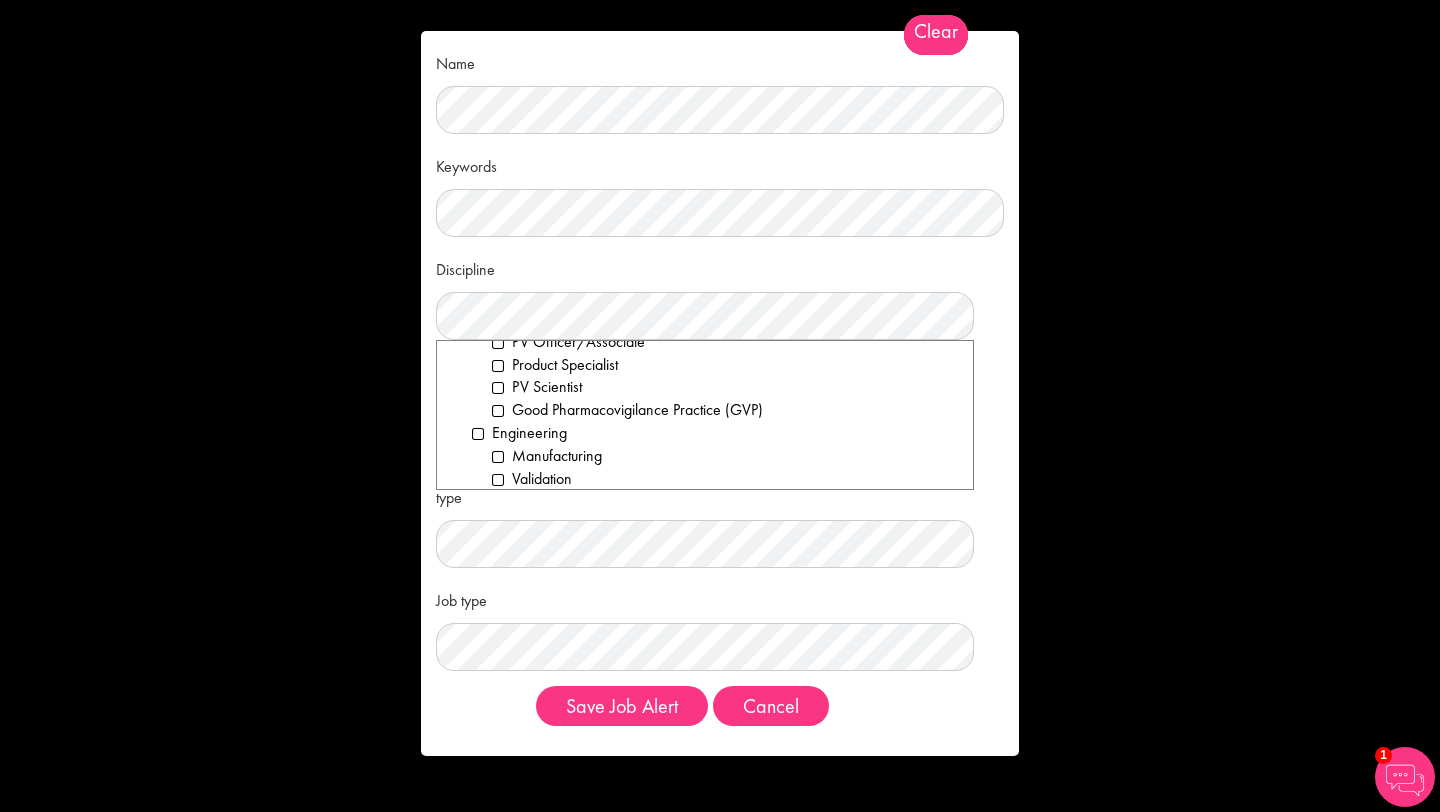 scroll, scrollTop: 1032, scrollLeft: 0, axis: vertical 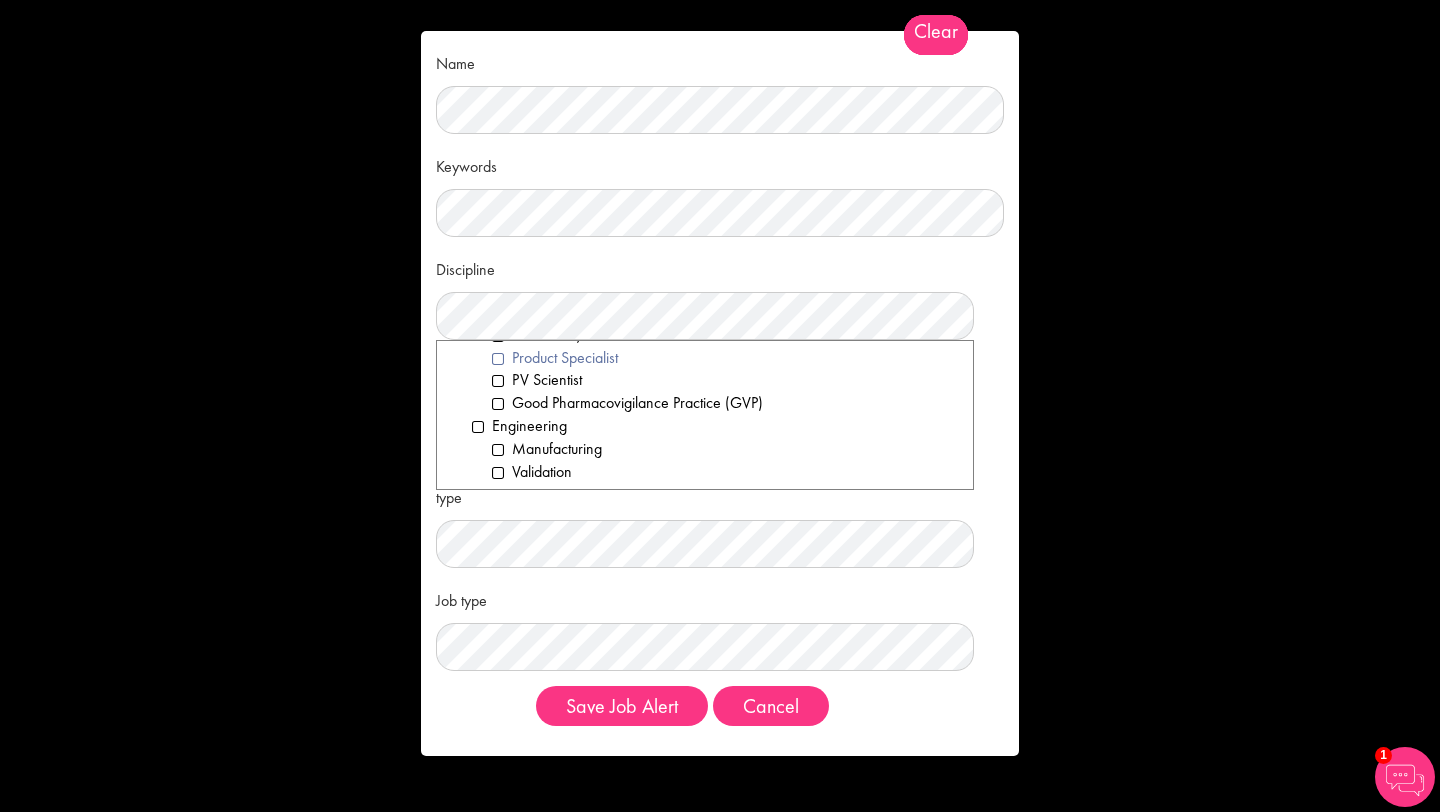 click on "Product Specialist" at bounding box center [725, 358] 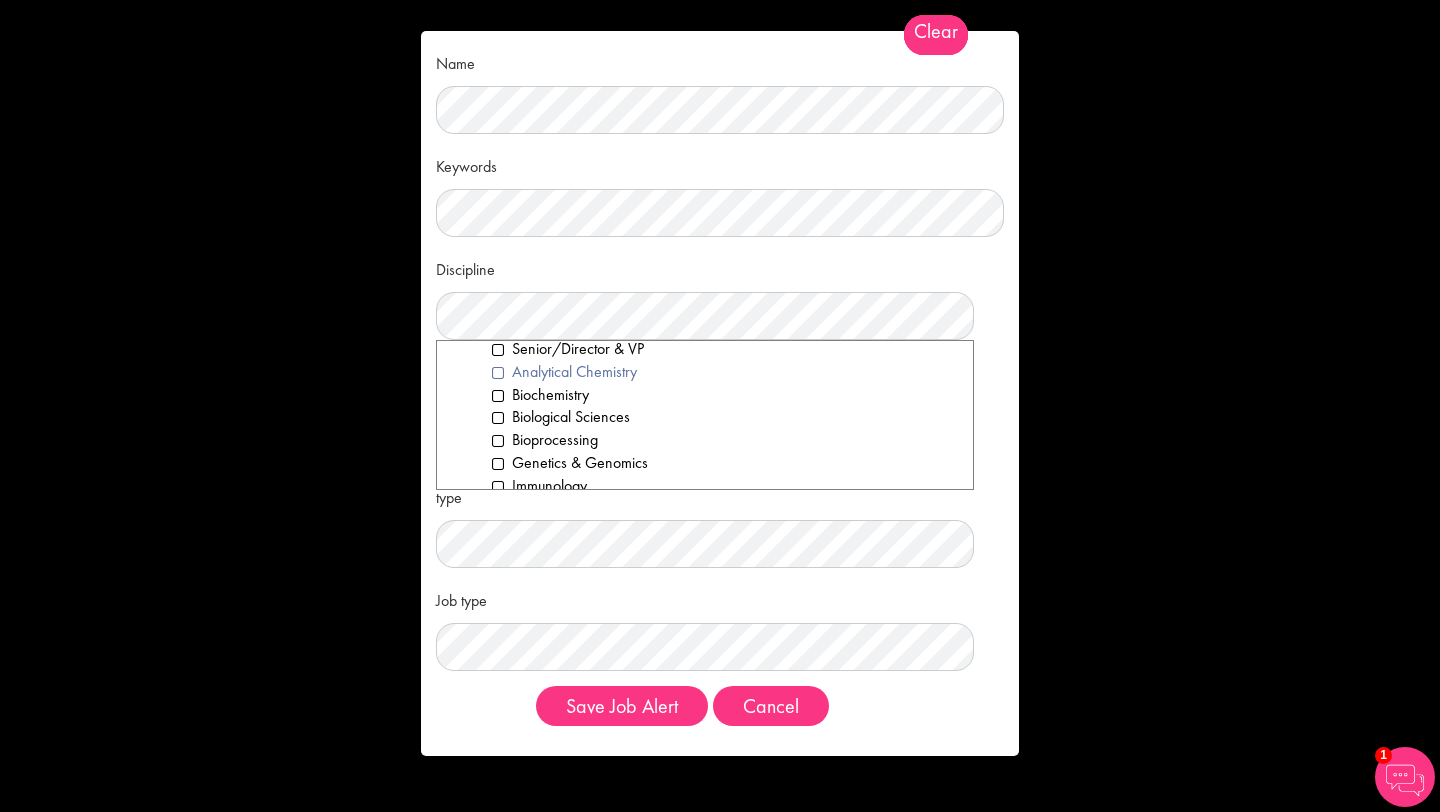 scroll, scrollTop: 2619, scrollLeft: 0, axis: vertical 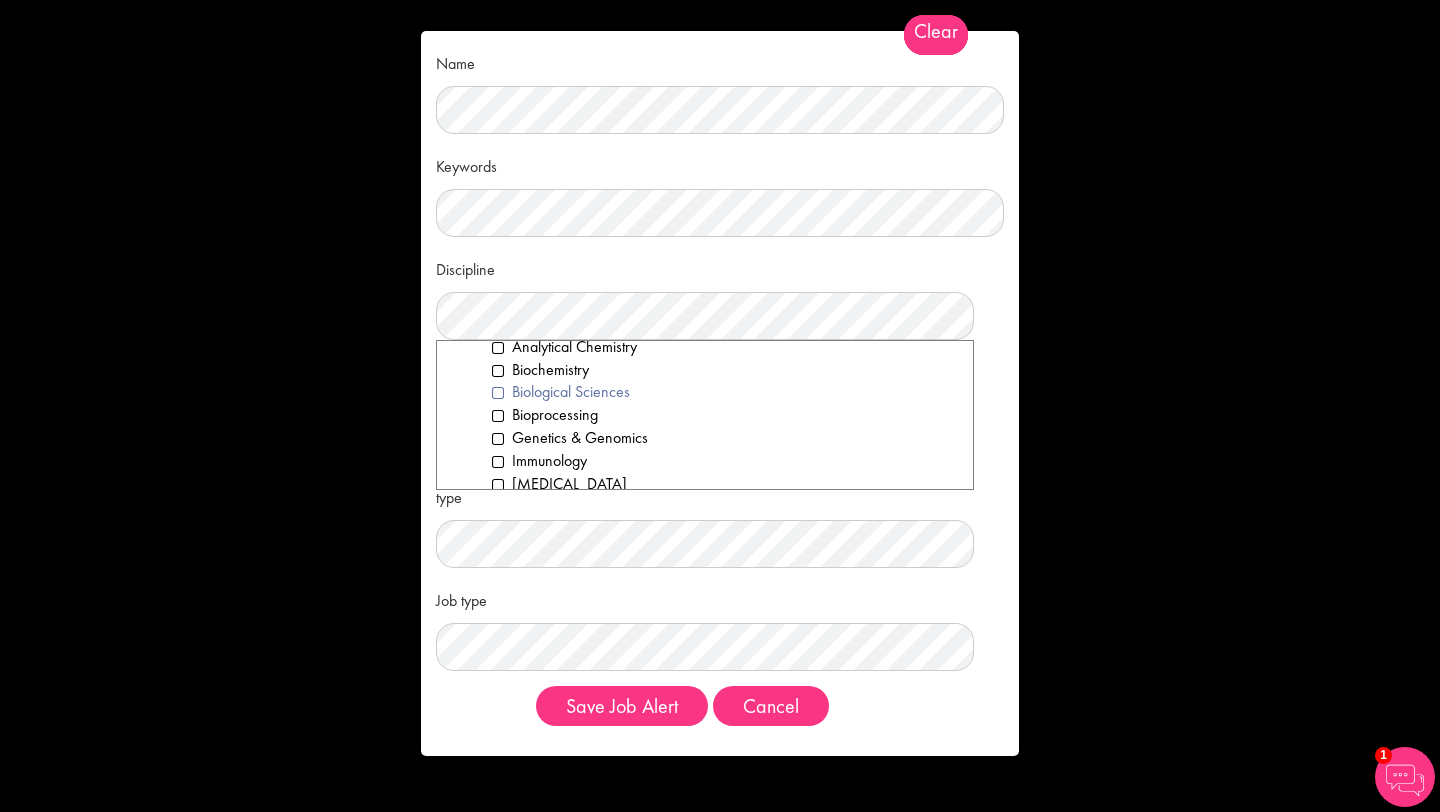 click on "Biological Sciences" at bounding box center [725, 392] 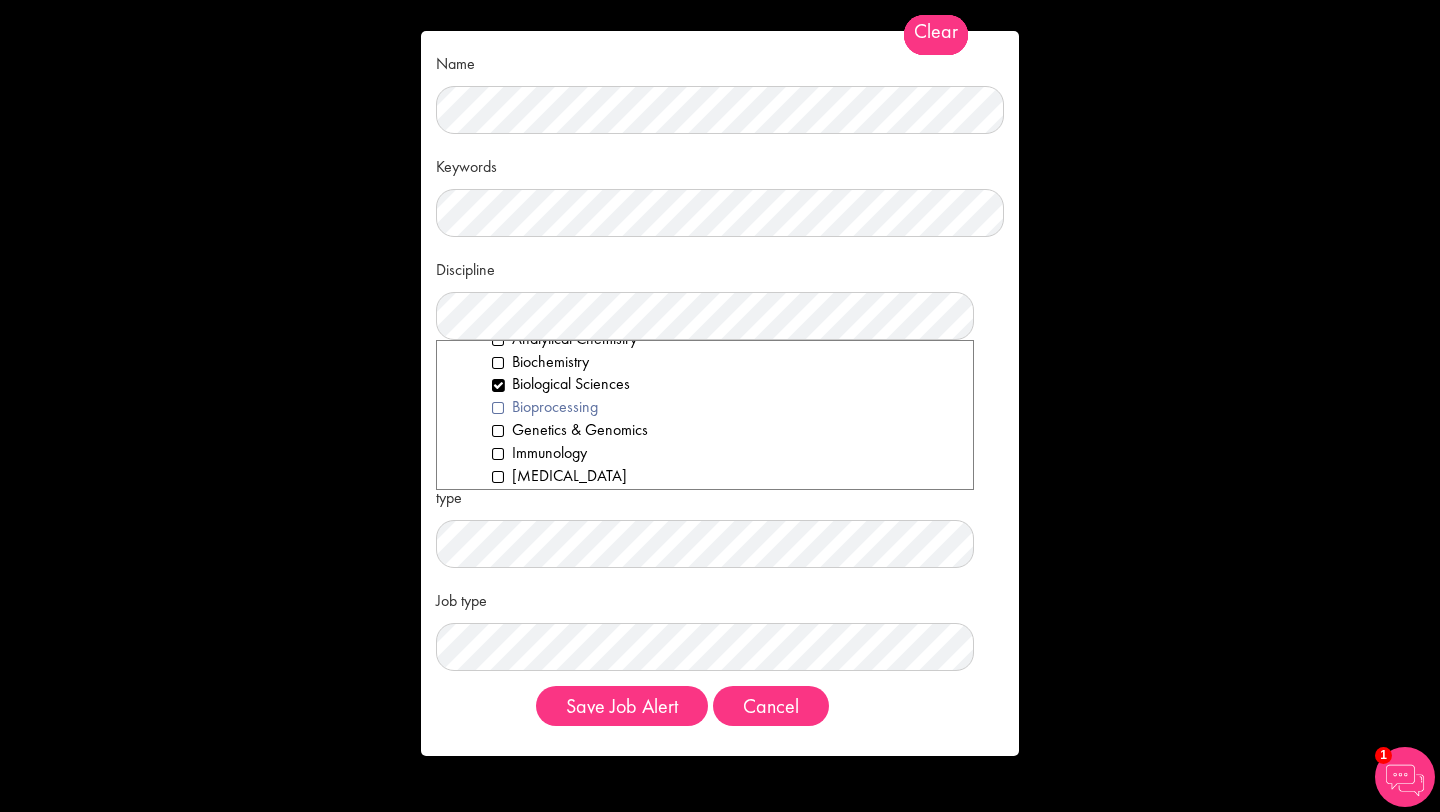 scroll, scrollTop: 2599, scrollLeft: 0, axis: vertical 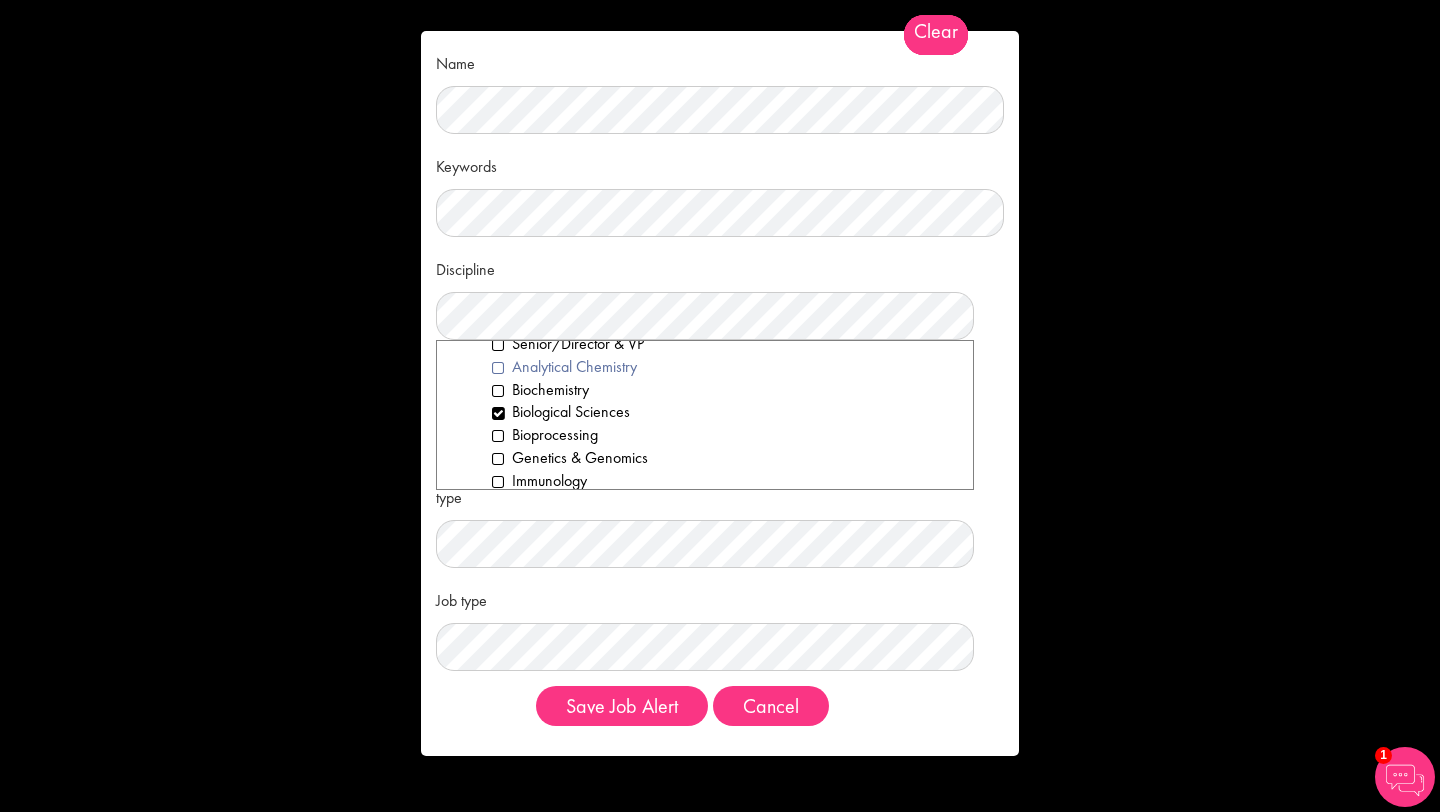 click on "Analytical Chemistry" at bounding box center [725, 367] 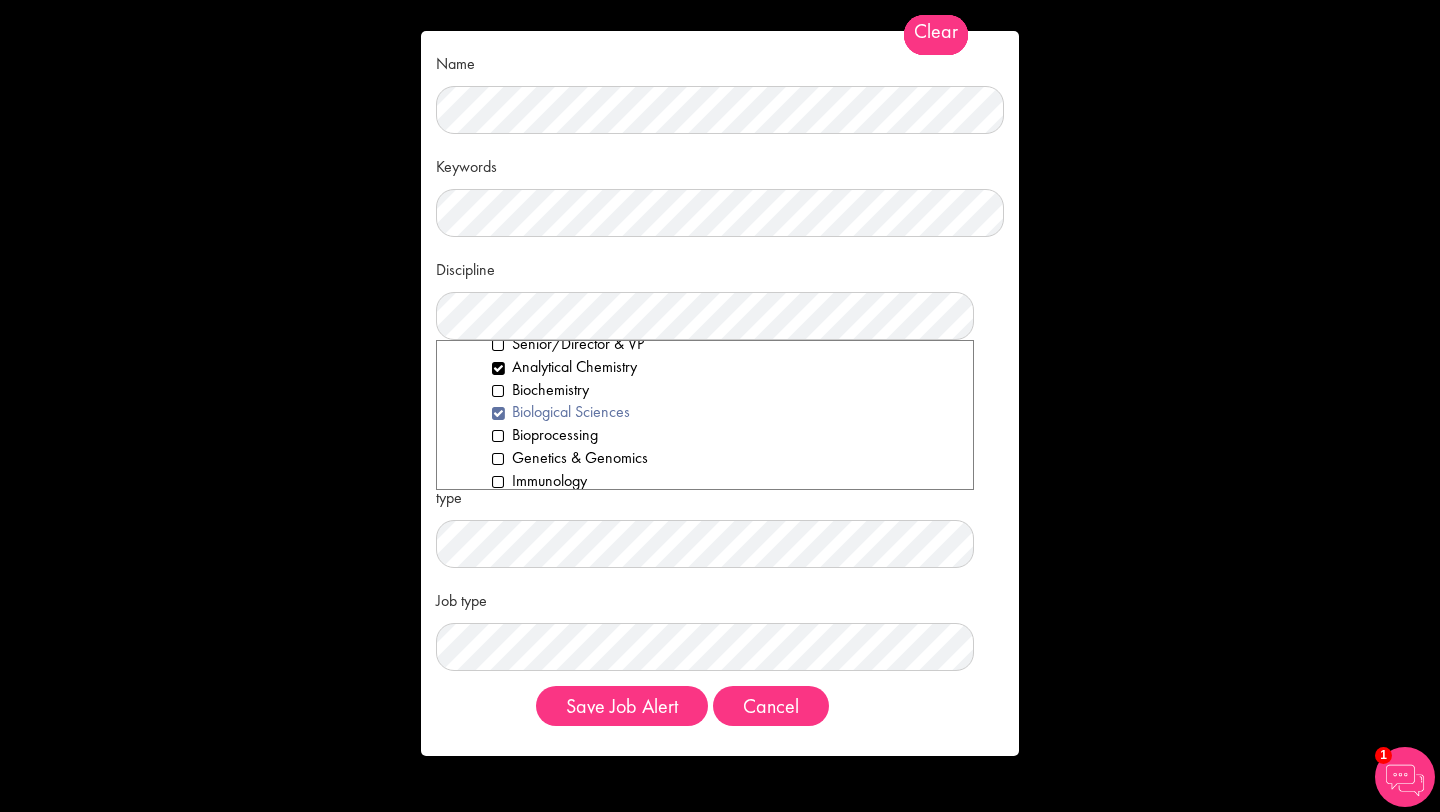 scroll, scrollTop: 2633, scrollLeft: 0, axis: vertical 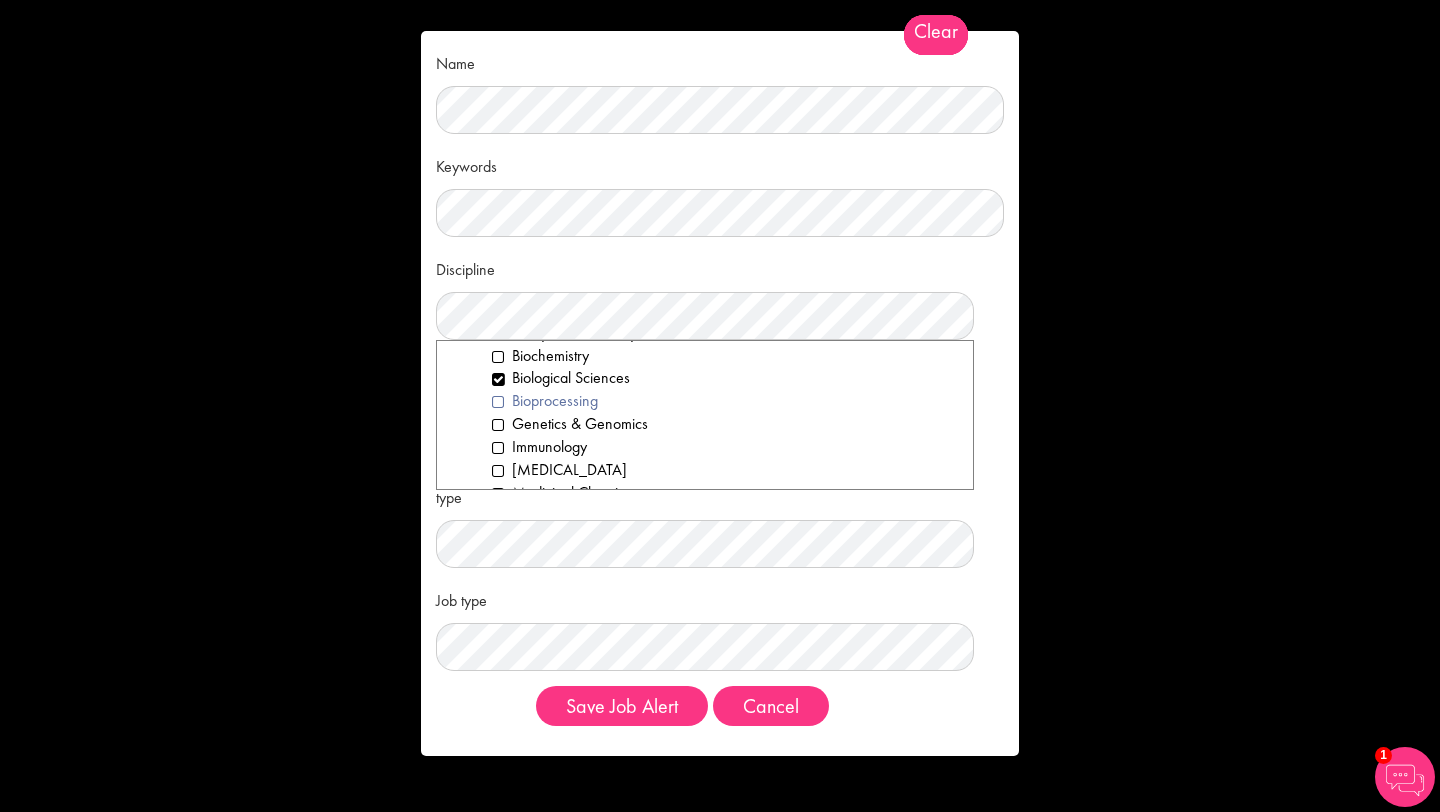 click on "Bioprocessing" at bounding box center (725, 401) 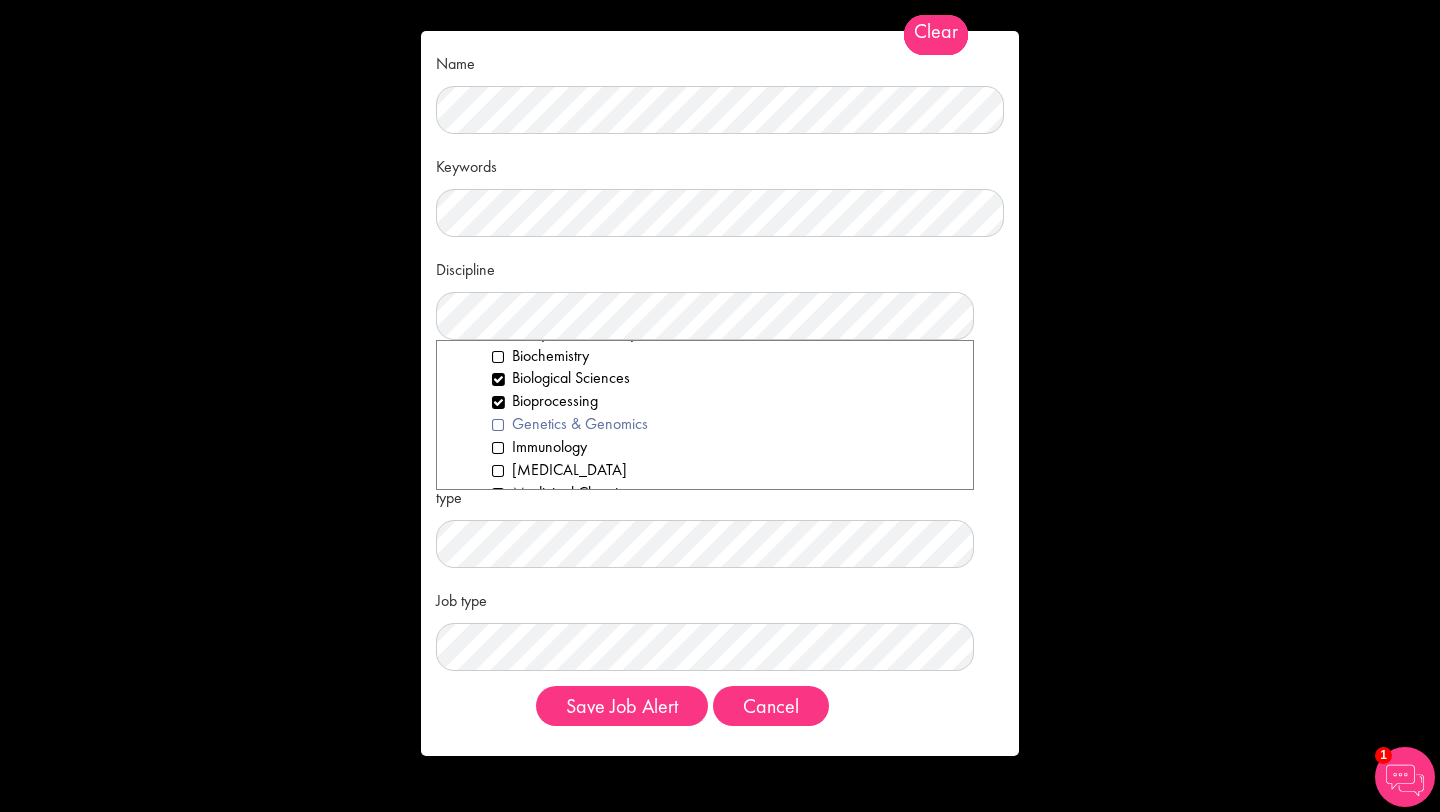 click on "Genetics & Genomics" at bounding box center (725, 424) 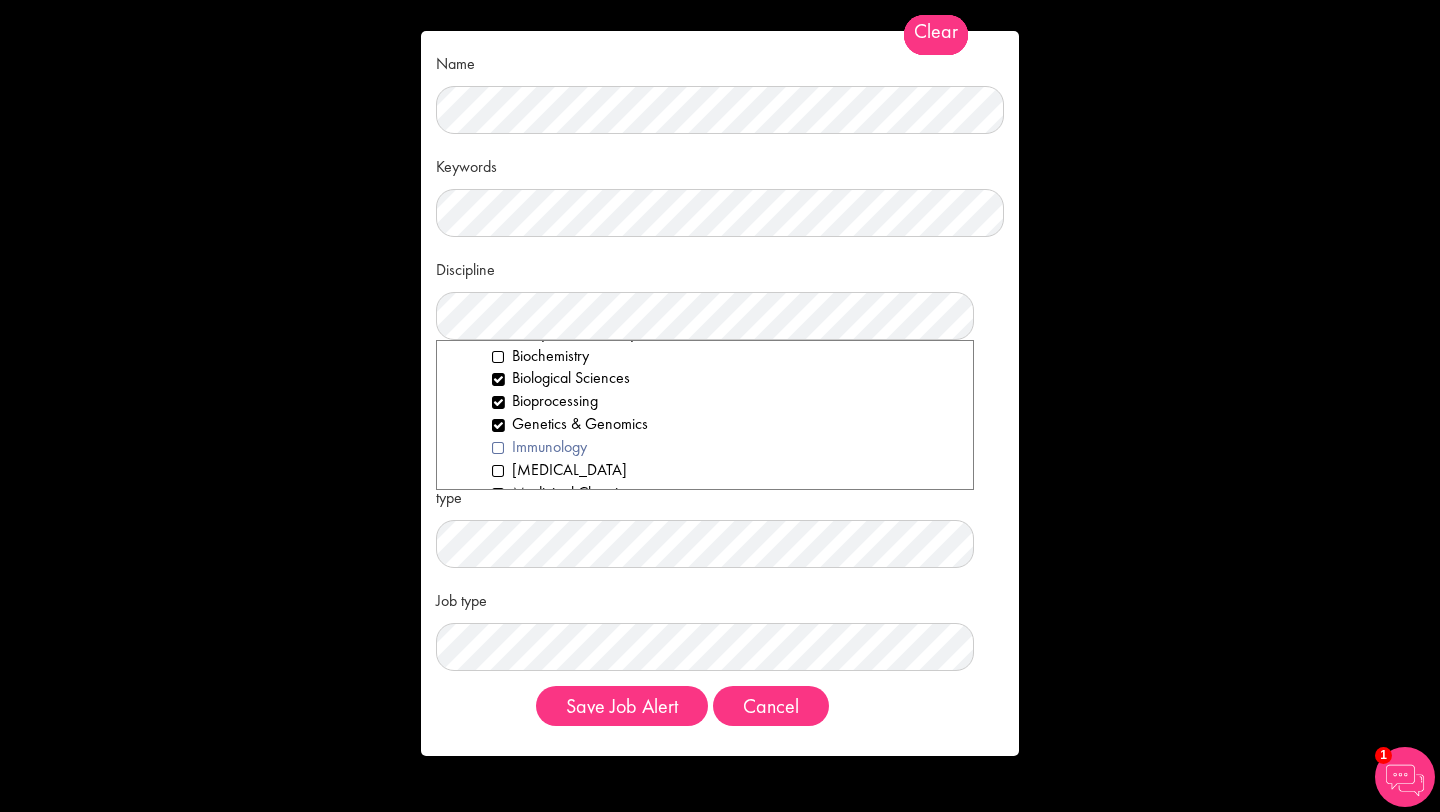 click on "Immunology" at bounding box center (725, 447) 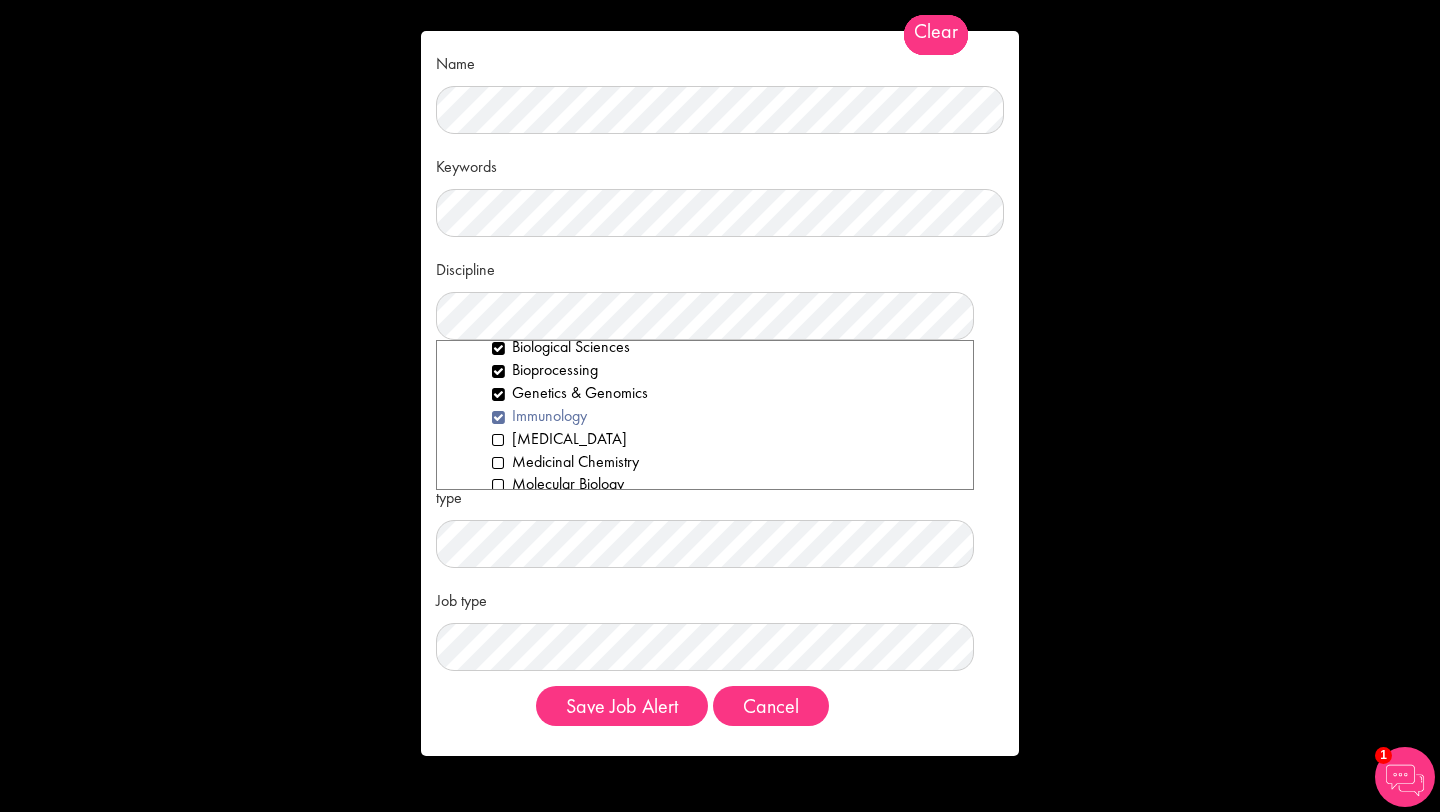 scroll, scrollTop: 2686, scrollLeft: 0, axis: vertical 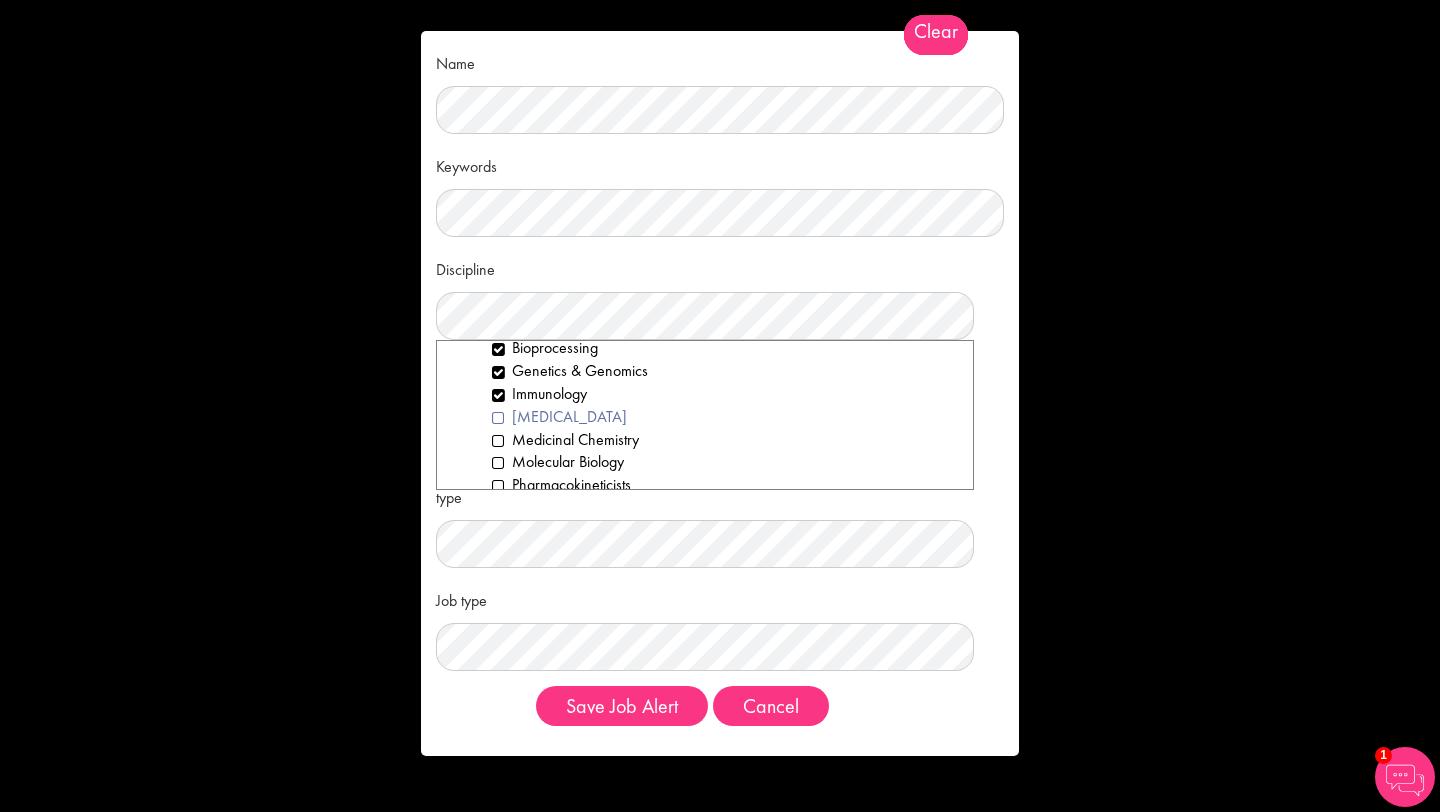 click on "Laboratory Technician" at bounding box center (725, 417) 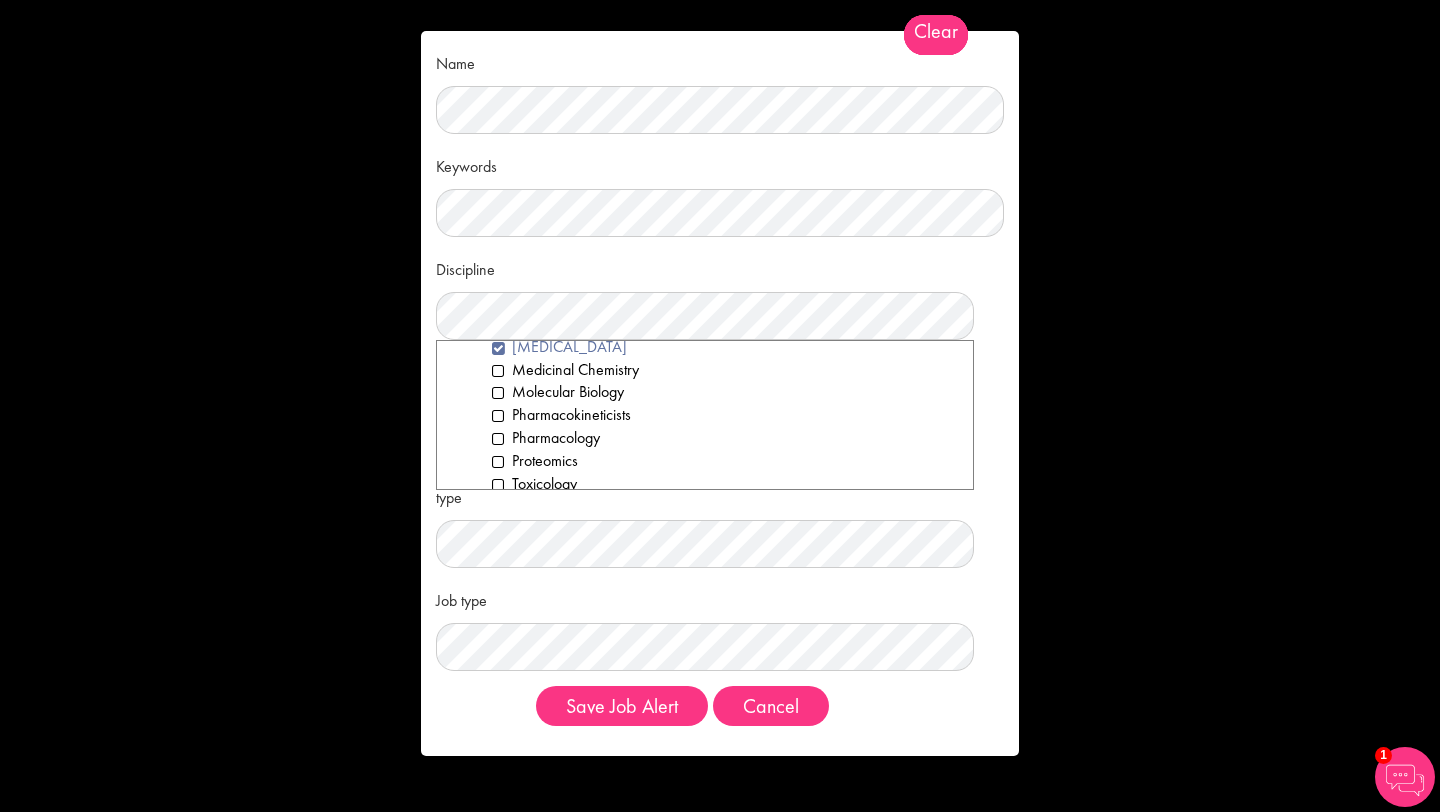scroll, scrollTop: 2757, scrollLeft: 0, axis: vertical 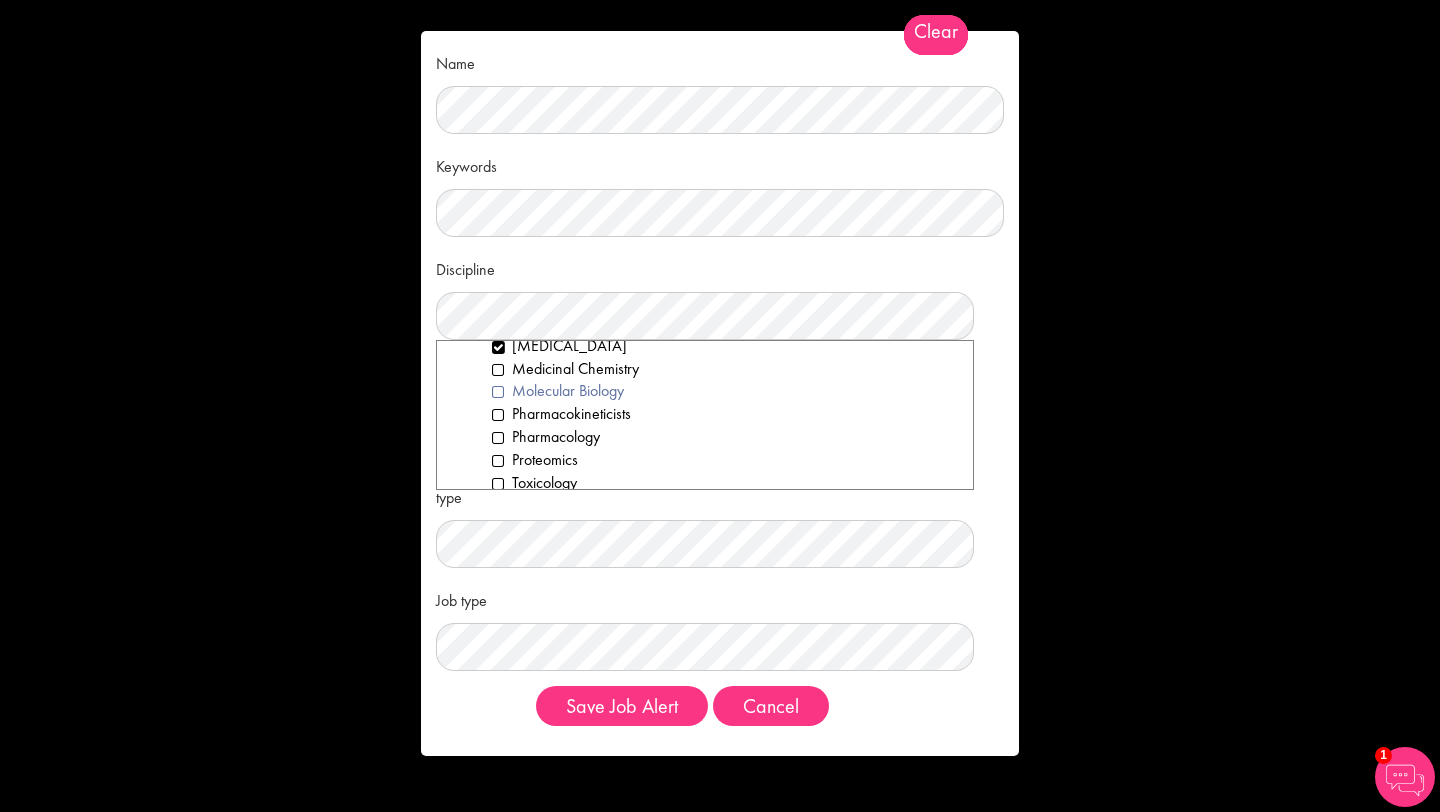 click on "Molecular Biology" at bounding box center [725, 391] 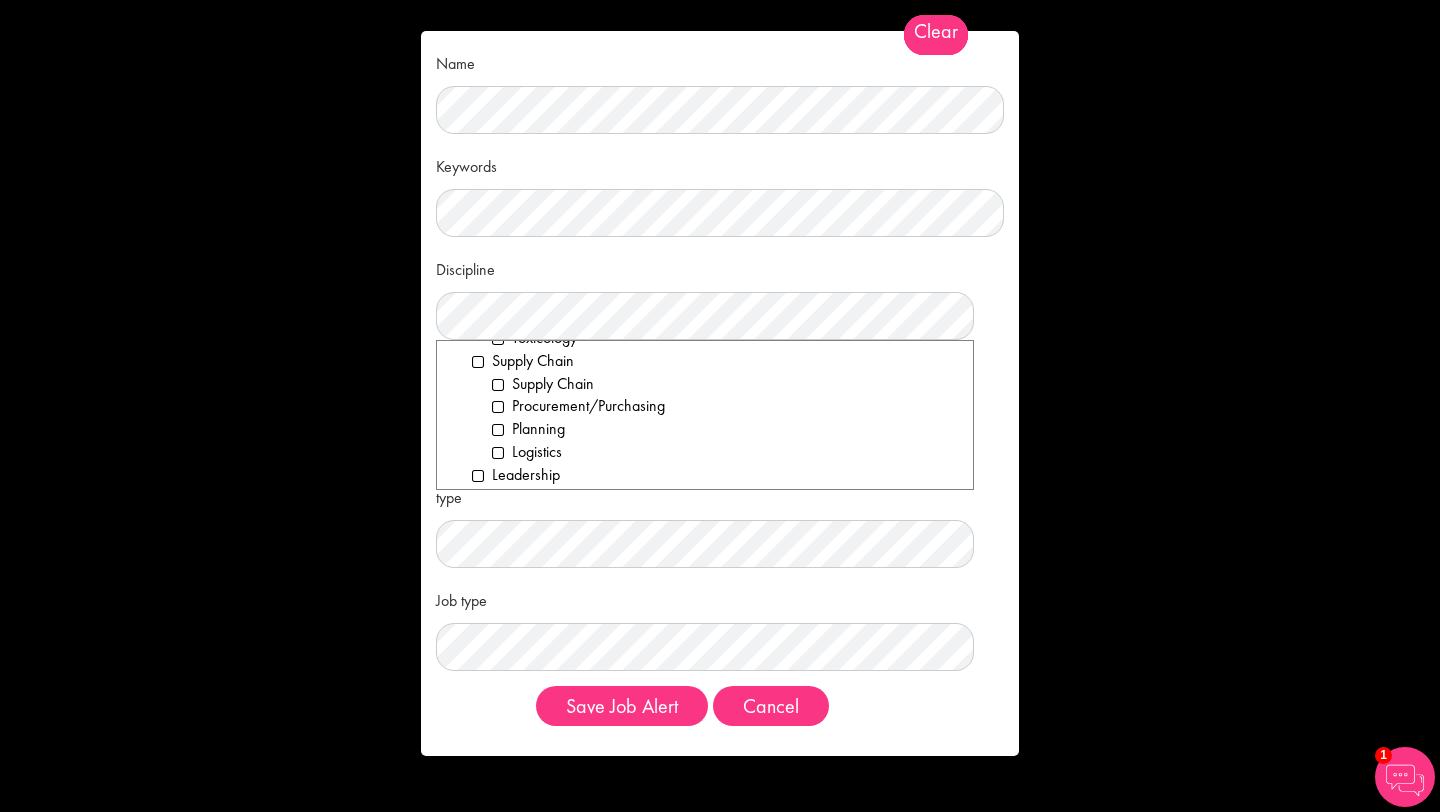 scroll, scrollTop: 2911, scrollLeft: 0, axis: vertical 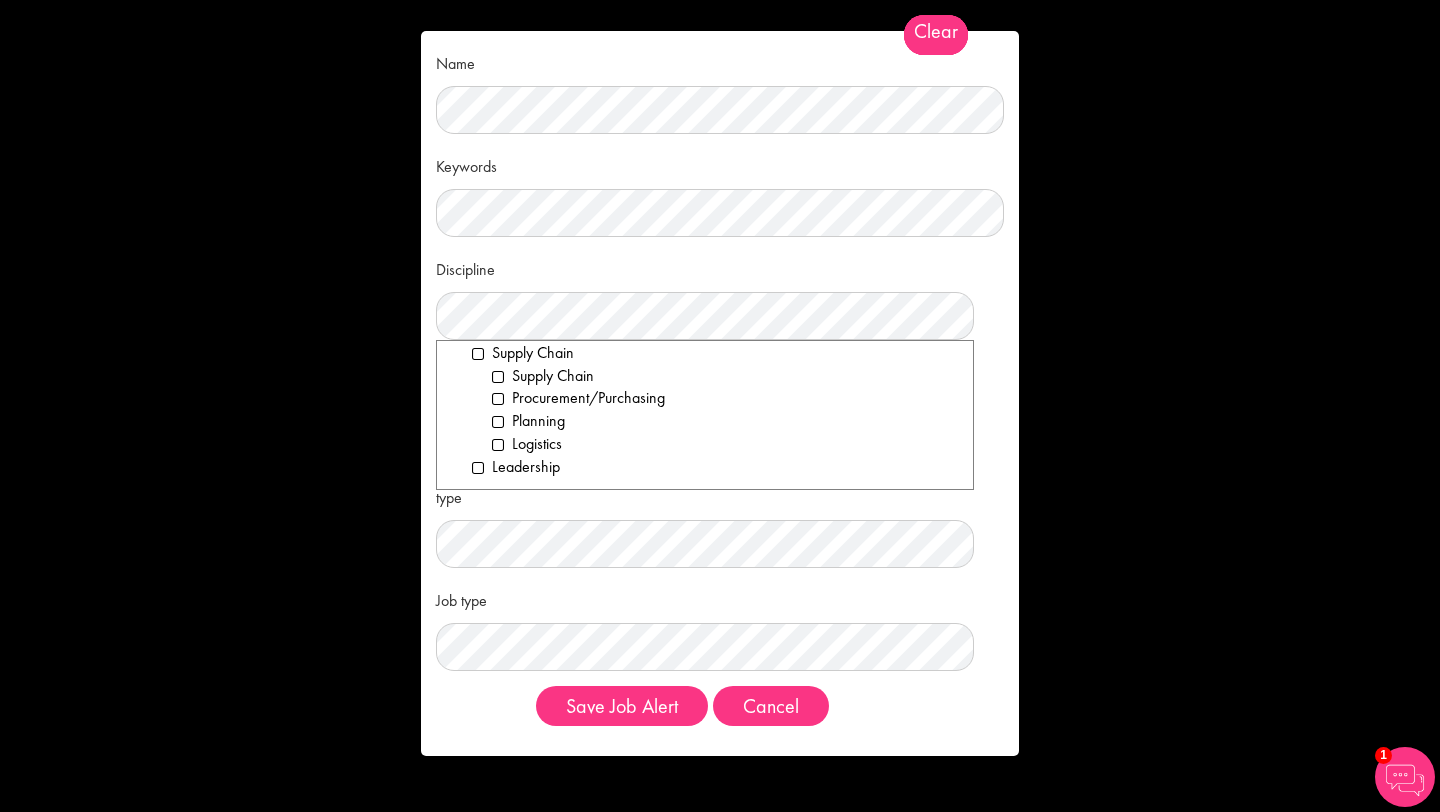 click on "Company type
Clear
All Pharmaceuticals Medical Devices Biotechnology Contract Research Organisation (CRO) Contract Manufacturing Organisation (CMO) Health Care Veterinary Consultancy Health IT/Data Research Institute Distribution/logistics/storage Digital Health Food Production Cosmetics Other Leadership" at bounding box center (720, 512) 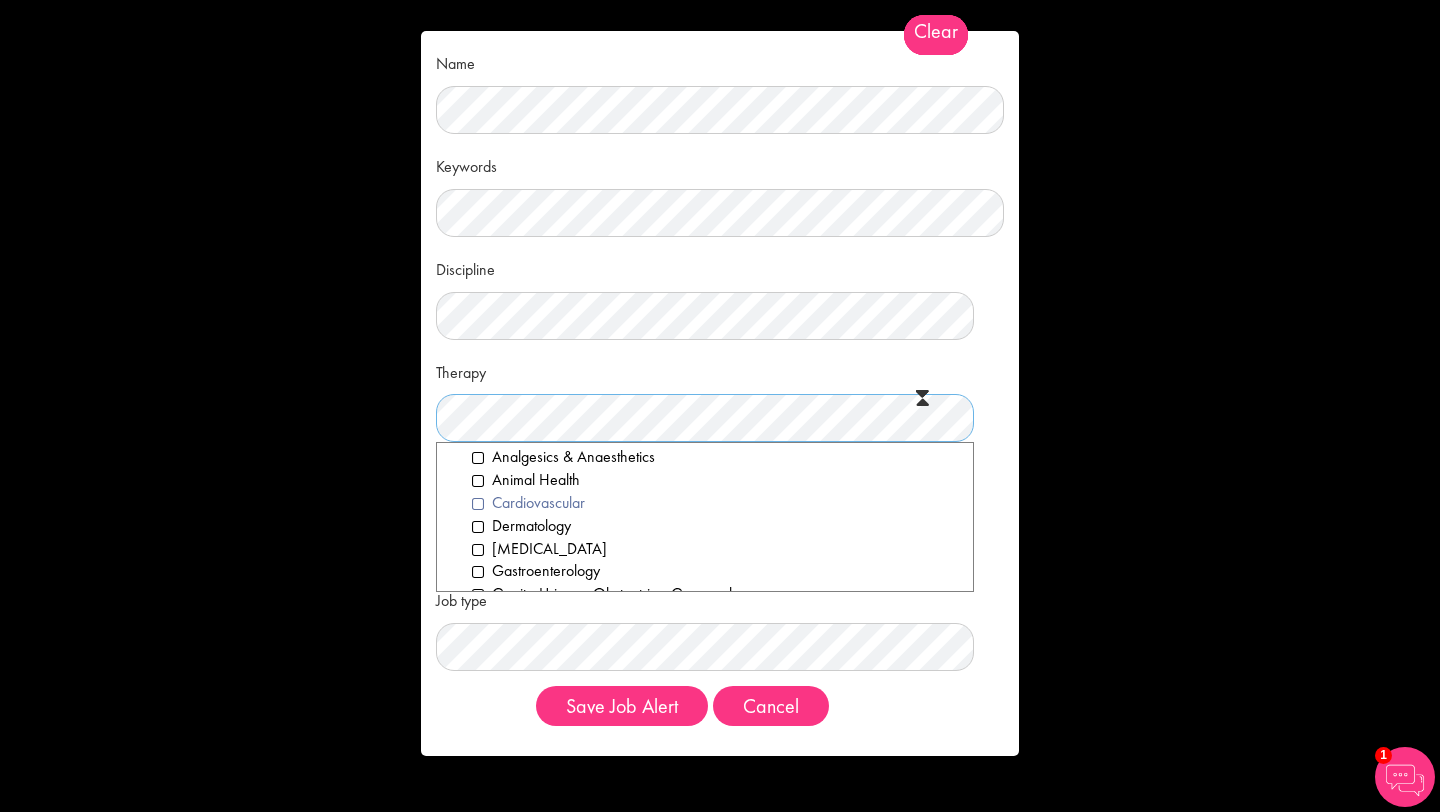 scroll, scrollTop: 0, scrollLeft: 0, axis: both 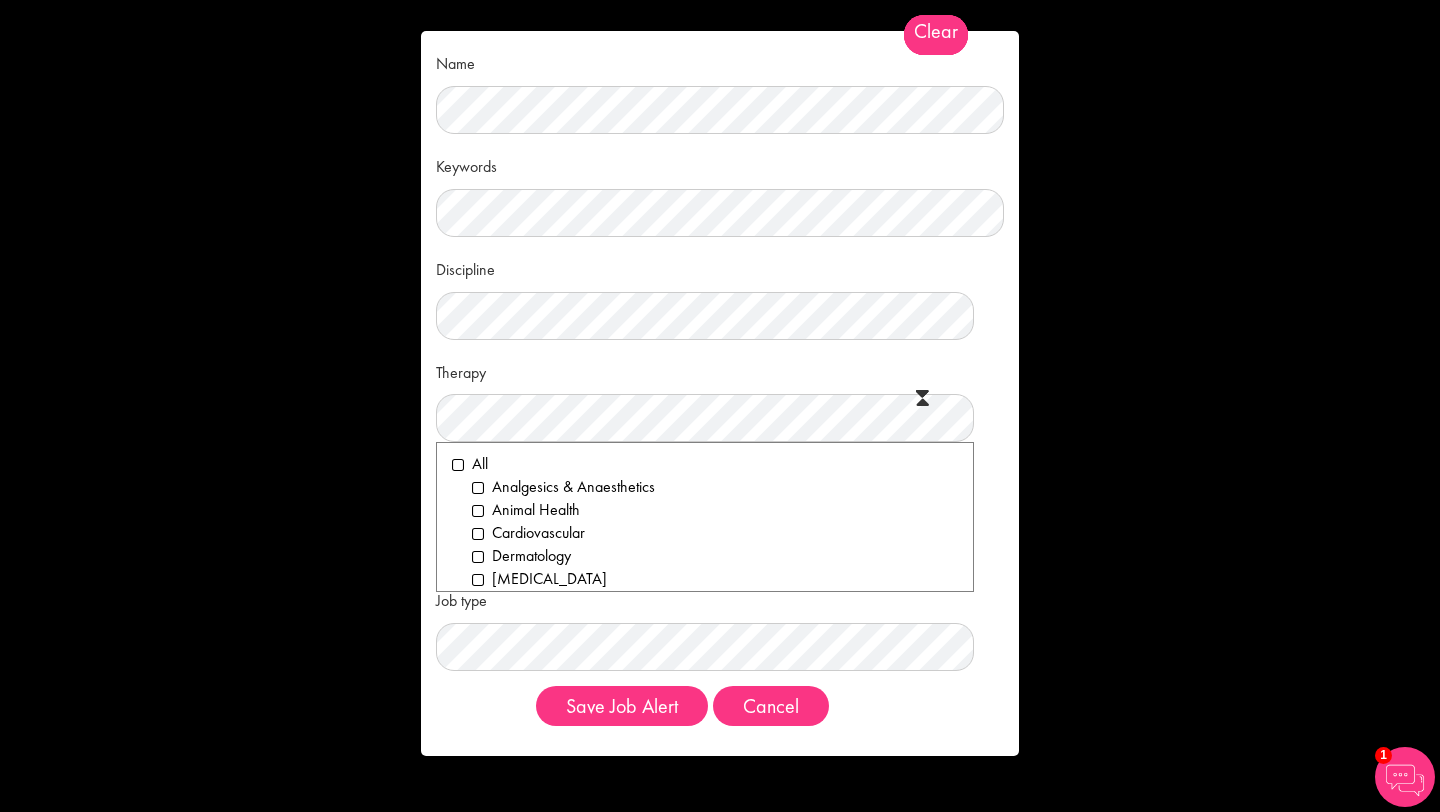 click on "Therapy
Clear
All Analgesics & Anaesthetics Animal Health Cardiovascular Dermatology Diabetes Gastroenterology Genito-Urinary, Obstentrics, Gynaecology Genomics Haematology HIV Immunology & Infectious diseases Metabolic & Endocrinology Neurology Oncology Orthopaedics Paediatrics / Geriatrics Respiratory Rheumatology Gene therapy Rare disease Immuno-oncology Ophthalmology" at bounding box center (720, 399) 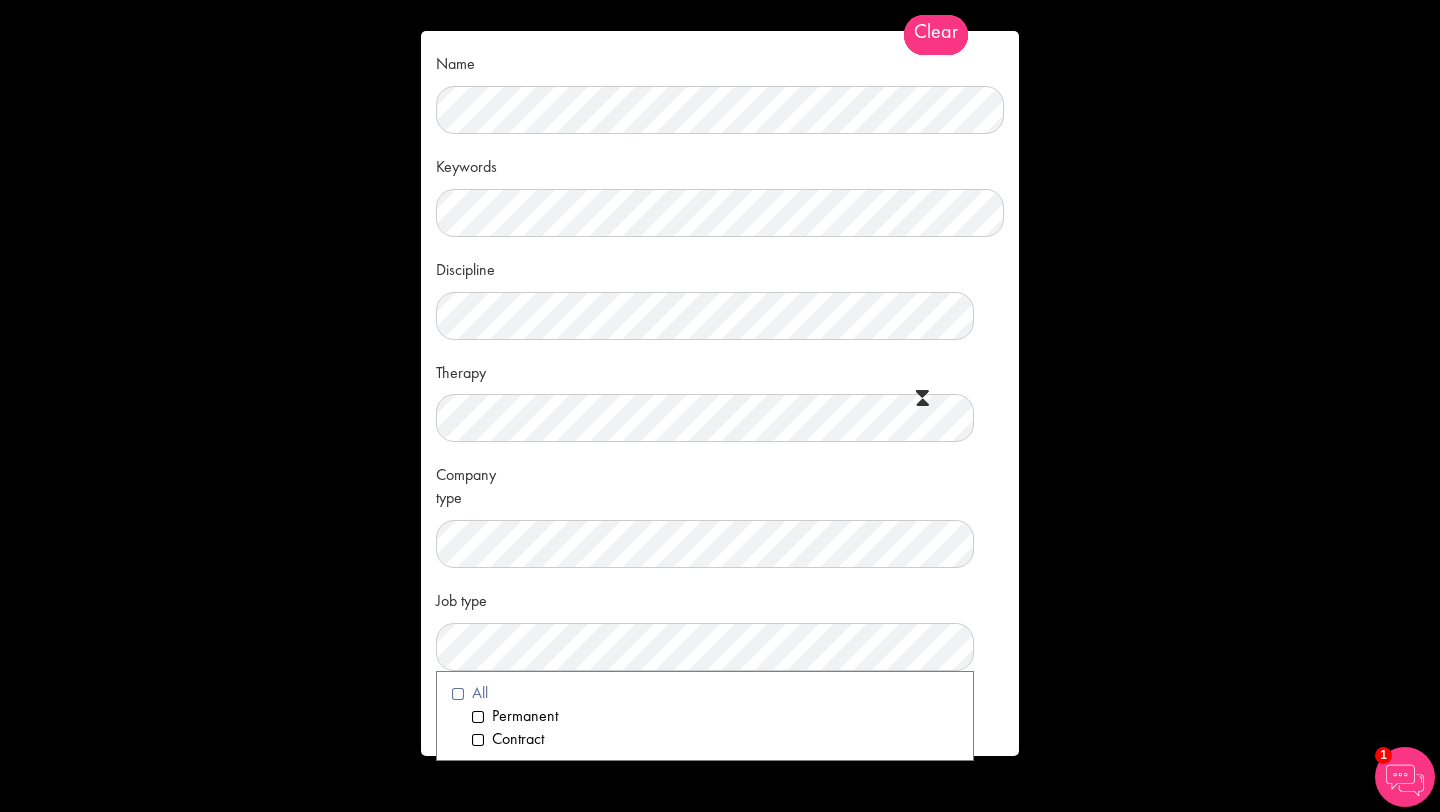 click on "All" at bounding box center [705, 693] 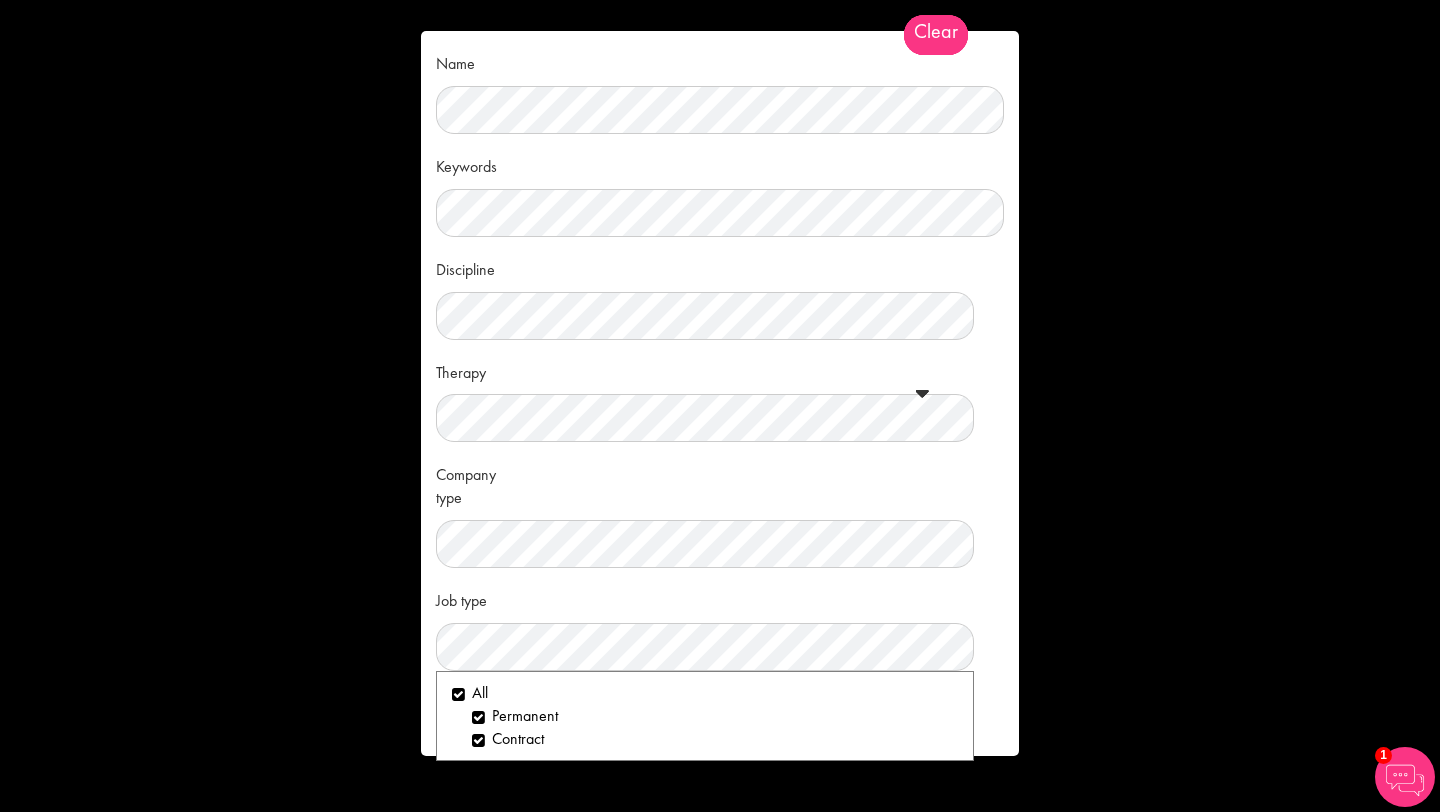 click on "Job type
Clear
All Permanent Contract" at bounding box center (720, 627) 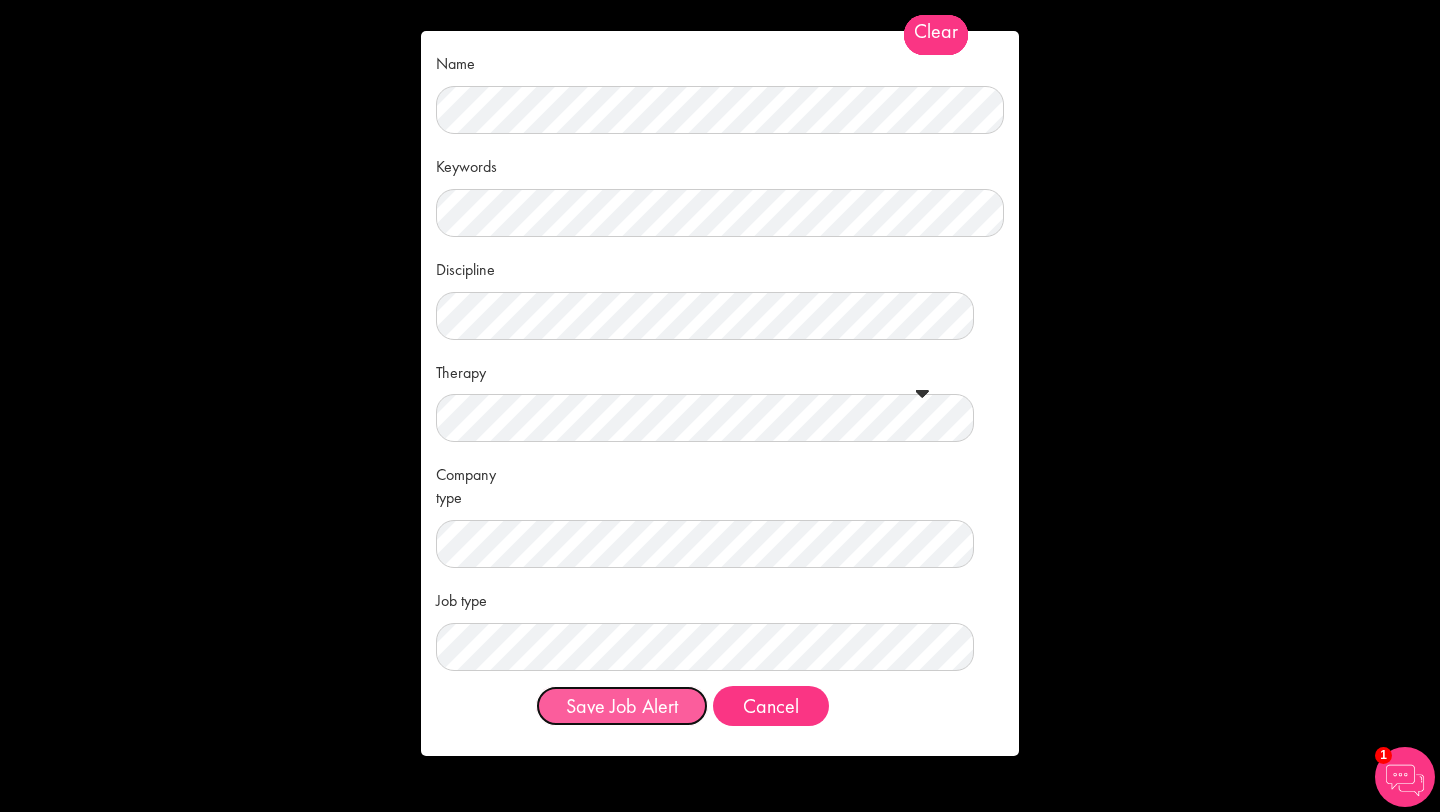 click on "Save Job Alert" at bounding box center (622, 706) 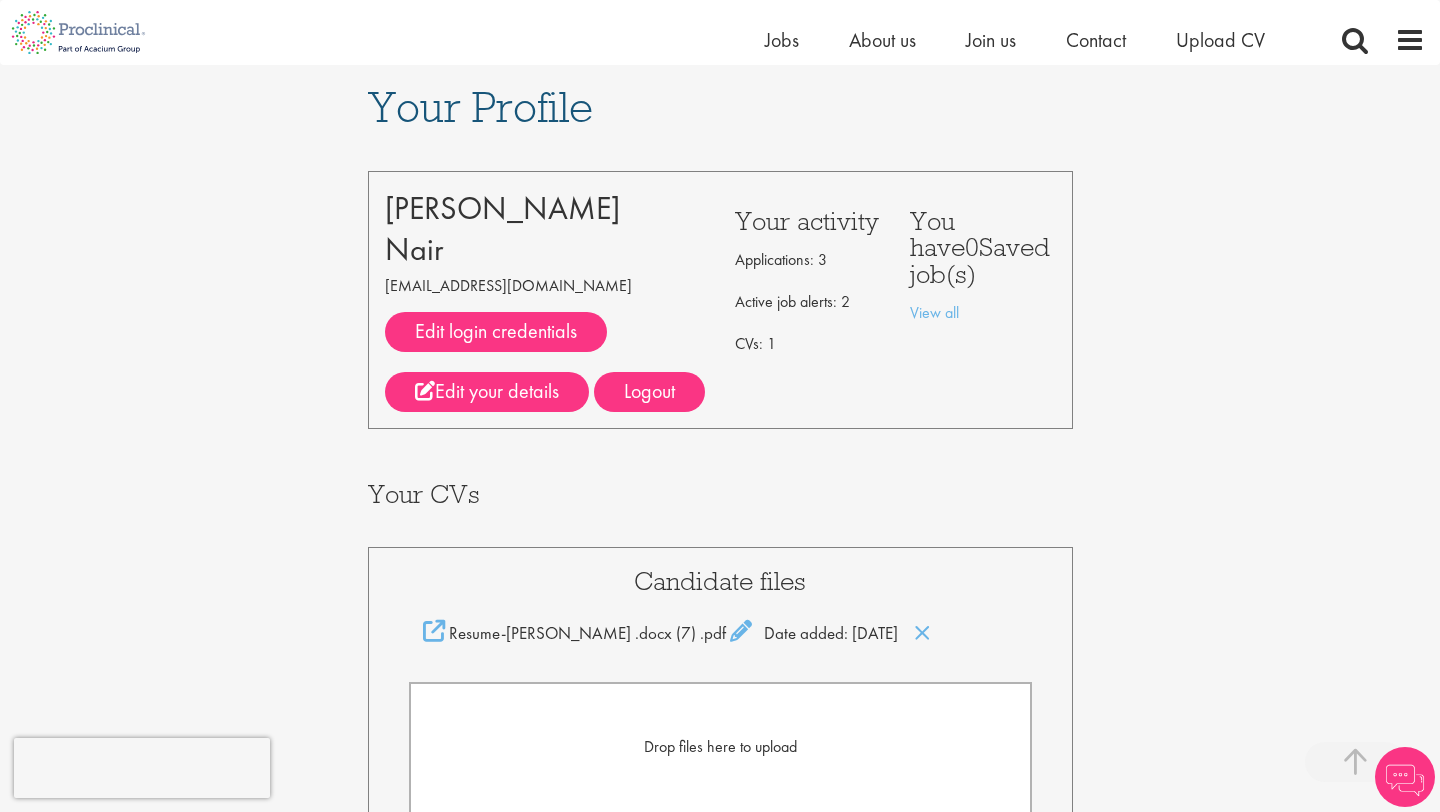 scroll, scrollTop: 376, scrollLeft: 0, axis: vertical 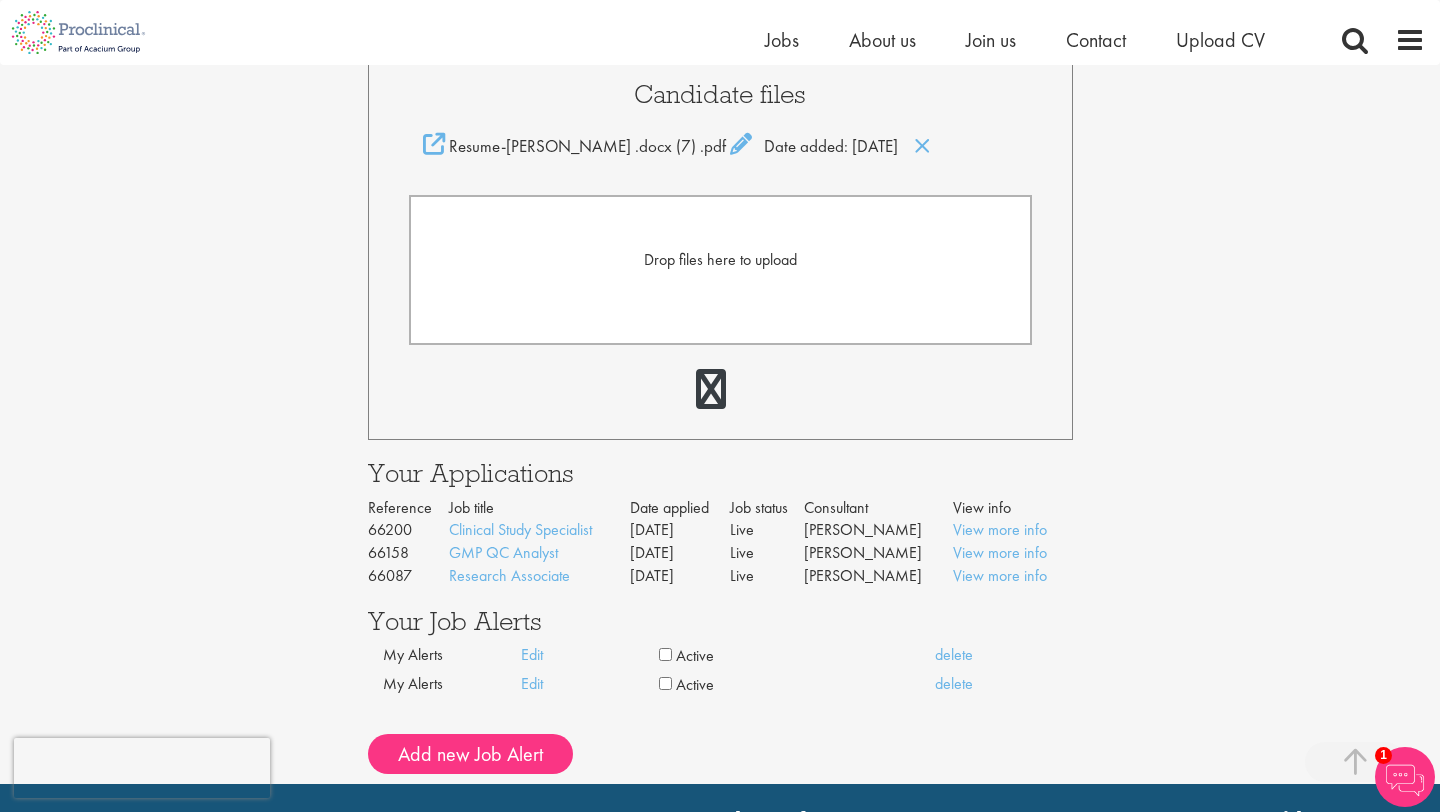 drag, startPoint x: 363, startPoint y: 554, endPoint x: 416, endPoint y: 555, distance: 53.009434 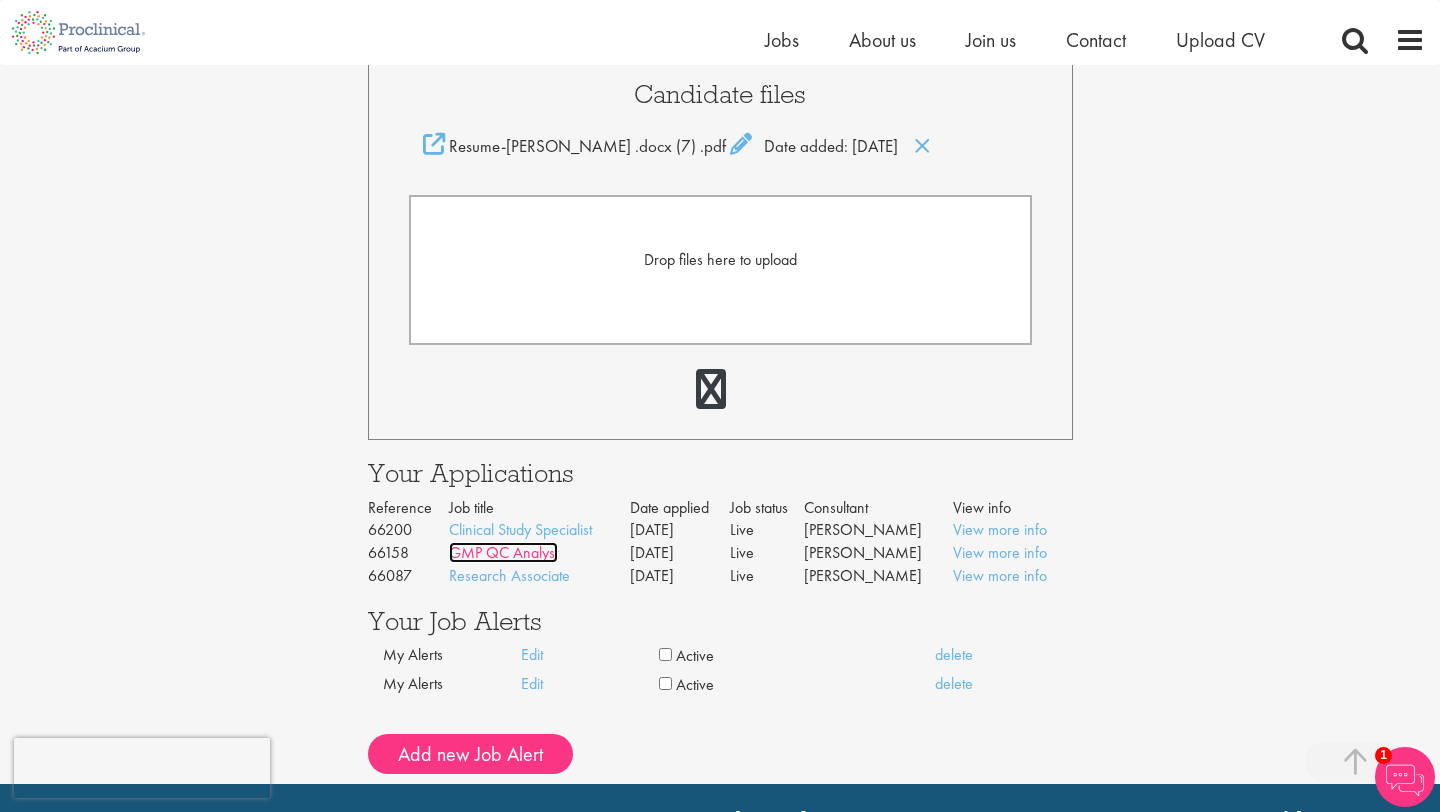 click on "GMP QC Analyst" at bounding box center (503, 552) 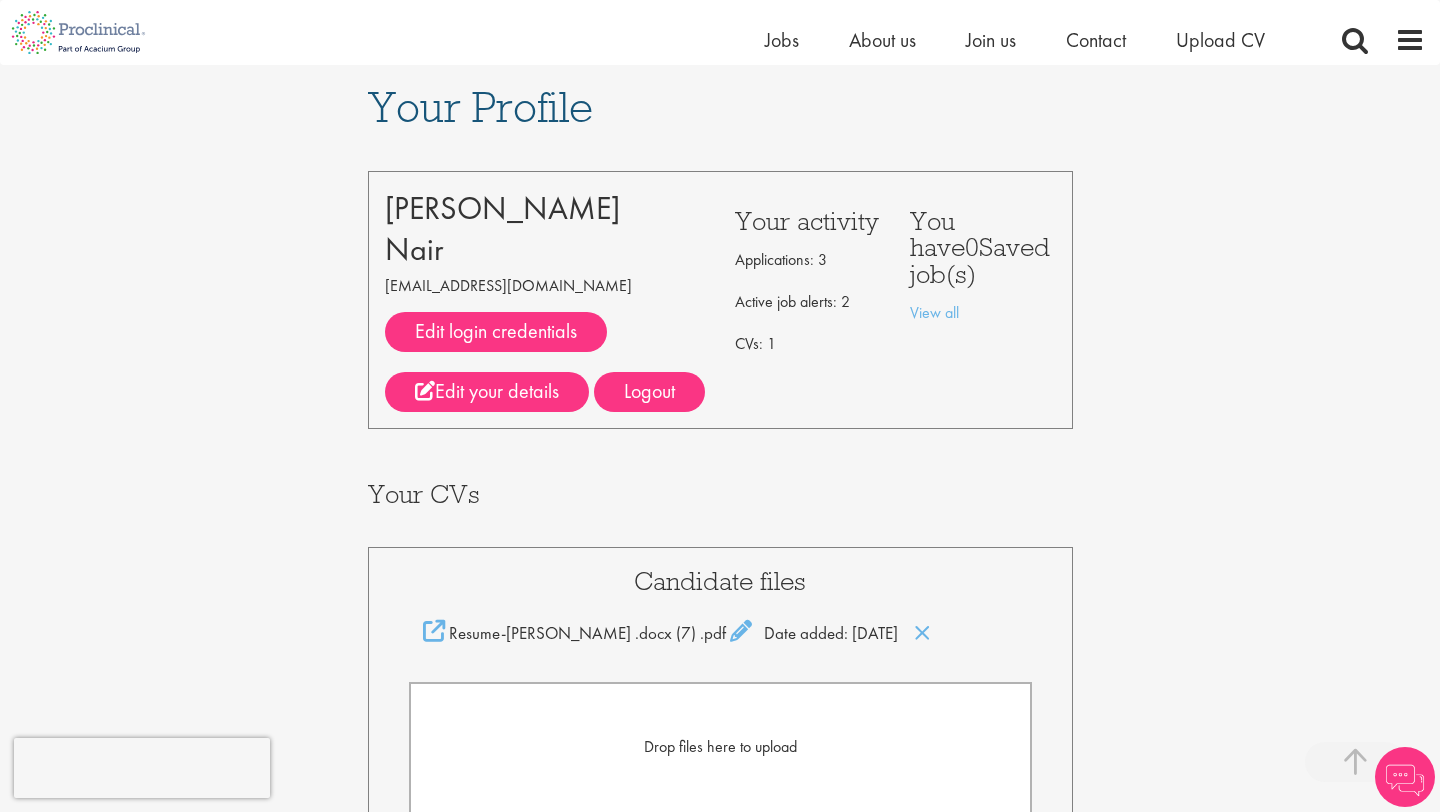 click on "Clinical Study Specialist" at bounding box center (520, 1016) 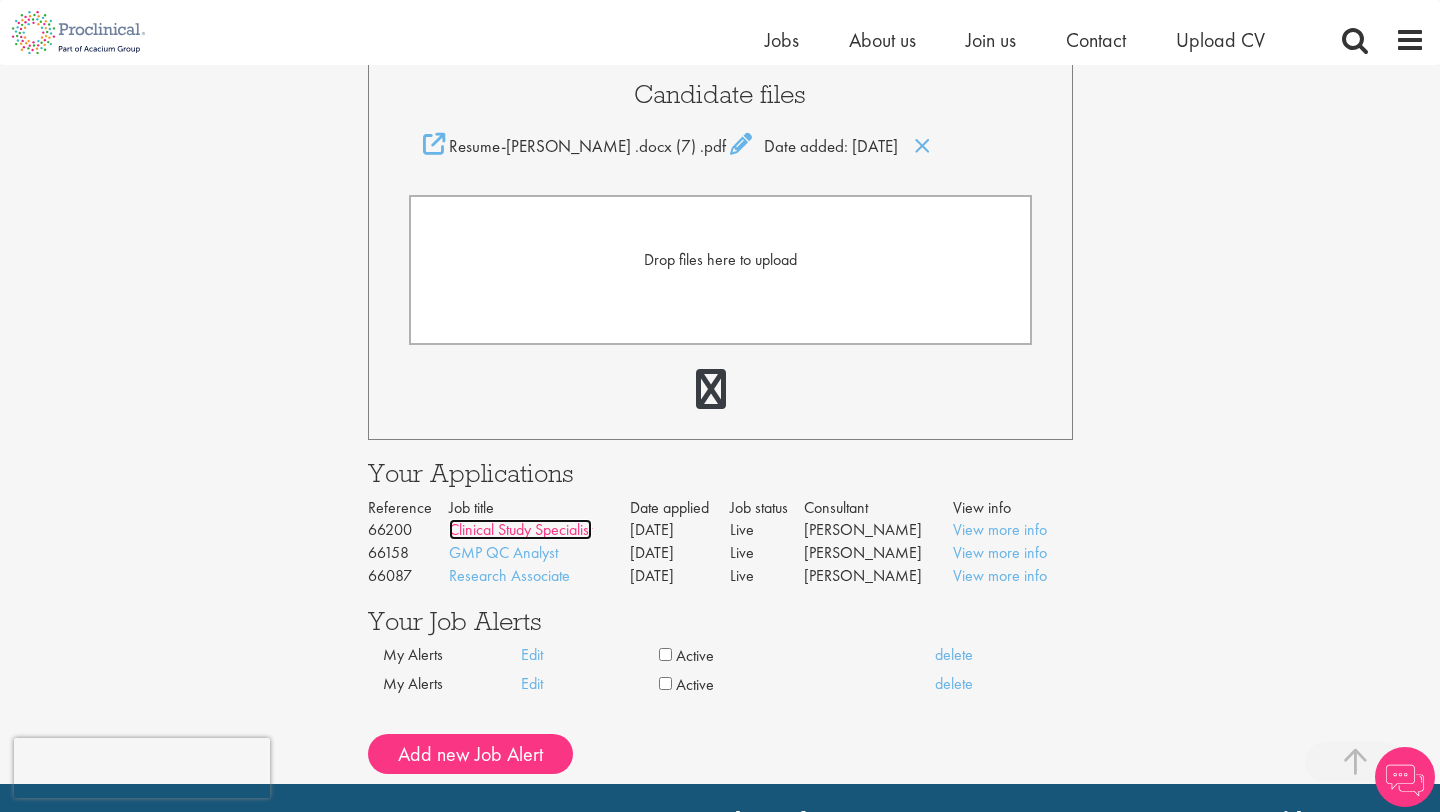 scroll, scrollTop: 0, scrollLeft: 0, axis: both 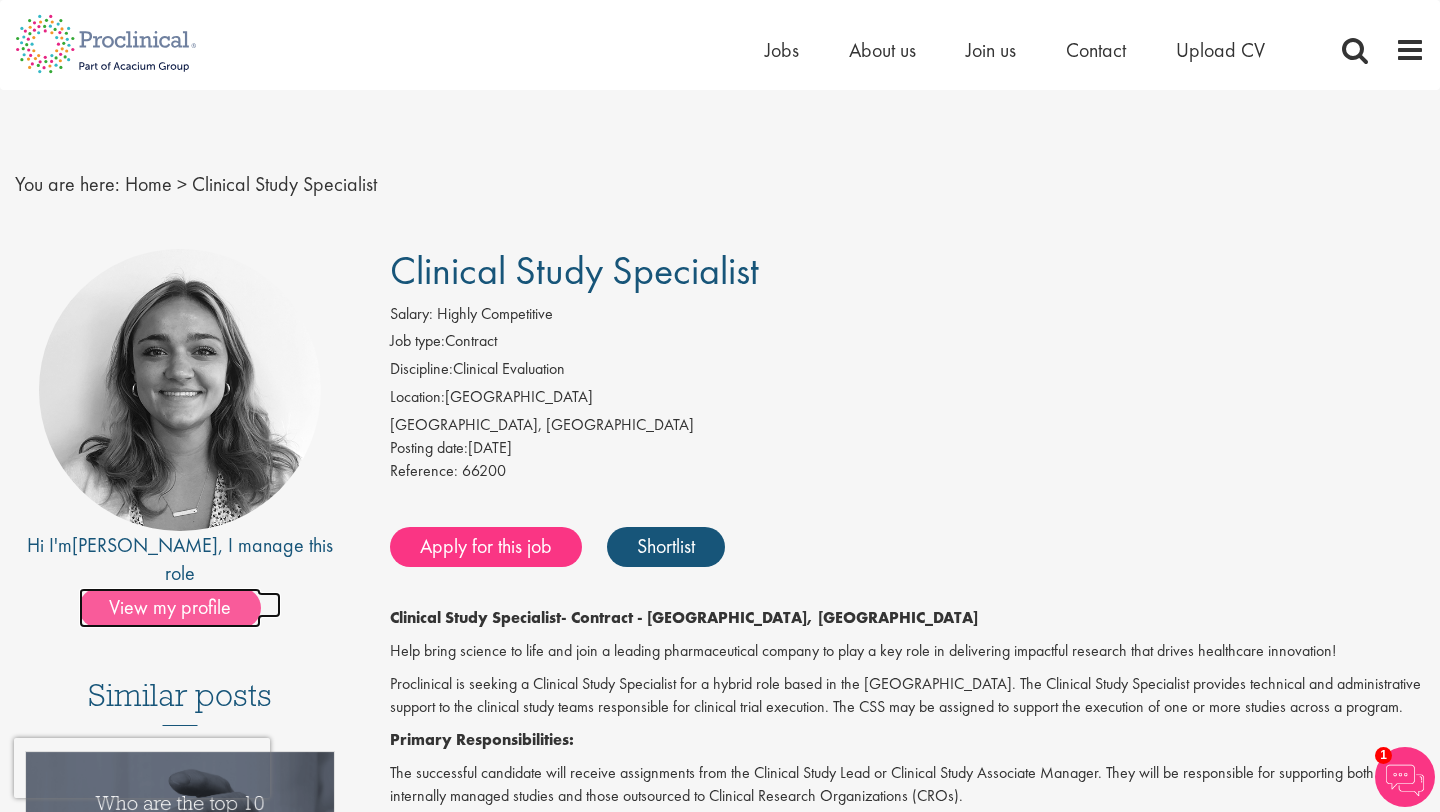 click on "View my profile" at bounding box center [170, 608] 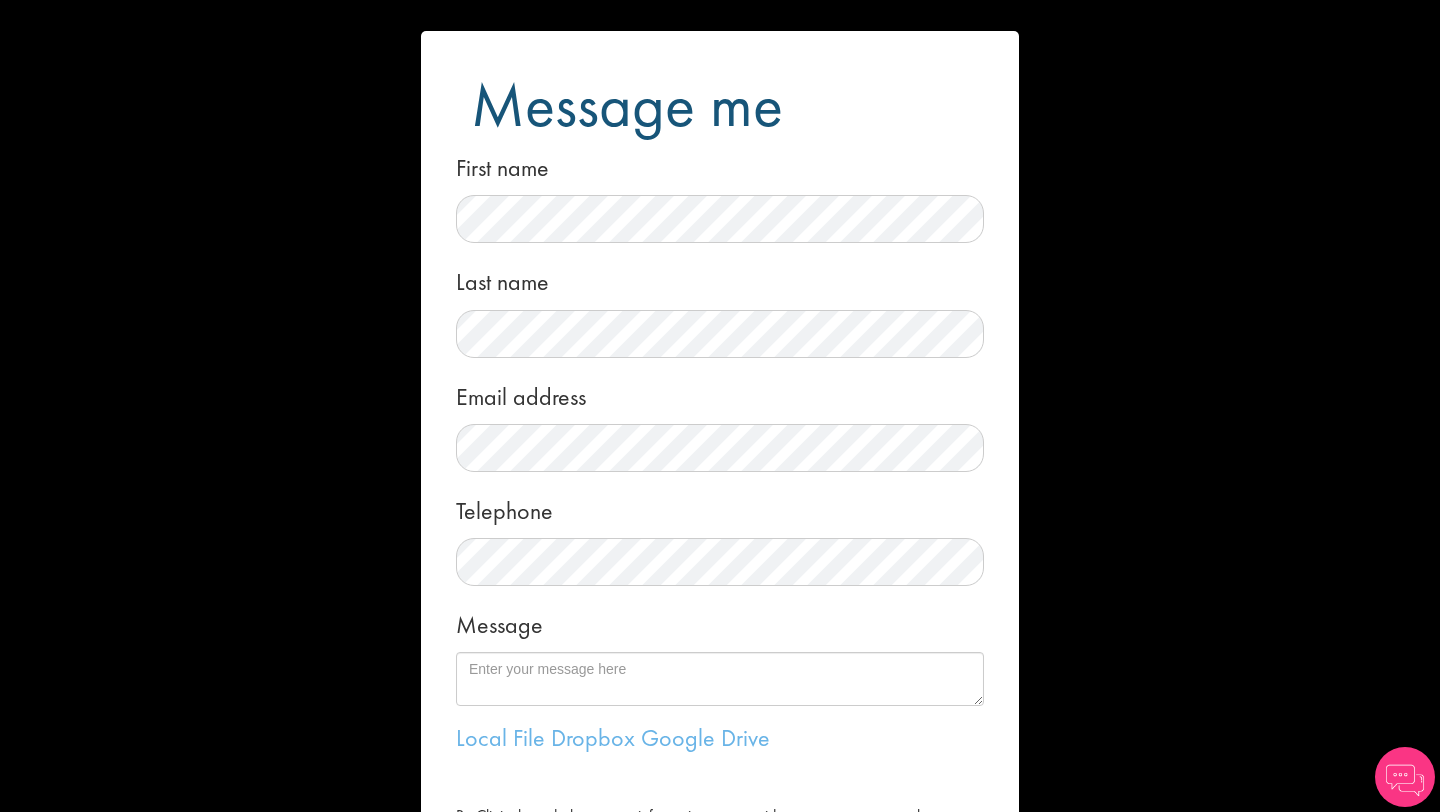 scroll, scrollTop: 0, scrollLeft: 0, axis: both 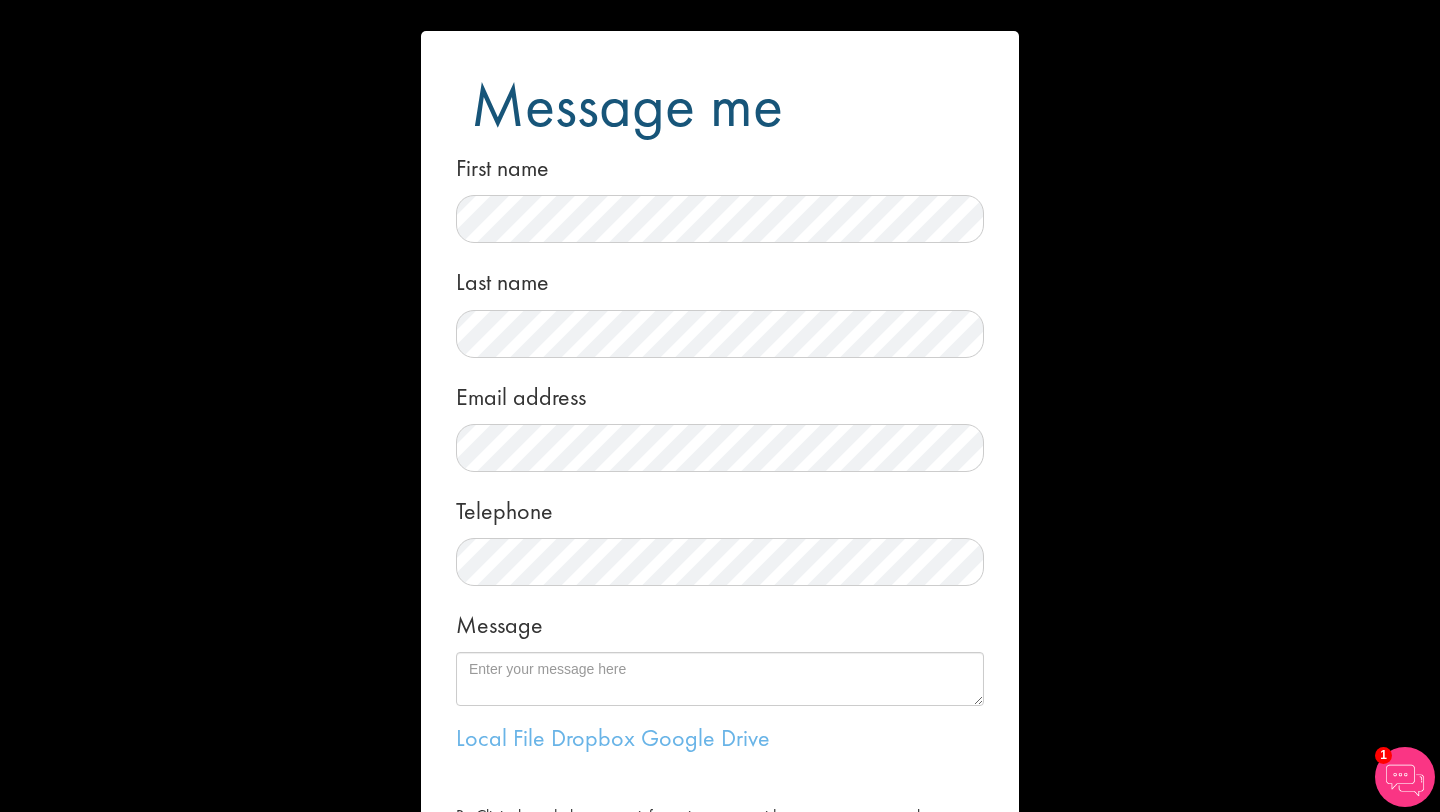 click on "Message me
First name
Last name
Email address
Telephone
Message
Local File
Dropbox
Google Drive
Privacy Policy." at bounding box center (720, 406) 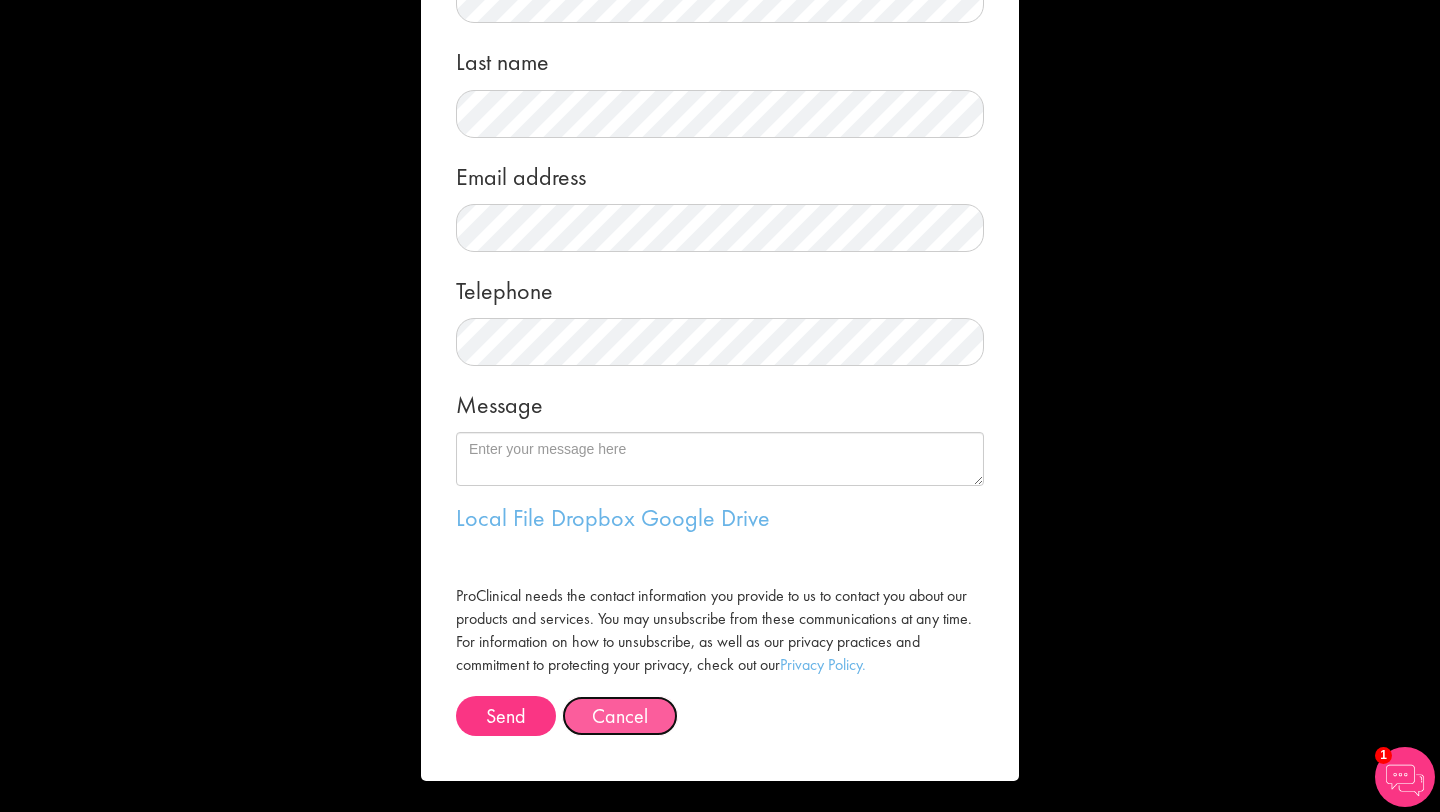 click on "Cancel" at bounding box center [620, 716] 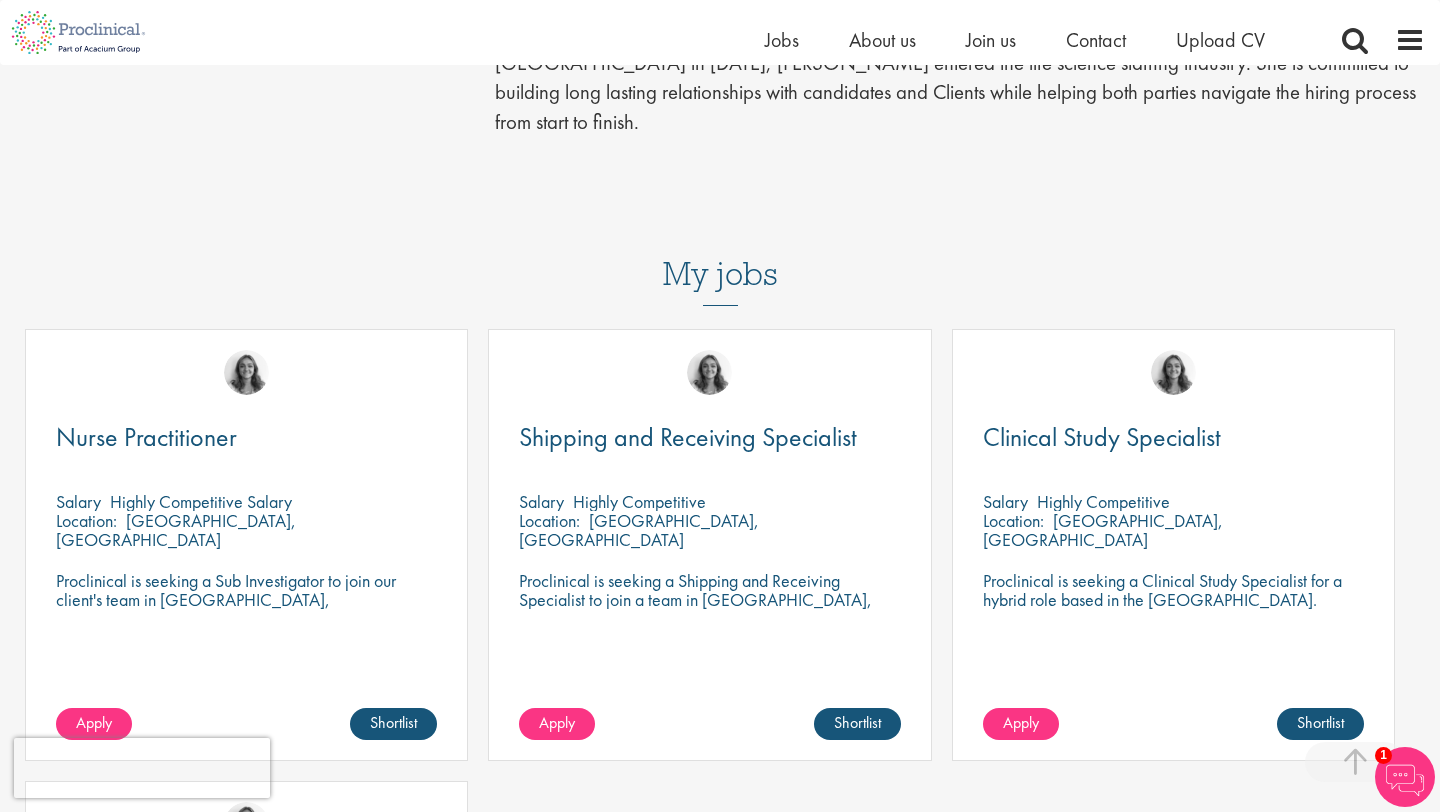 scroll, scrollTop: 548, scrollLeft: 0, axis: vertical 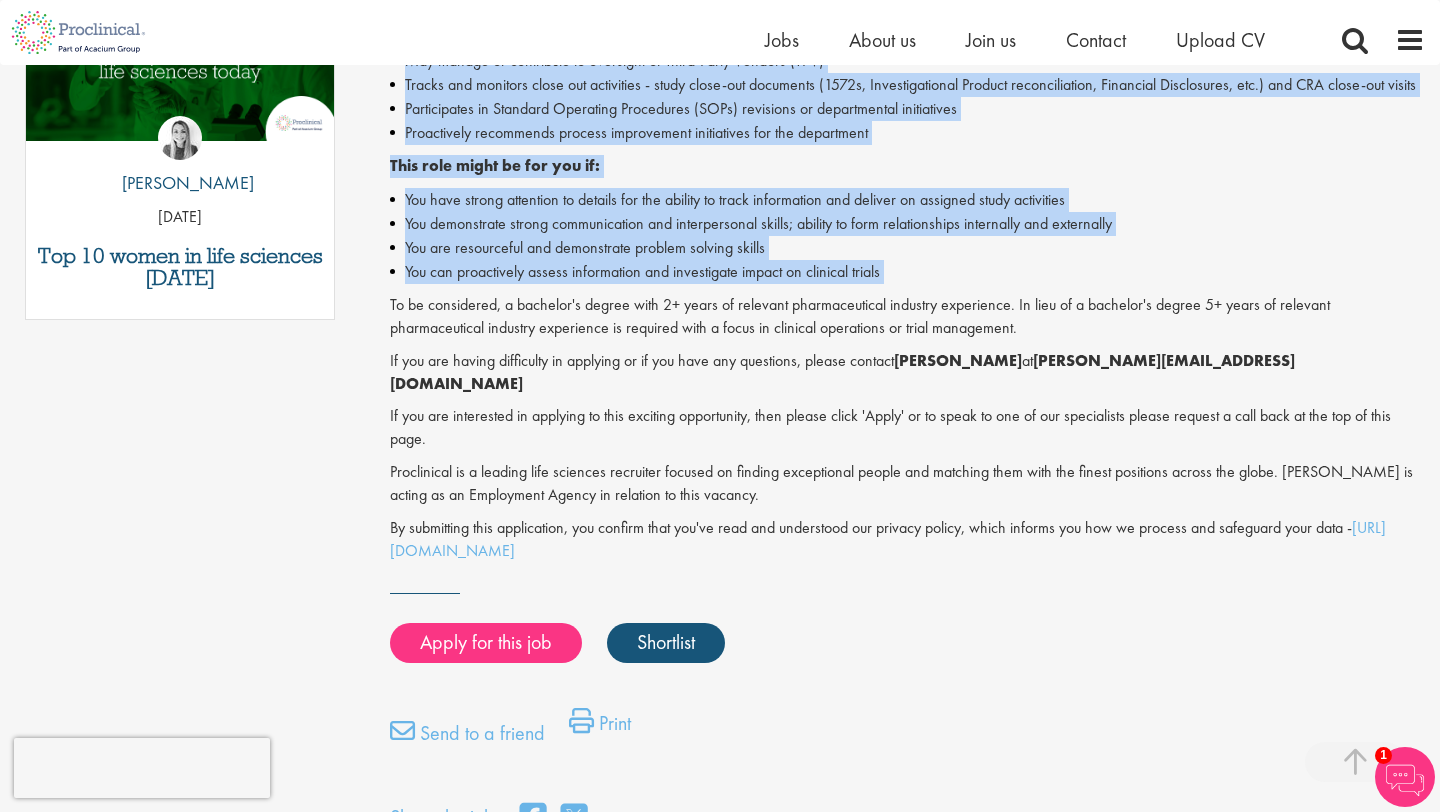 drag, startPoint x: 389, startPoint y: 175, endPoint x: 1004, endPoint y: 285, distance: 624.75995 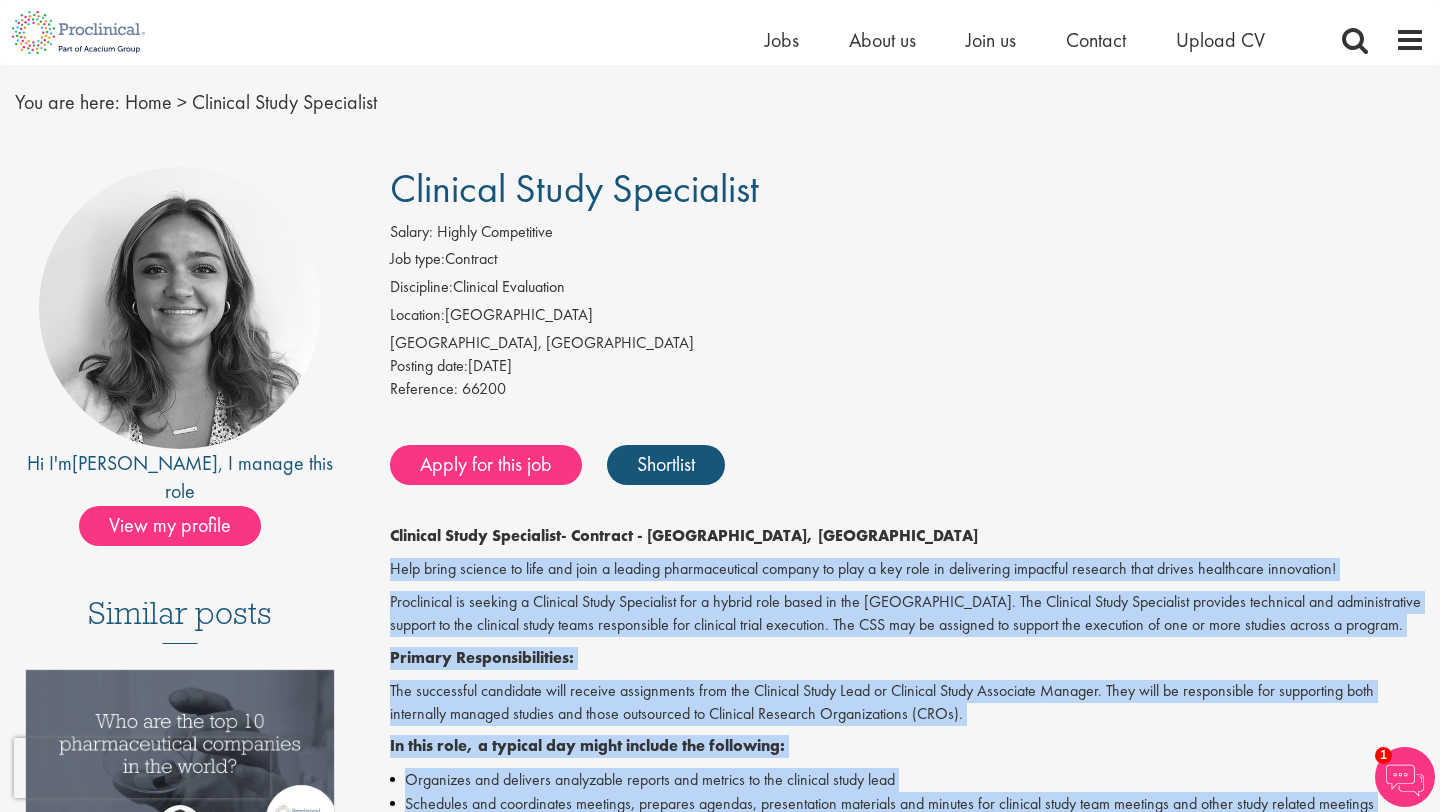 scroll, scrollTop: 0, scrollLeft: 0, axis: both 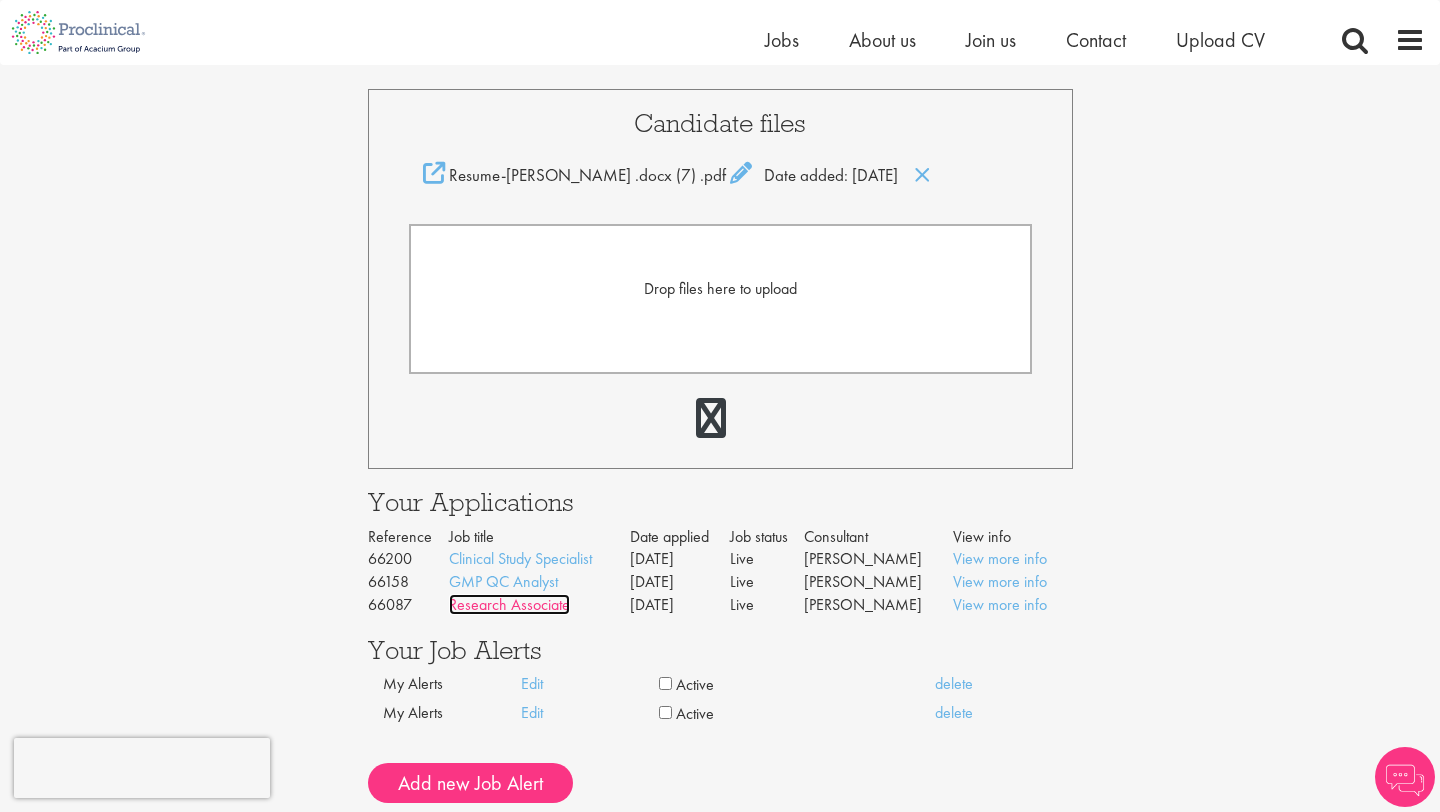click on "Research Associate" at bounding box center [509, 604] 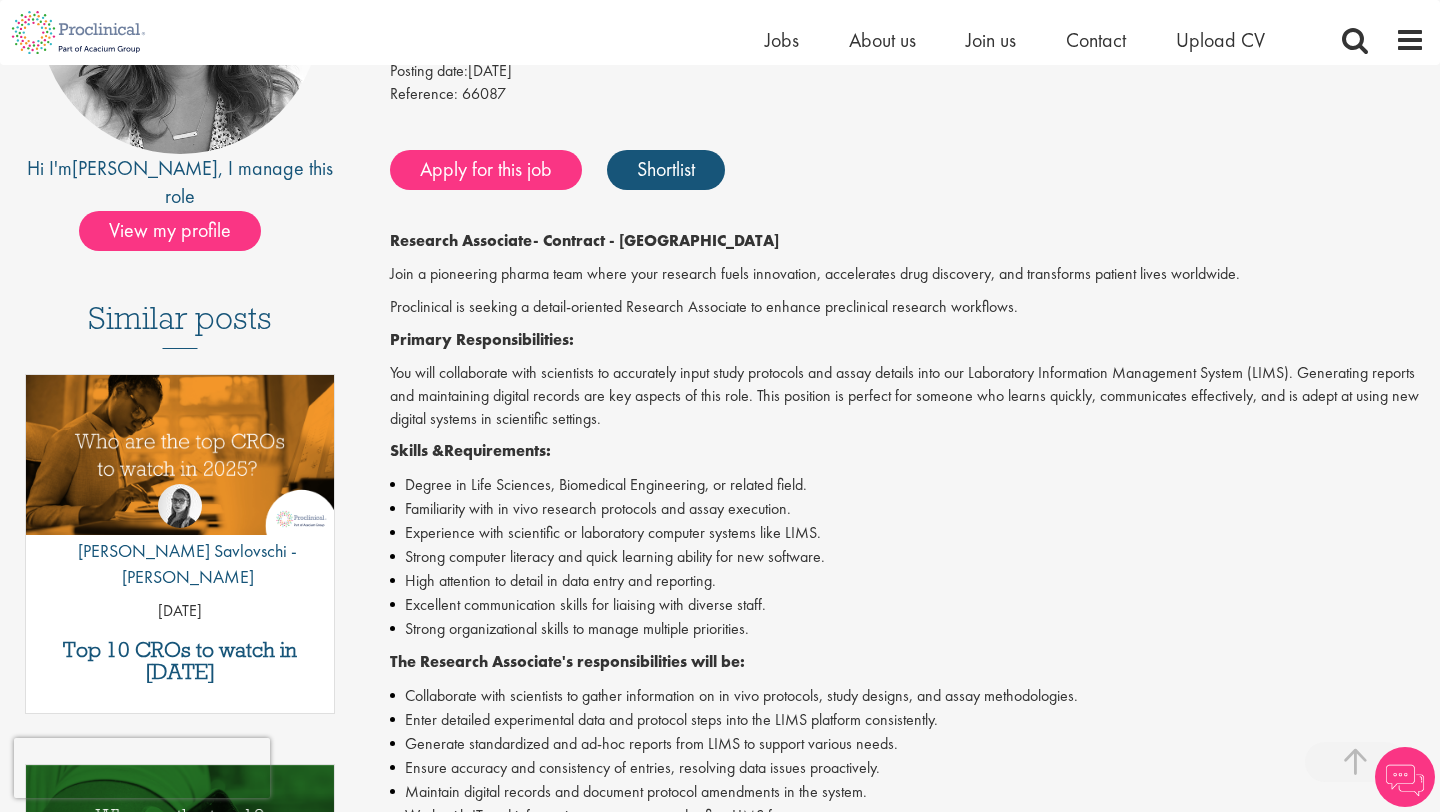 scroll, scrollTop: 352, scrollLeft: 0, axis: vertical 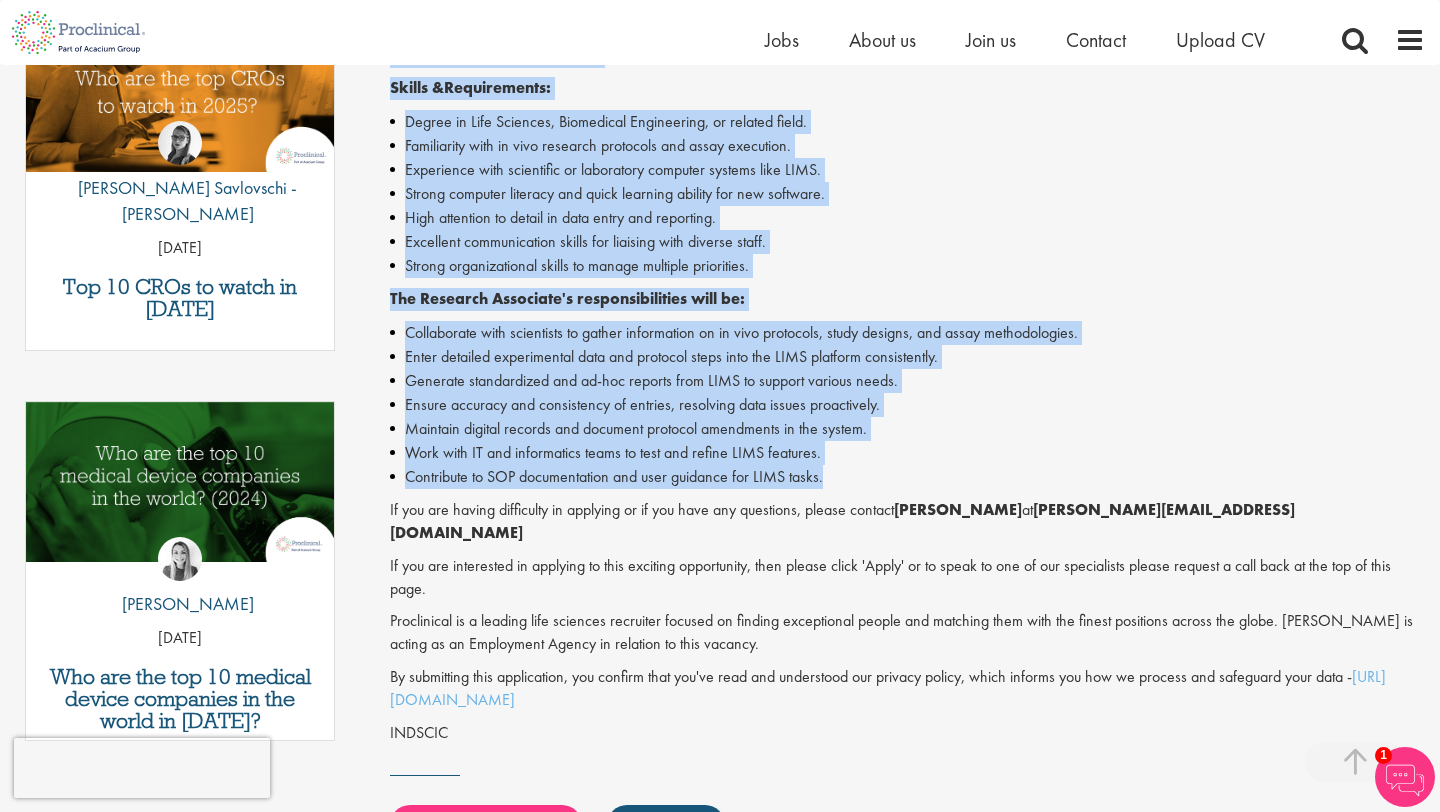 drag, startPoint x: 393, startPoint y: 372, endPoint x: 952, endPoint y: 487, distance: 570.7066 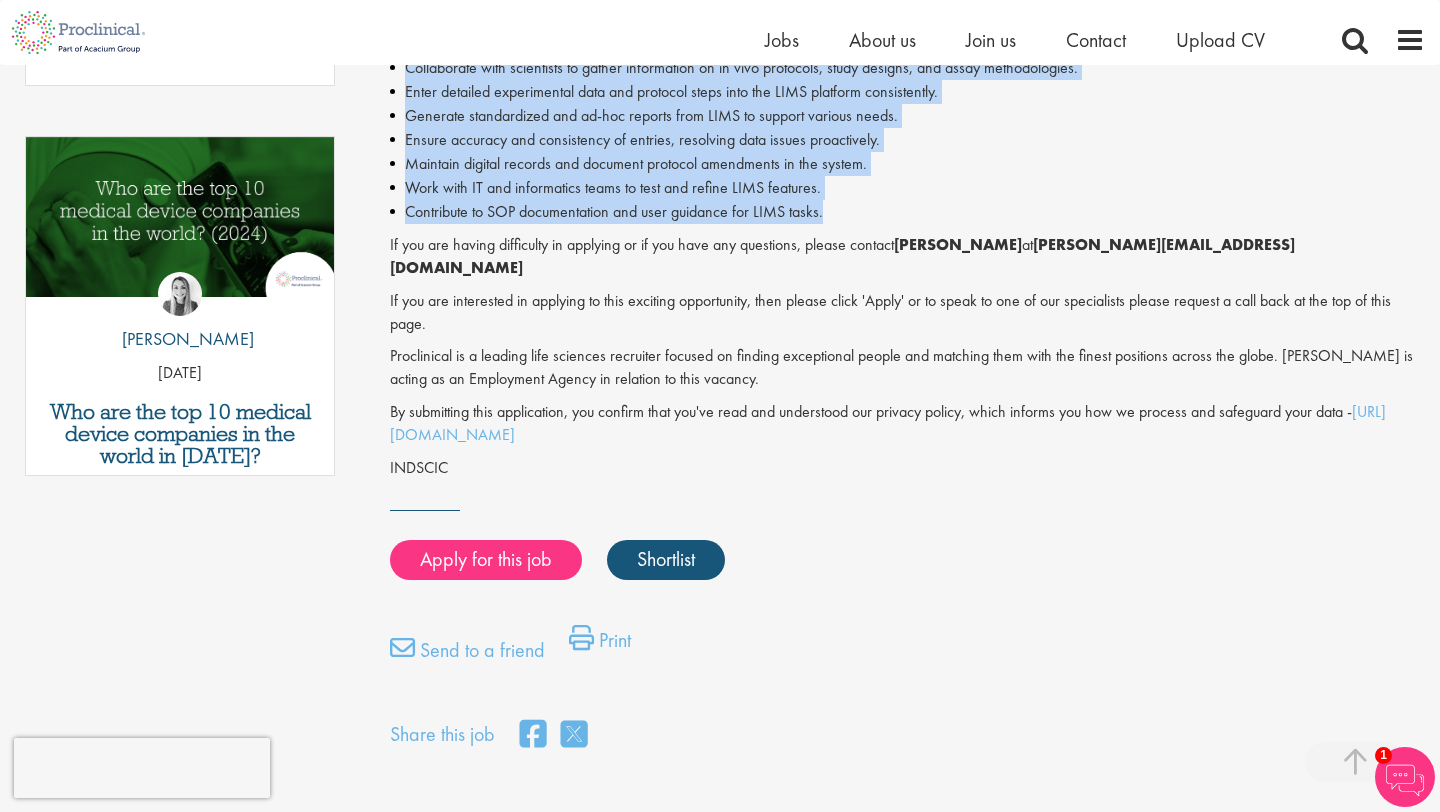 scroll, scrollTop: 1001, scrollLeft: 0, axis: vertical 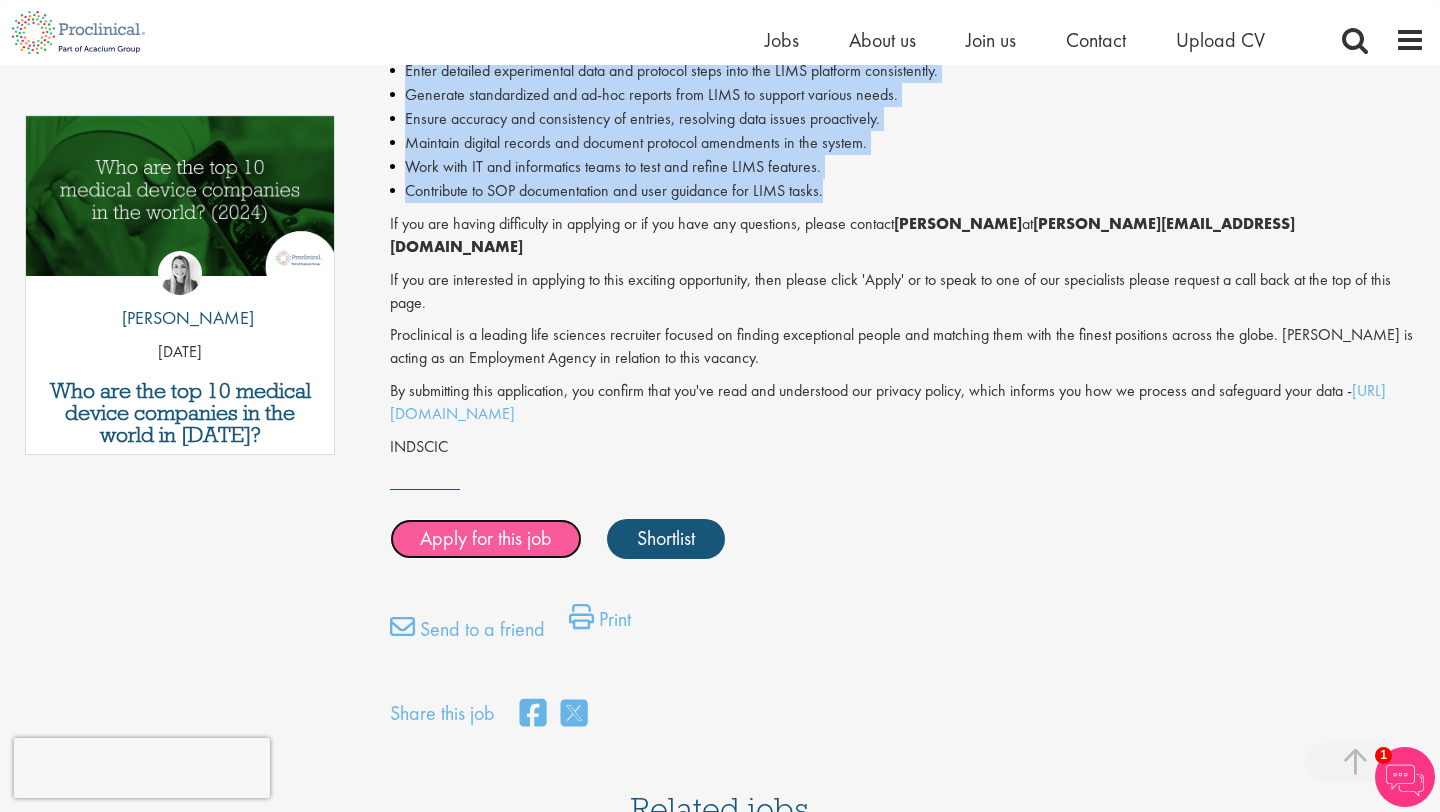 click on "Apply for this job" at bounding box center [486, 539] 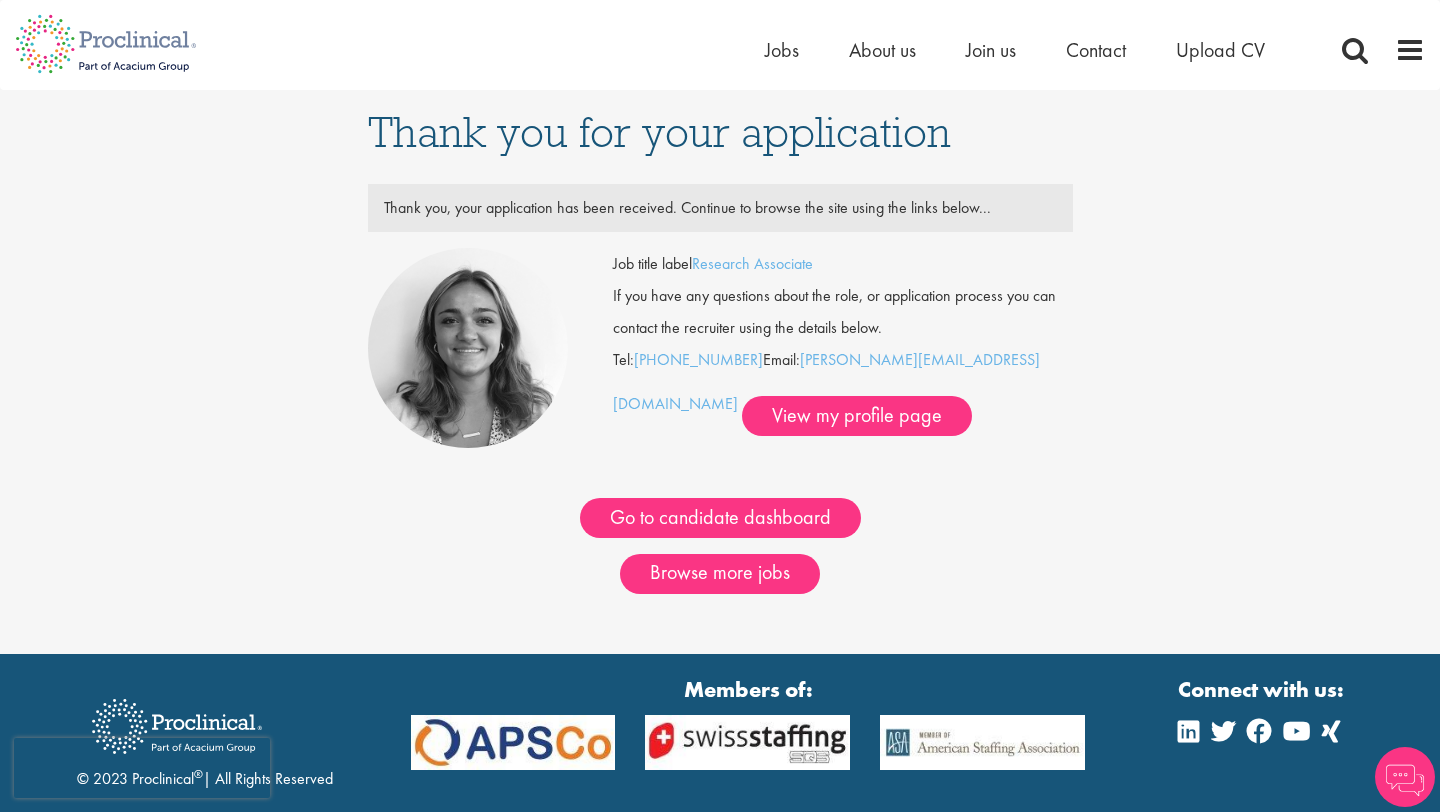 scroll, scrollTop: 0, scrollLeft: 0, axis: both 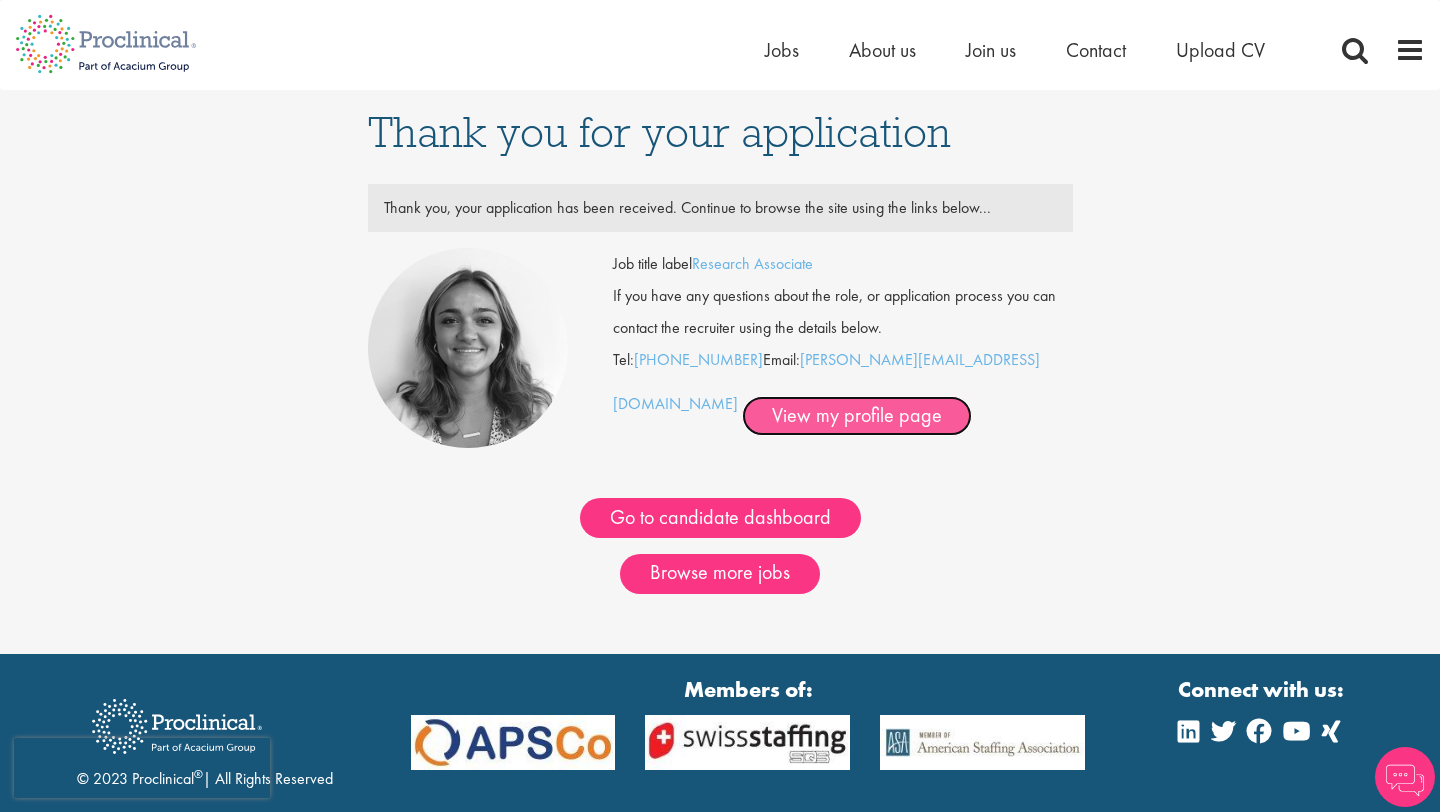 click on "View my profile page" at bounding box center [857, 416] 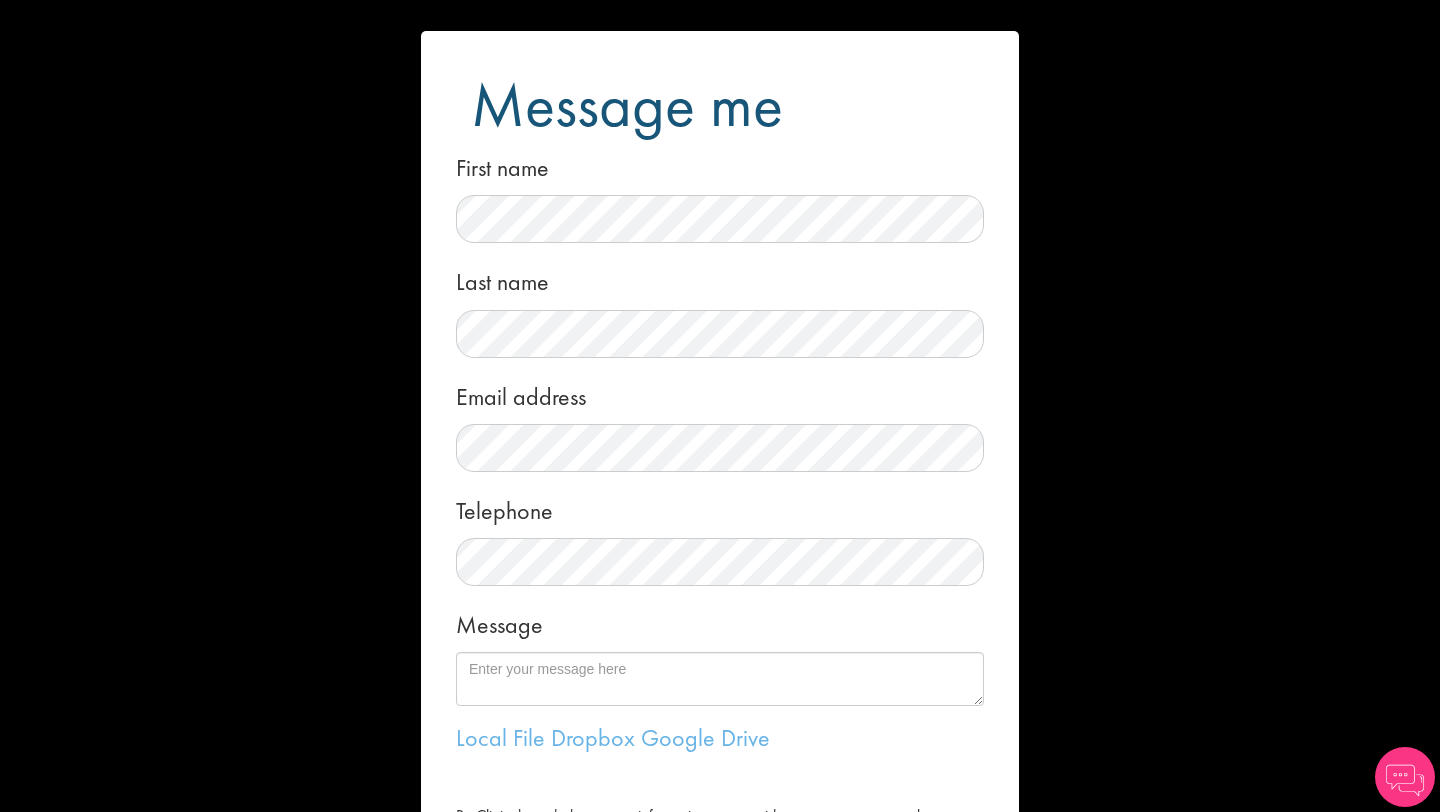 scroll, scrollTop: 0, scrollLeft: 0, axis: both 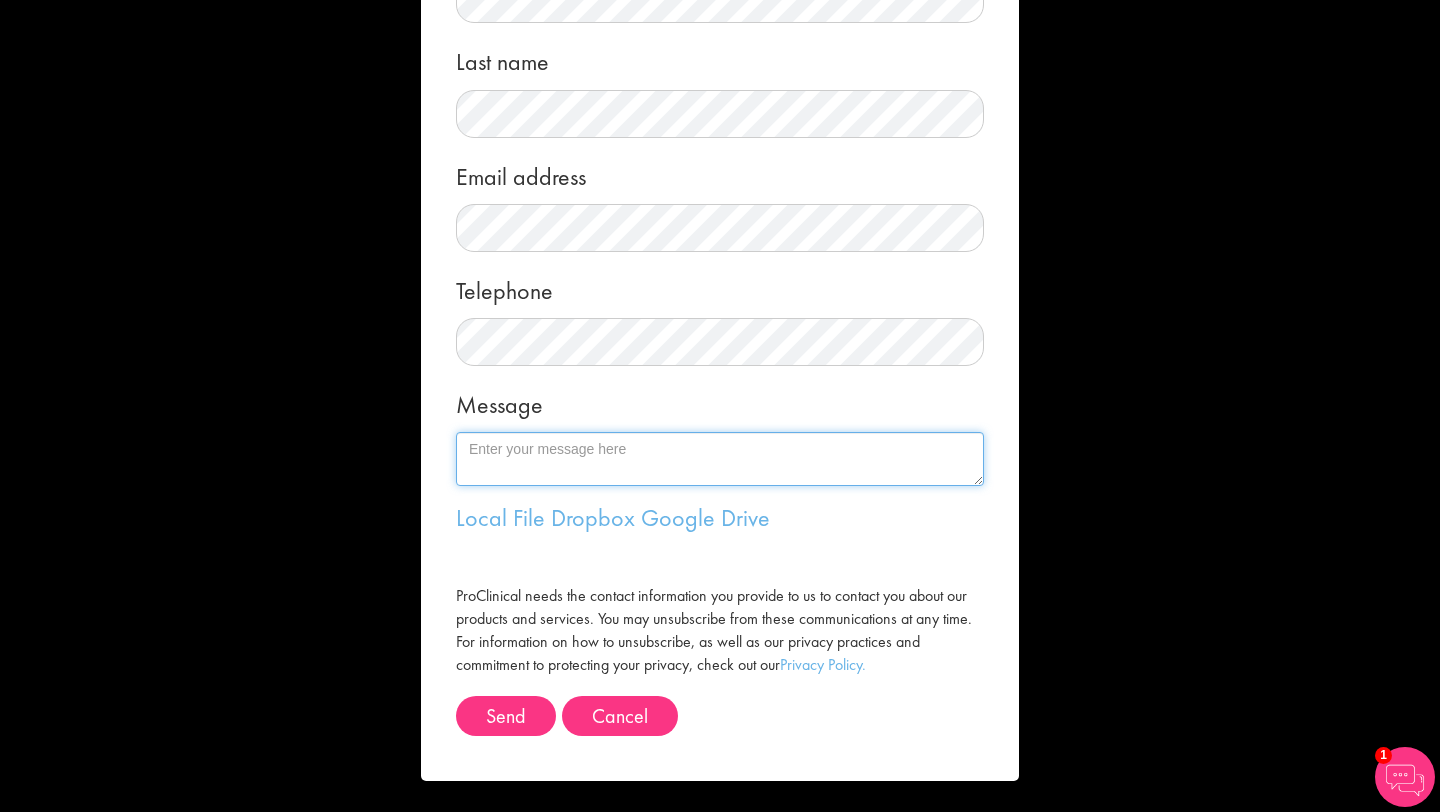 click on "Message" at bounding box center [720, 459] 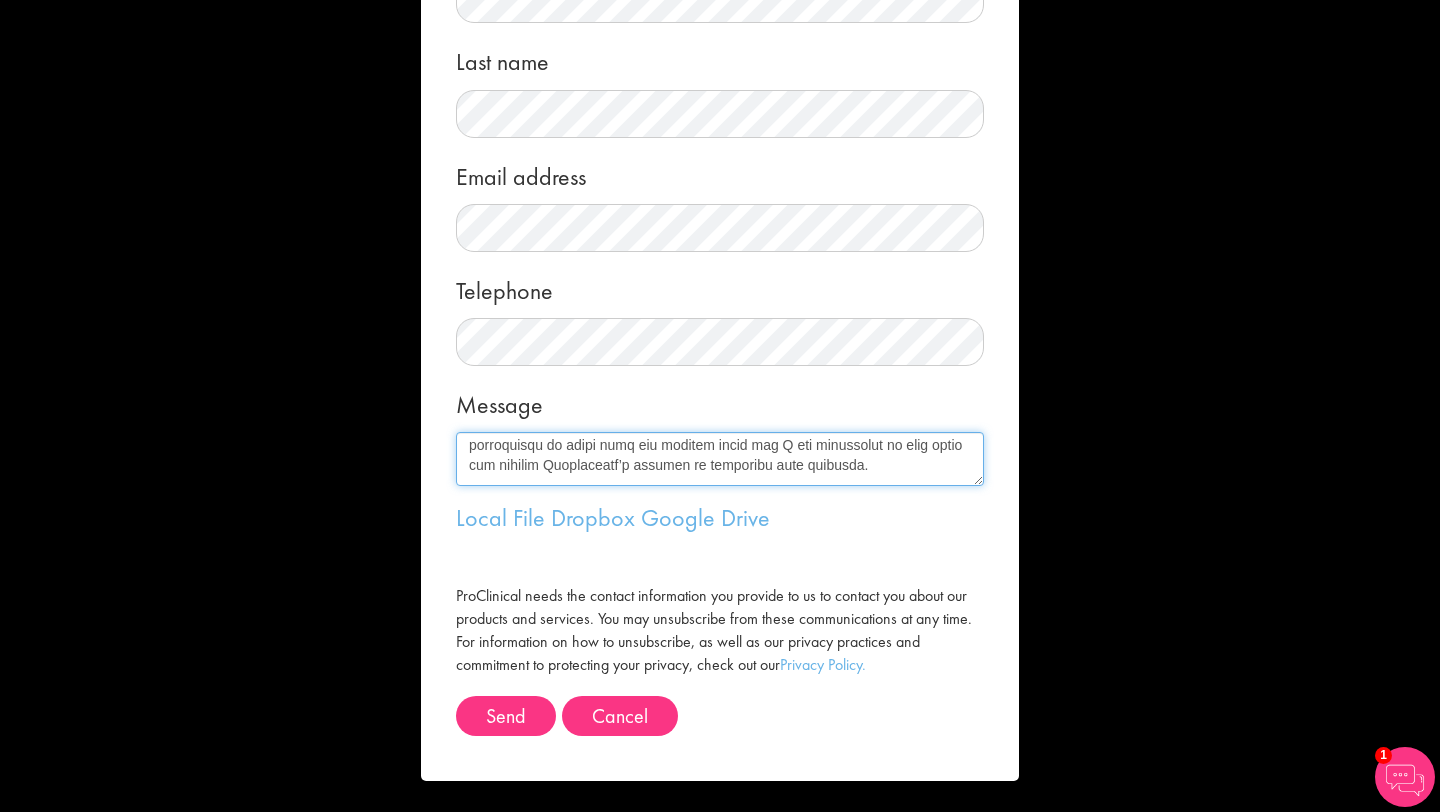 scroll, scrollTop: 459, scrollLeft: 0, axis: vertical 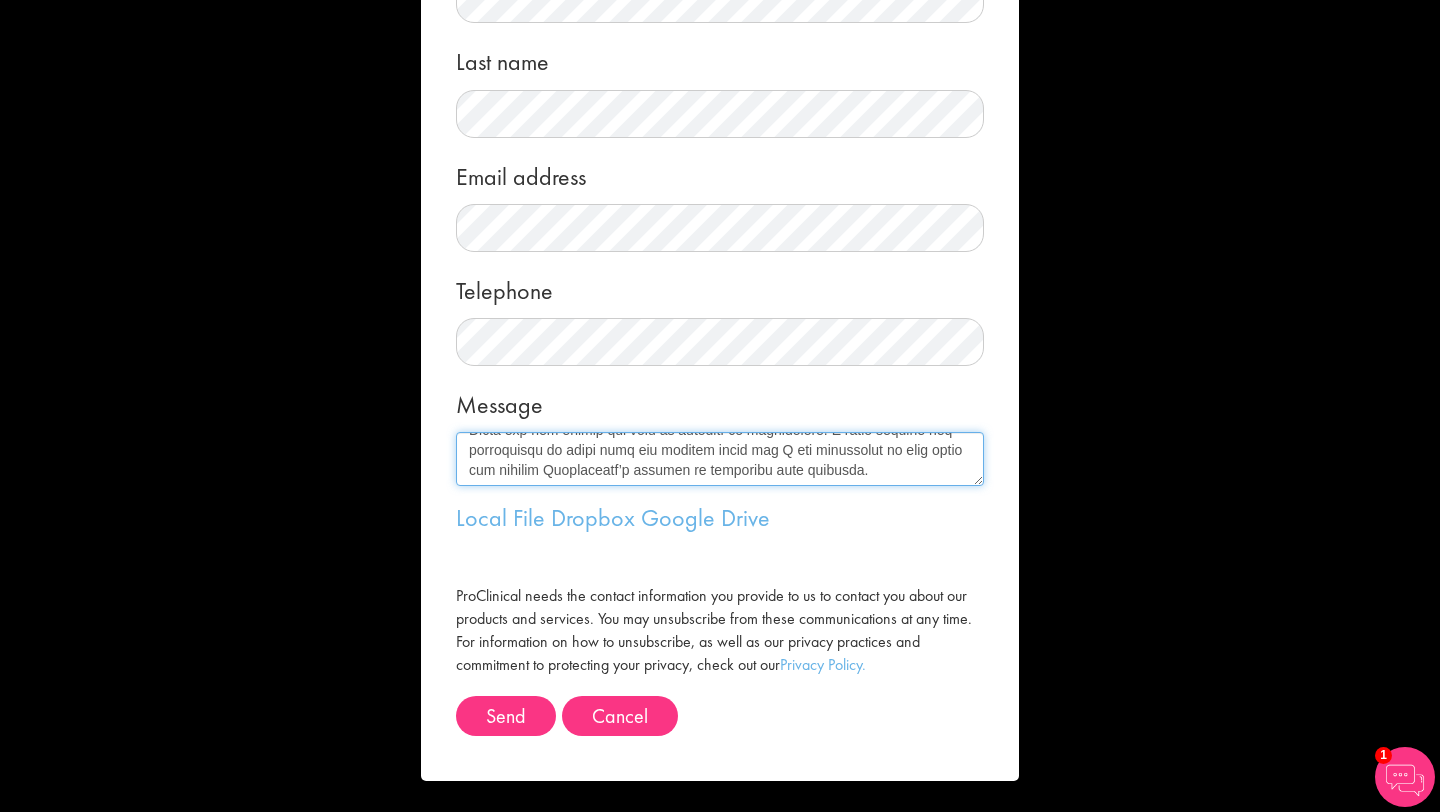 click on "Message" at bounding box center [720, 459] 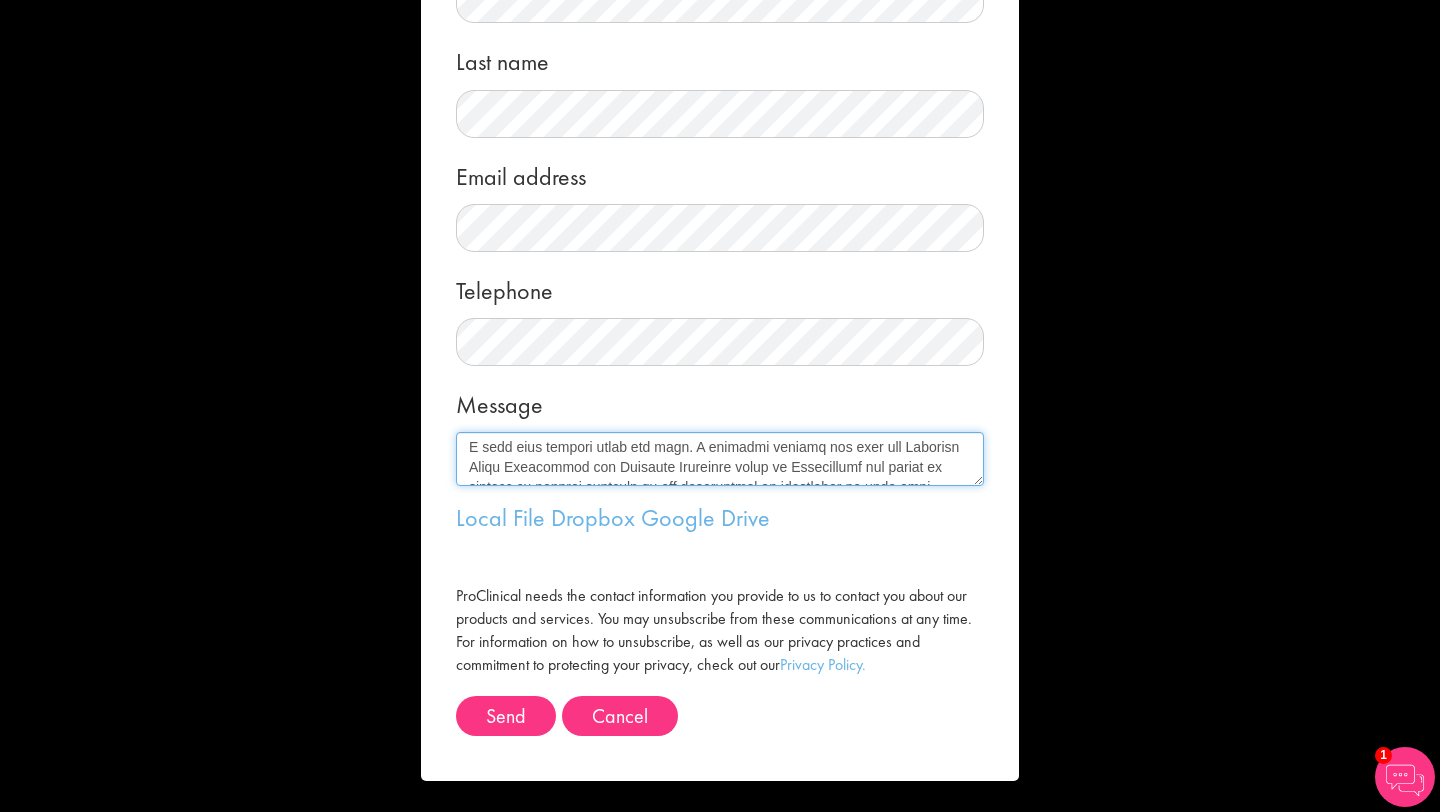 scroll, scrollTop: 0, scrollLeft: 0, axis: both 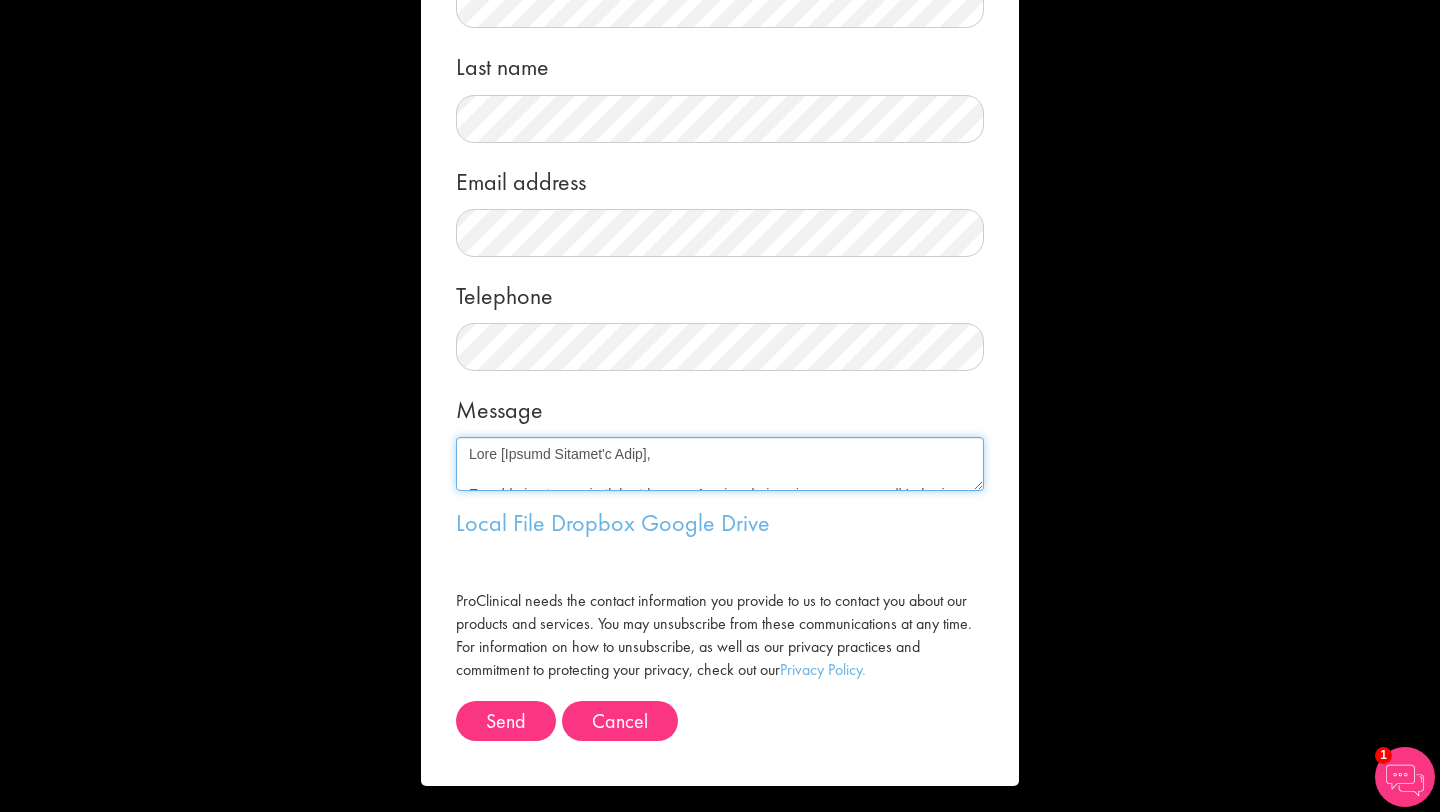 drag, startPoint x: 504, startPoint y: 454, endPoint x: 657, endPoint y: 456, distance: 153.01308 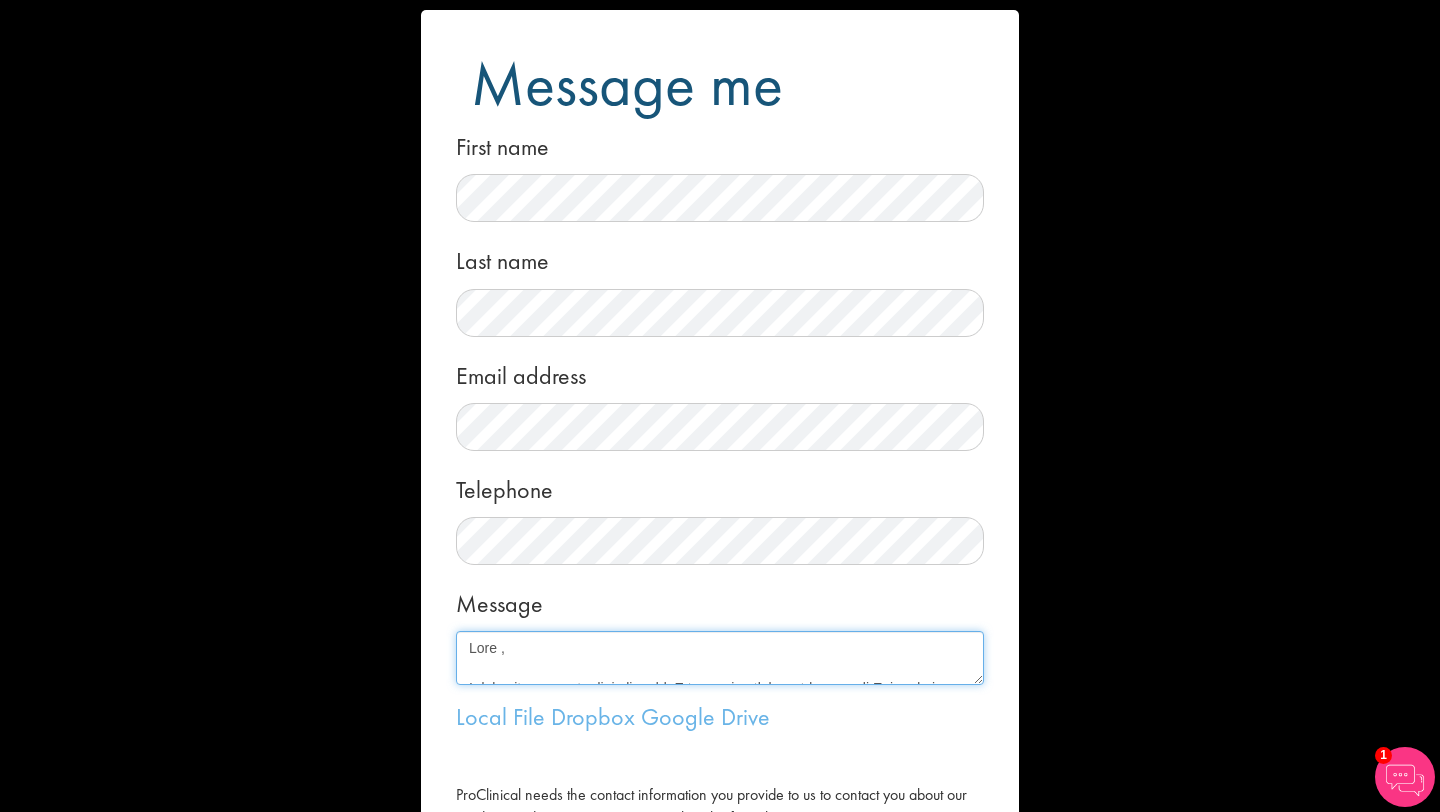 scroll, scrollTop: 18, scrollLeft: 0, axis: vertical 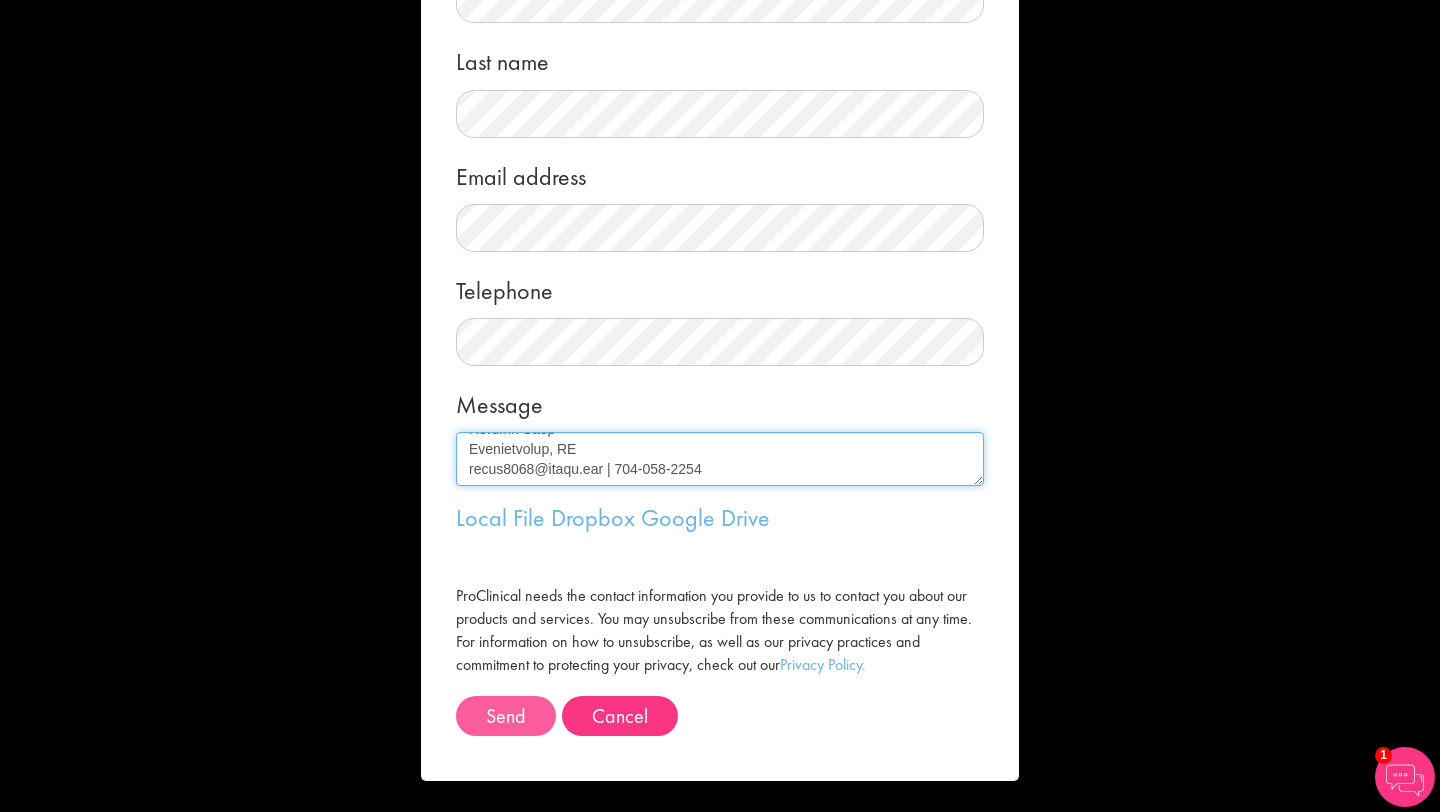 type on "Dear Jackie,
I hope this message finds you well. I recently applied for both the Clinical Study Specialist and Research Associate roles at Proclinical and wanted to express my sincere interest in the opportunity to contribute to your team.
With a Bachelor’s degree in Computational Biology and hands-on experience in both clinical research and lab-based data systems, I’m excited by the opportunity to support clinical trial execution while applying my technical skills in data entry, LIMS systems, and protocol documentation. During my time at FujiRebio Diagnostics, I worked in a GLP environment supporting immunoassay development and analysis using platforms like JMP and DataJak. At Invicro, I applied clinical data tools like VivoQuant to streamline neurodegenerative research trials and presented findings that informed company strategy.
The dual focus of these roles—supporting scientific teams through meticulous documentation and digital tracking, while facilitating smooth study operations—aligns perfectly w..." 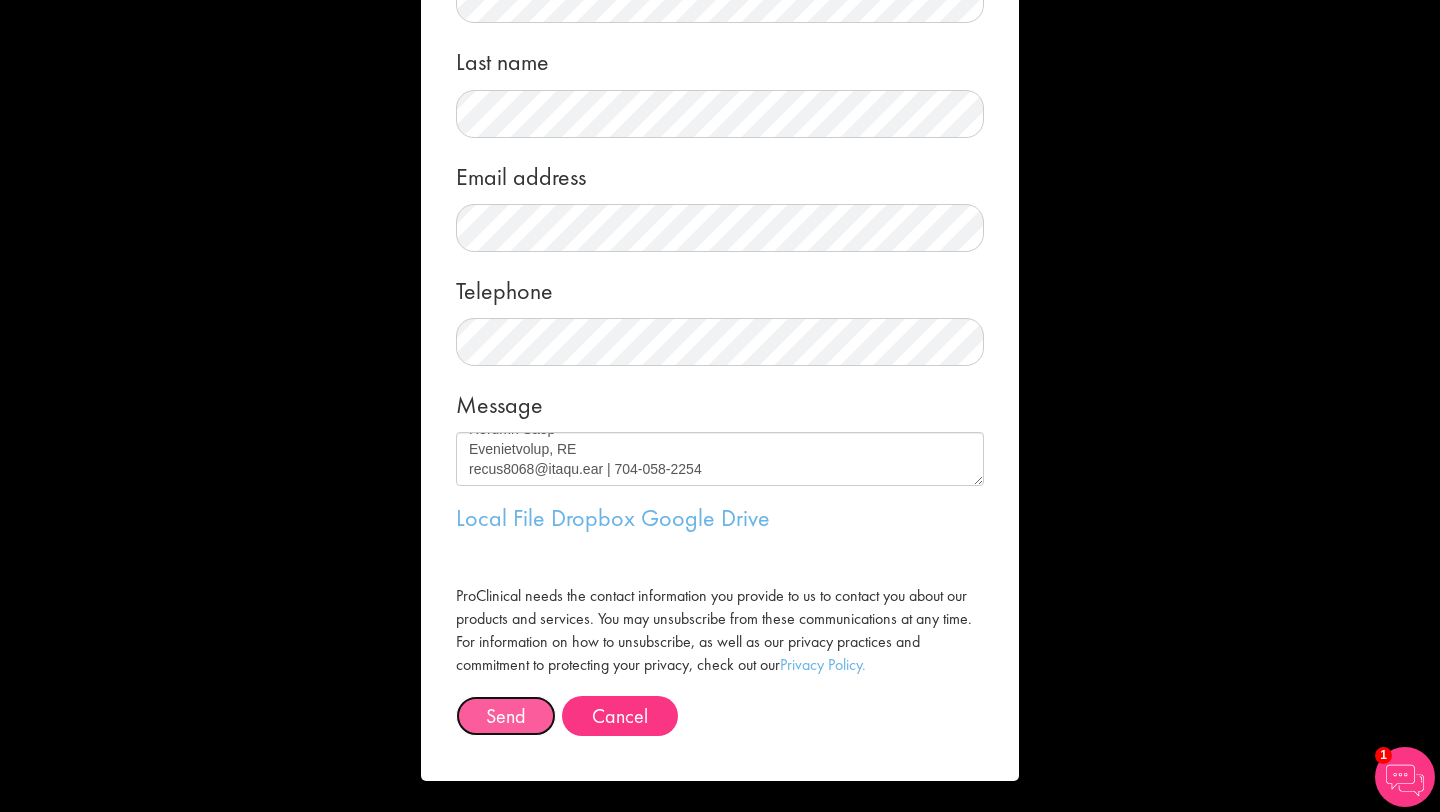 click on "Send" at bounding box center [506, 716] 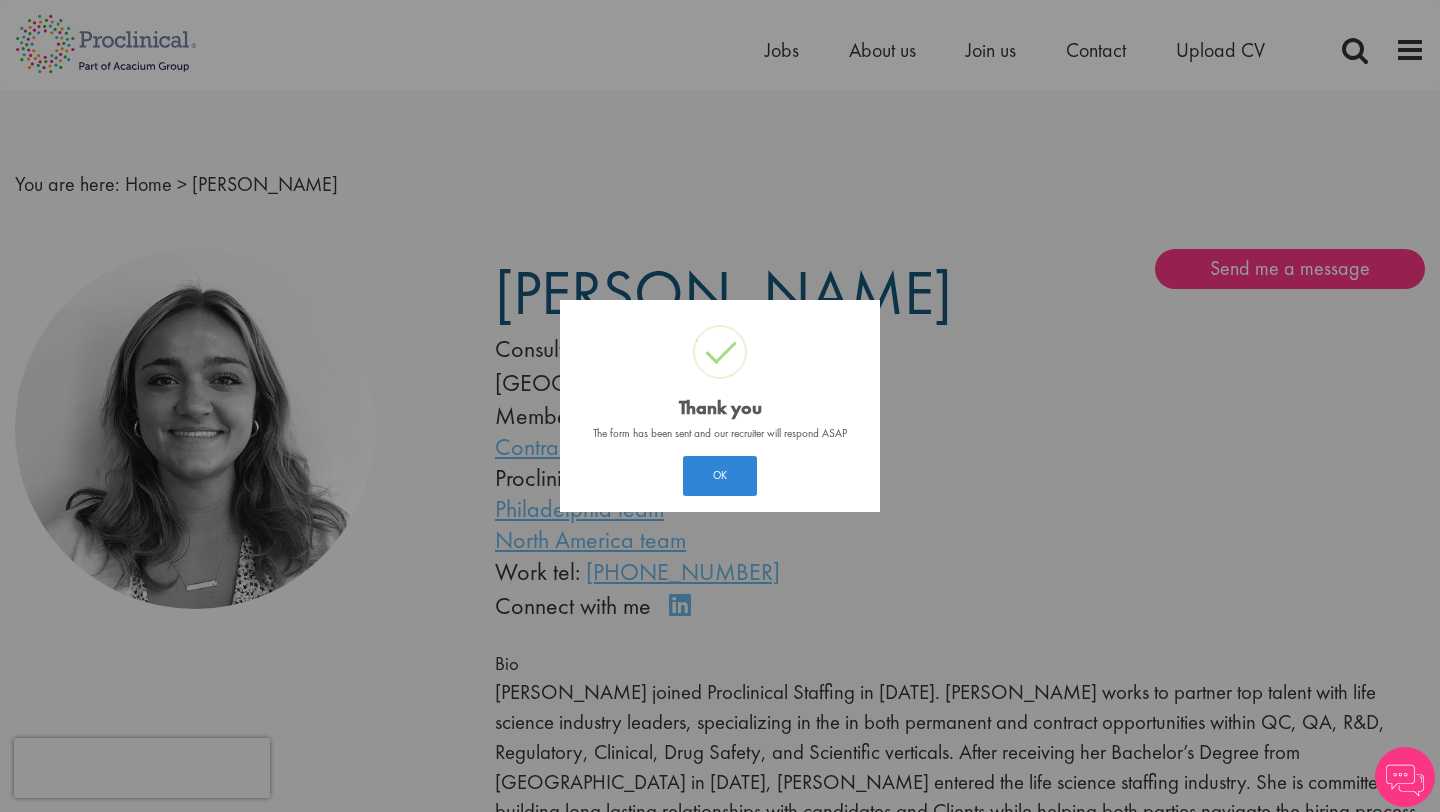 scroll, scrollTop: 0, scrollLeft: 0, axis: both 